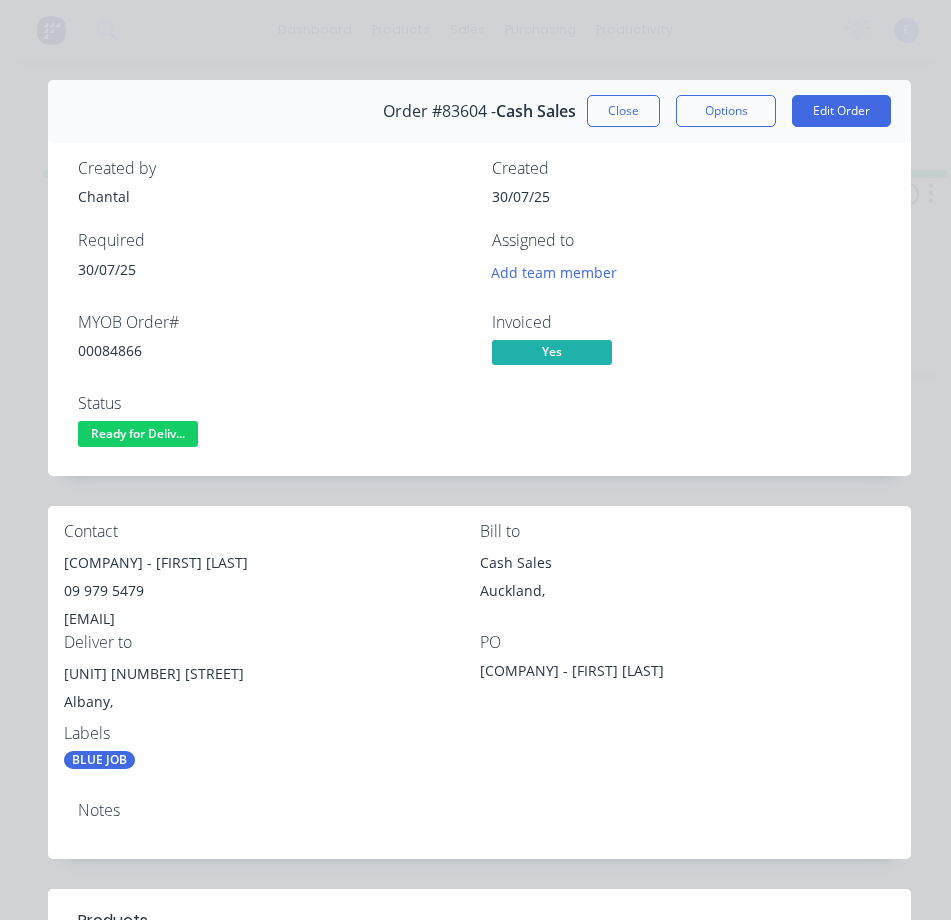 scroll, scrollTop: 0, scrollLeft: 0, axis: both 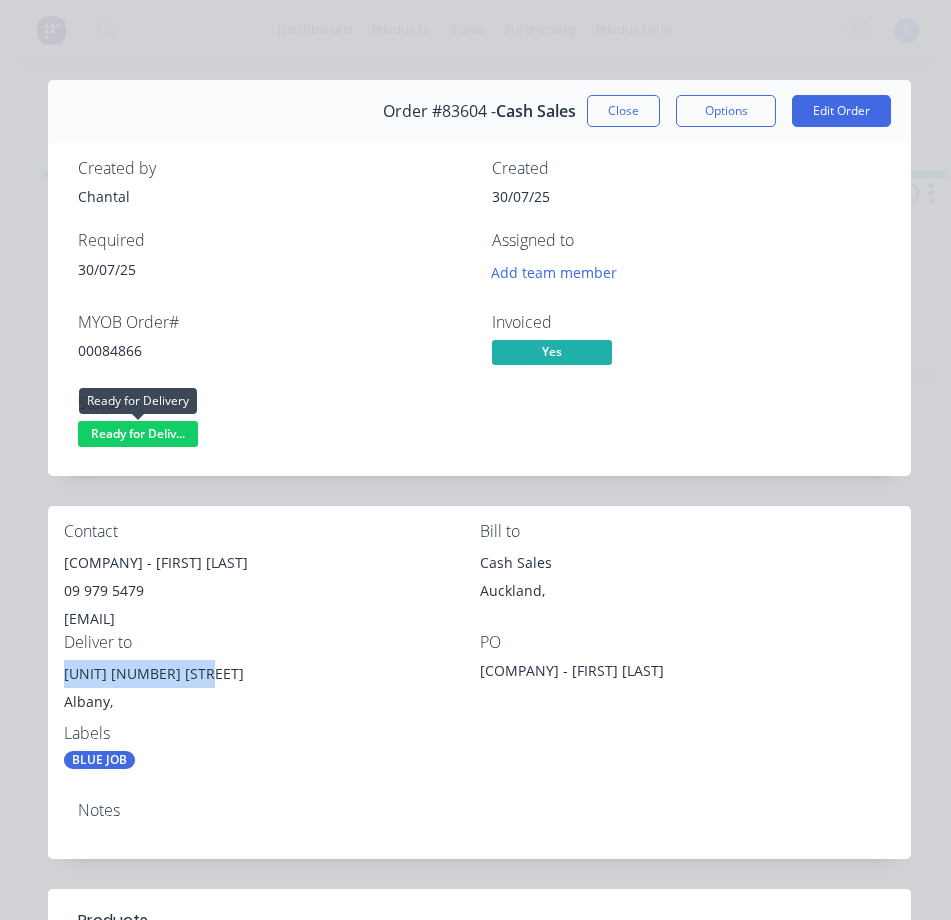 click on "Ready for Deliv..." at bounding box center (138, 433) 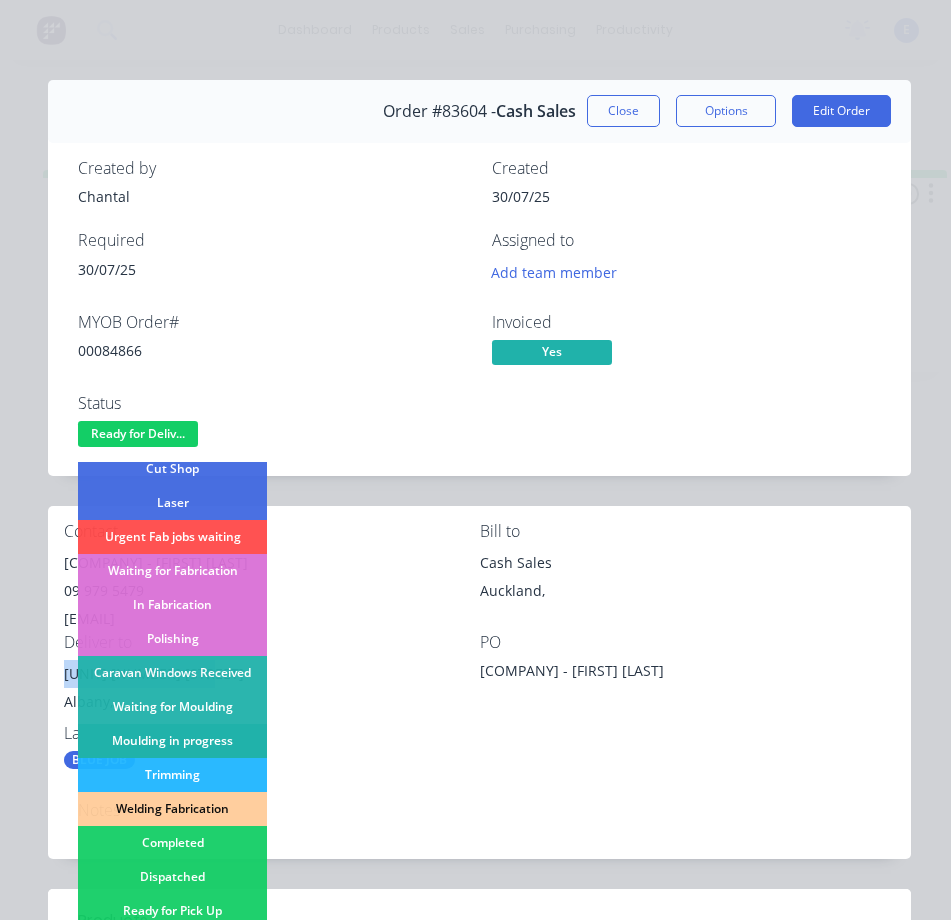 scroll, scrollTop: 300, scrollLeft: 0, axis: vertical 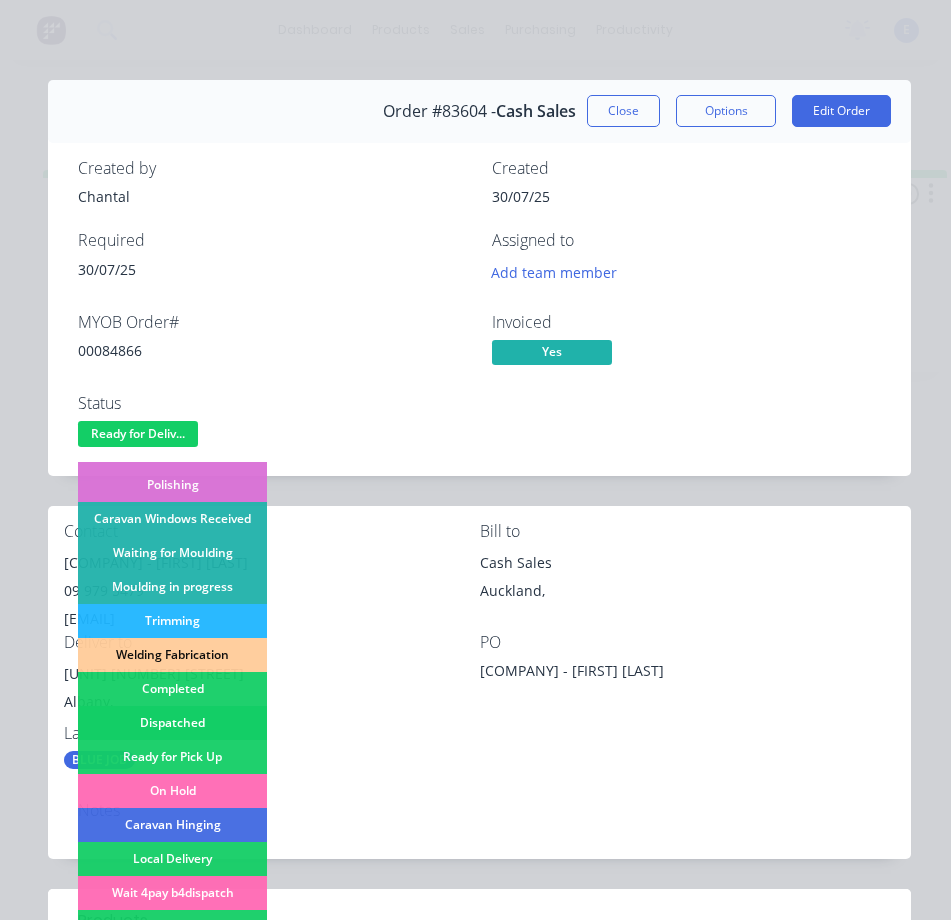 click on "Dispatched" at bounding box center [172, 723] 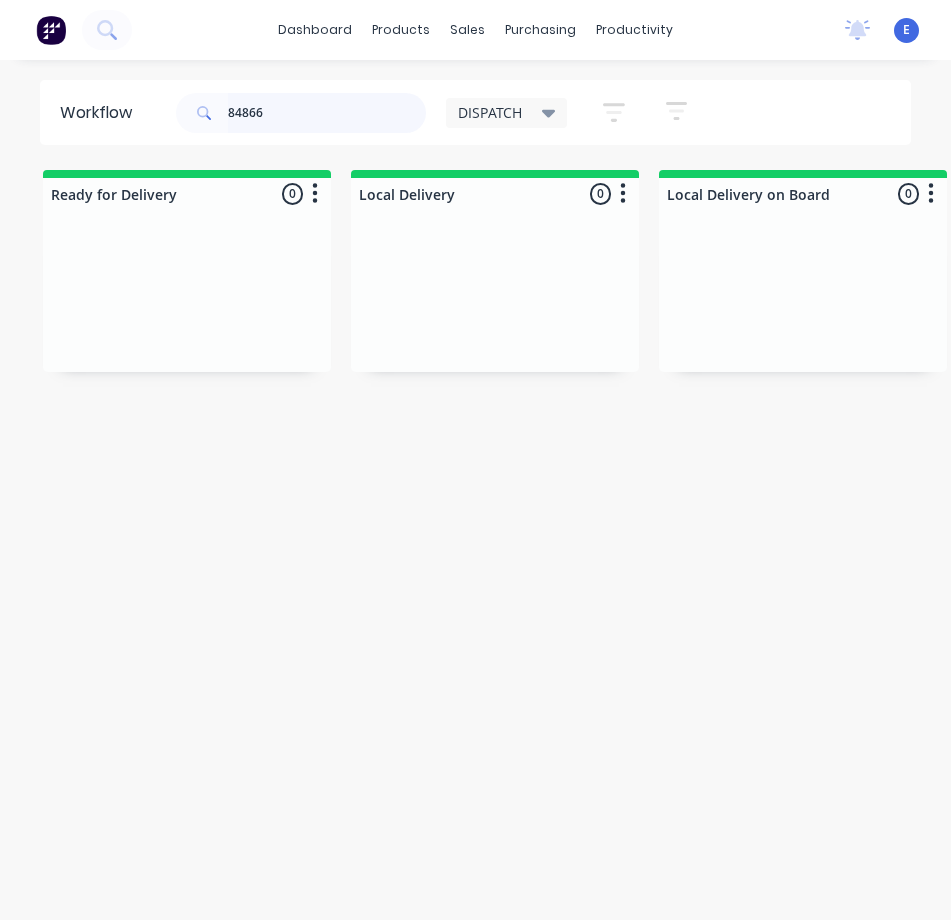 click on "84866" at bounding box center (327, 113) 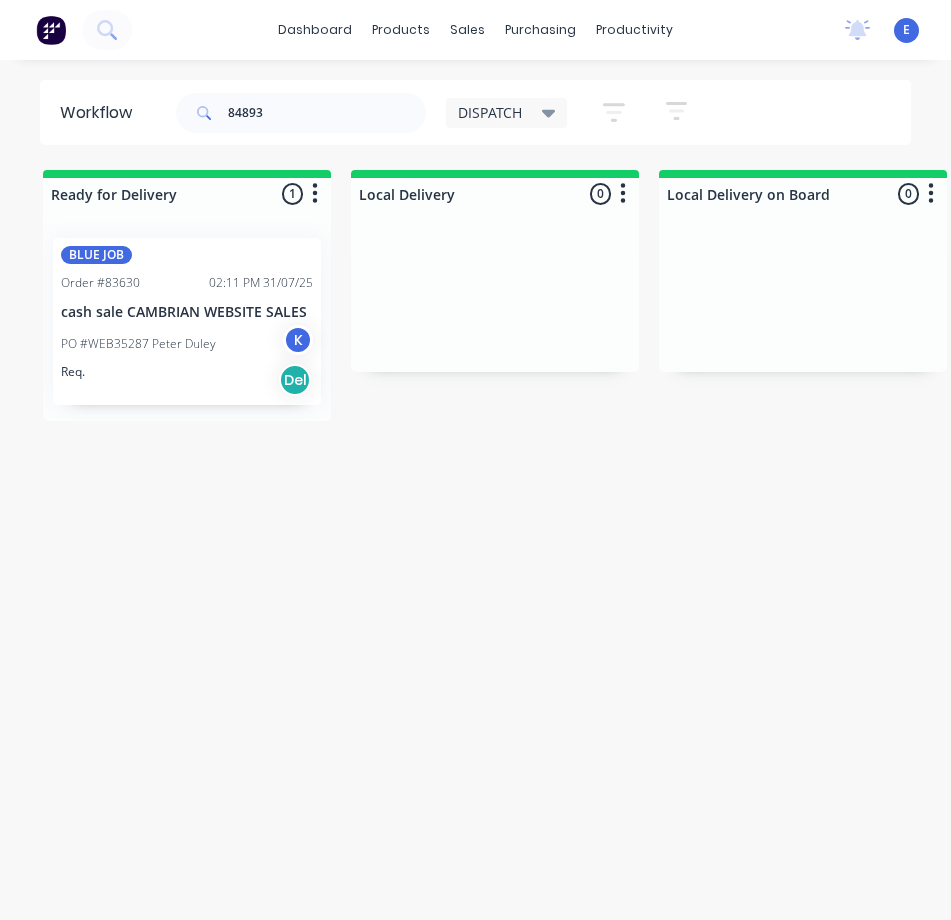 click on "Req. Del" at bounding box center (187, 380) 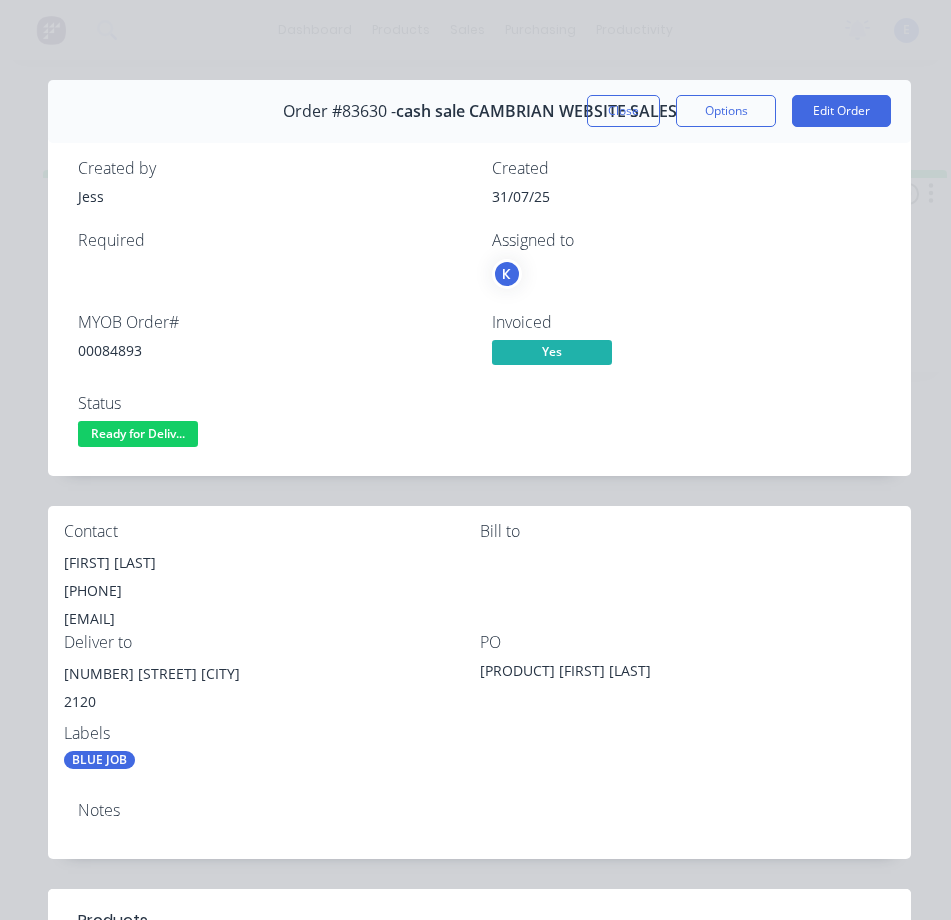 click on "00084893" at bounding box center [273, 350] 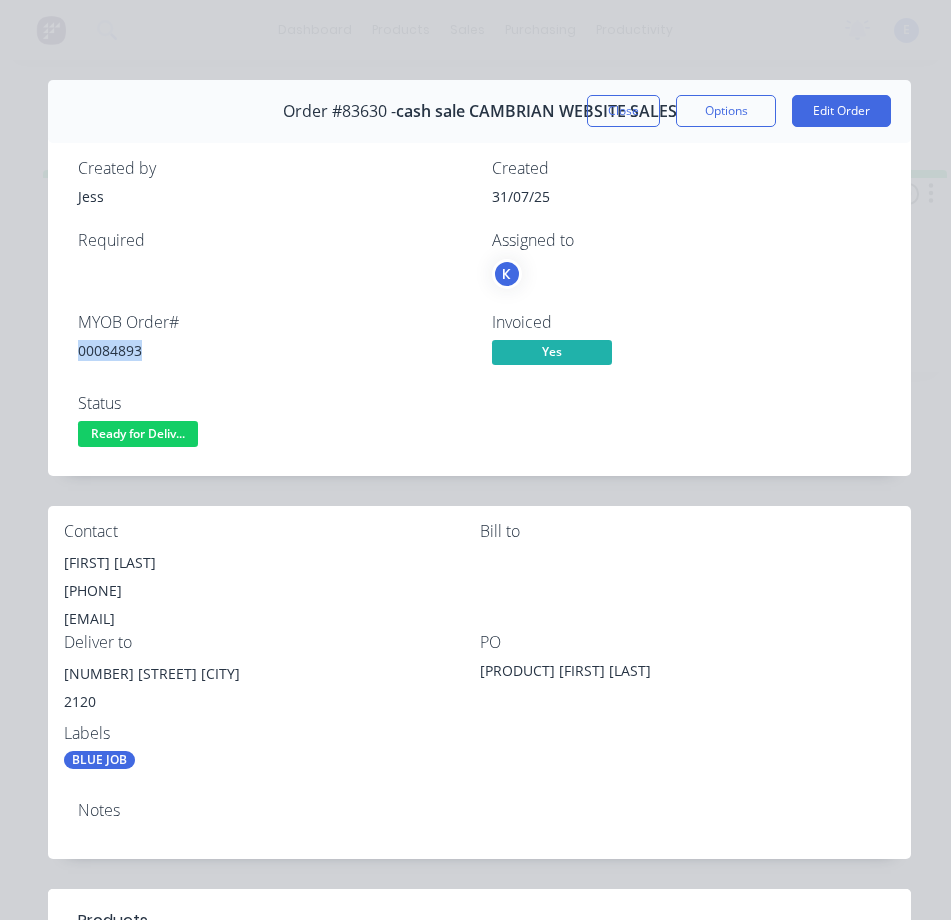 click on "00084893" at bounding box center (273, 350) 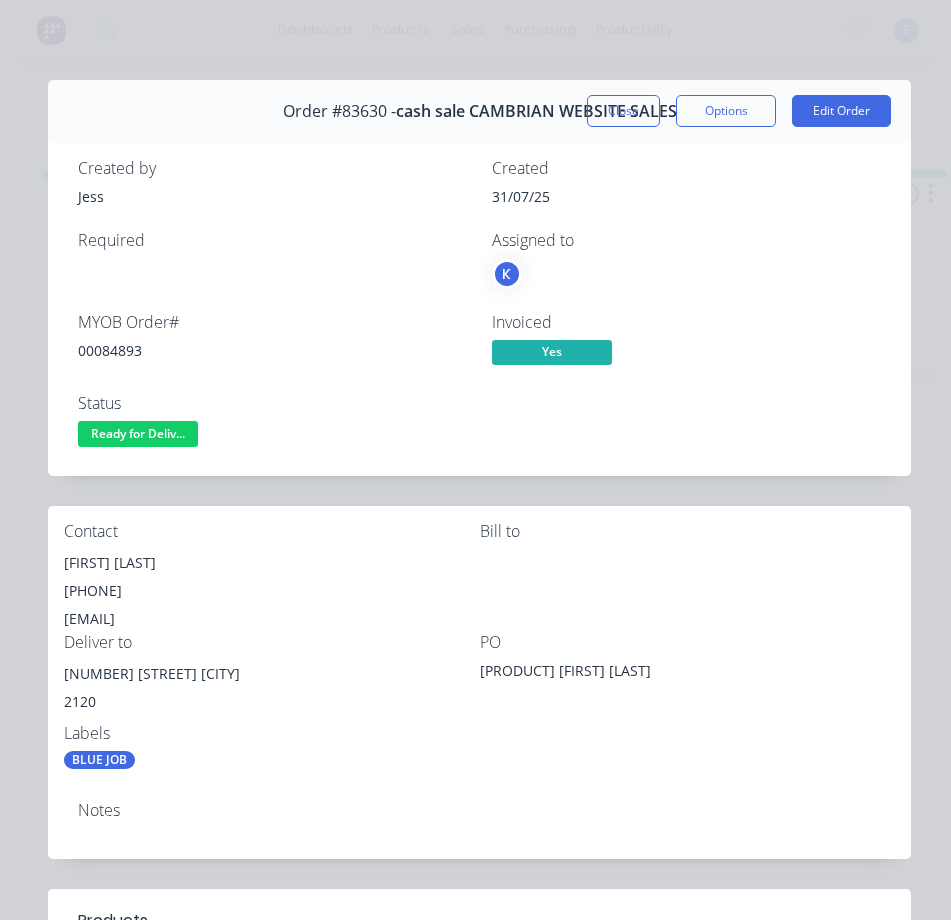 click on "[FIRST] [LAST]" at bounding box center [272, 563] 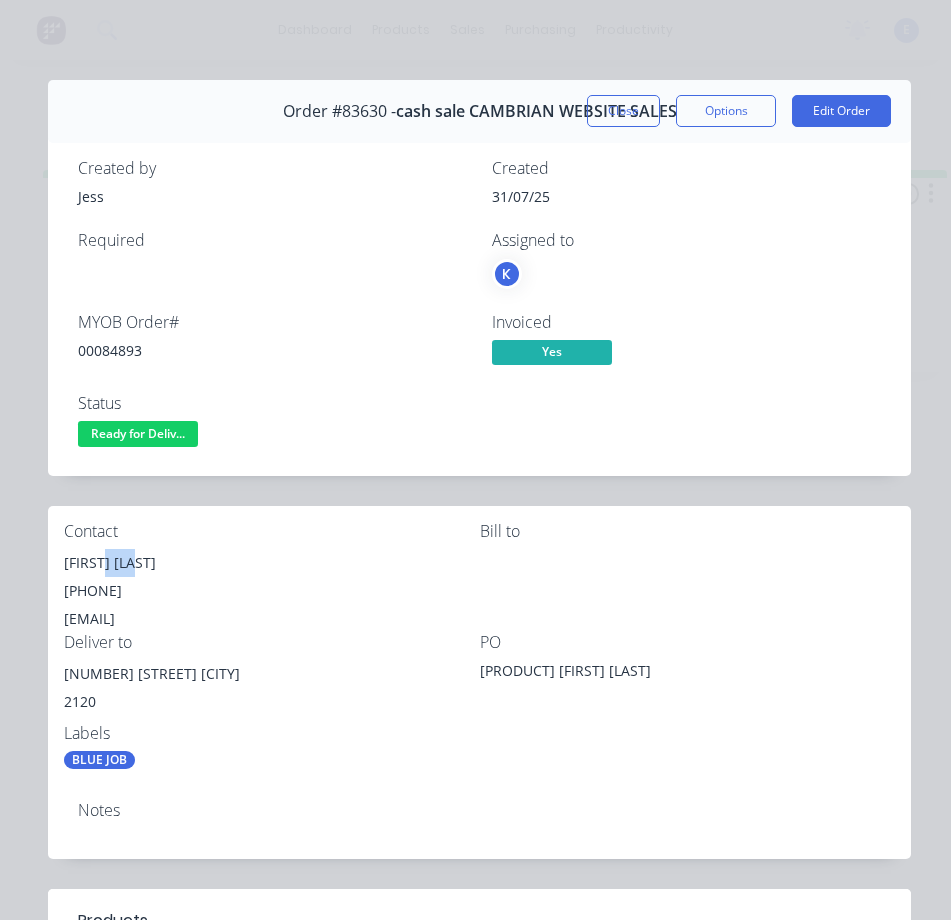 click on "[FIRST] [LAST]" at bounding box center (272, 563) 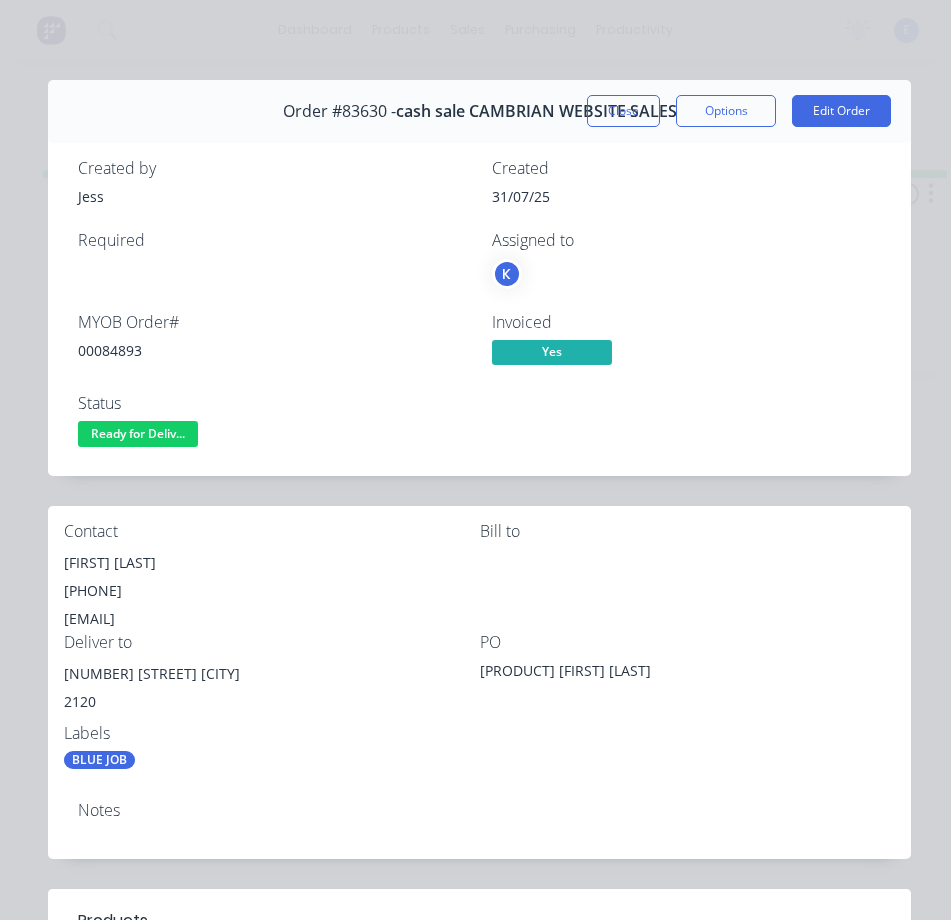 drag, startPoint x: 118, startPoint y: 562, endPoint x: 80, endPoint y: 557, distance: 38.327538 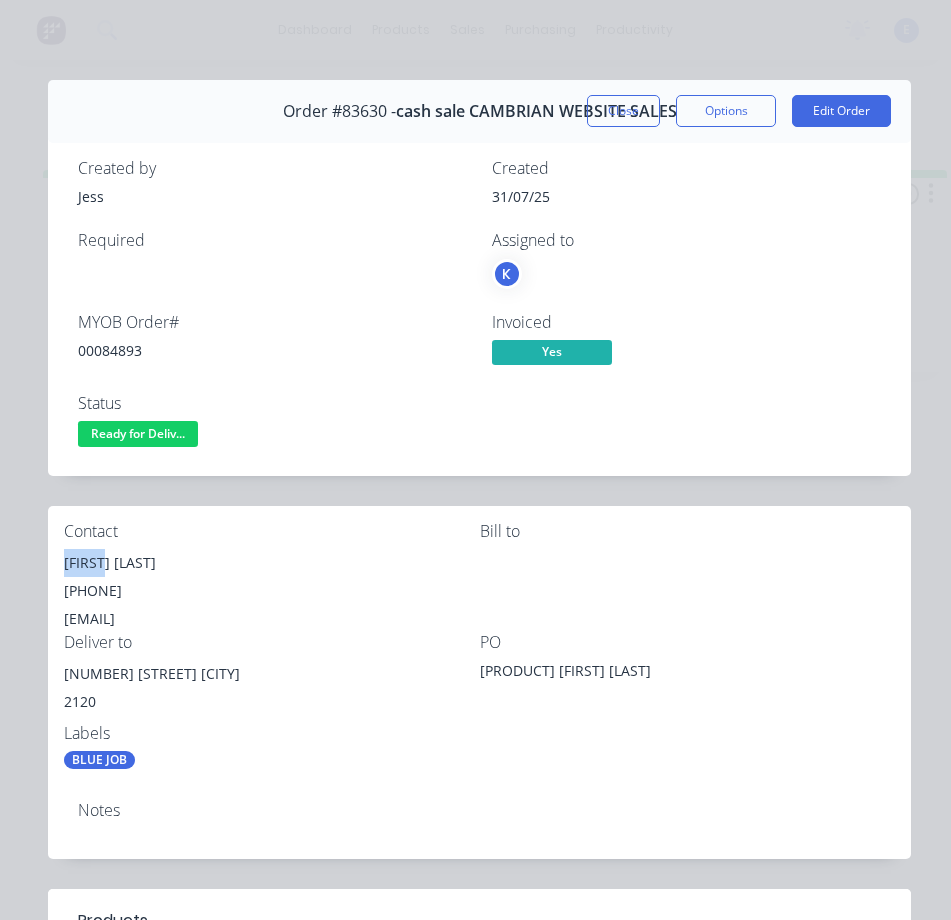 click on "[FIRST] [LAST]" at bounding box center [272, 563] 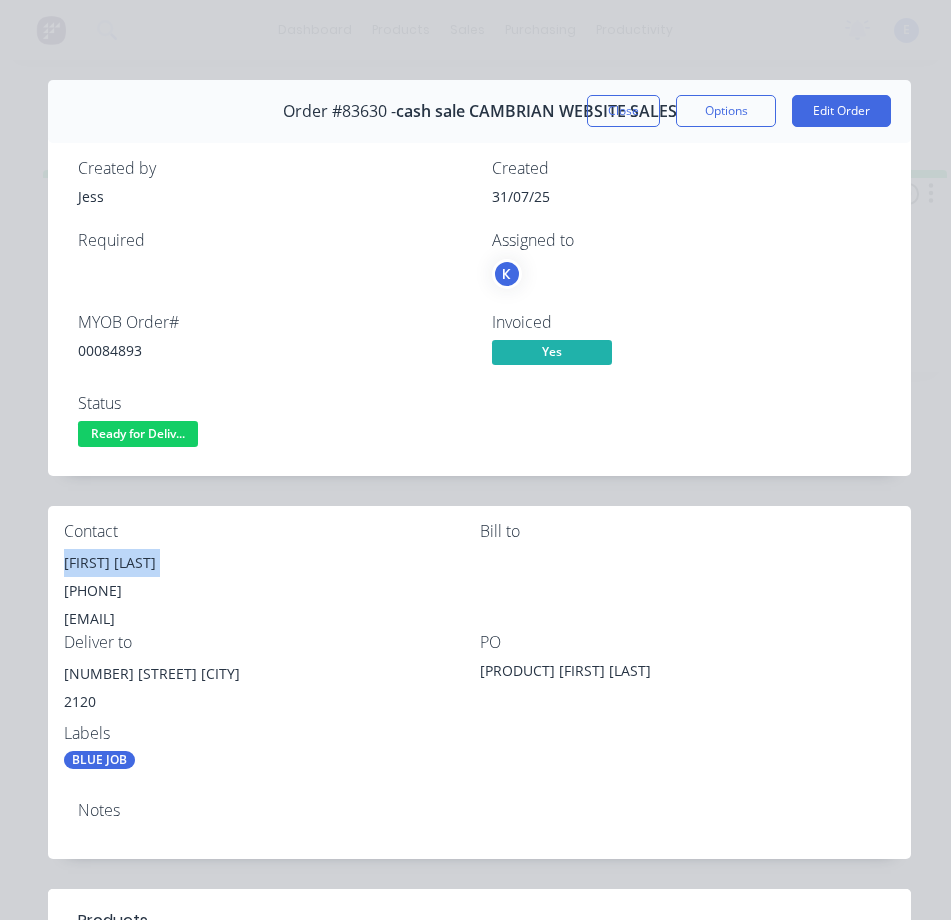 click on "[FIRST] [LAST]" at bounding box center (272, 563) 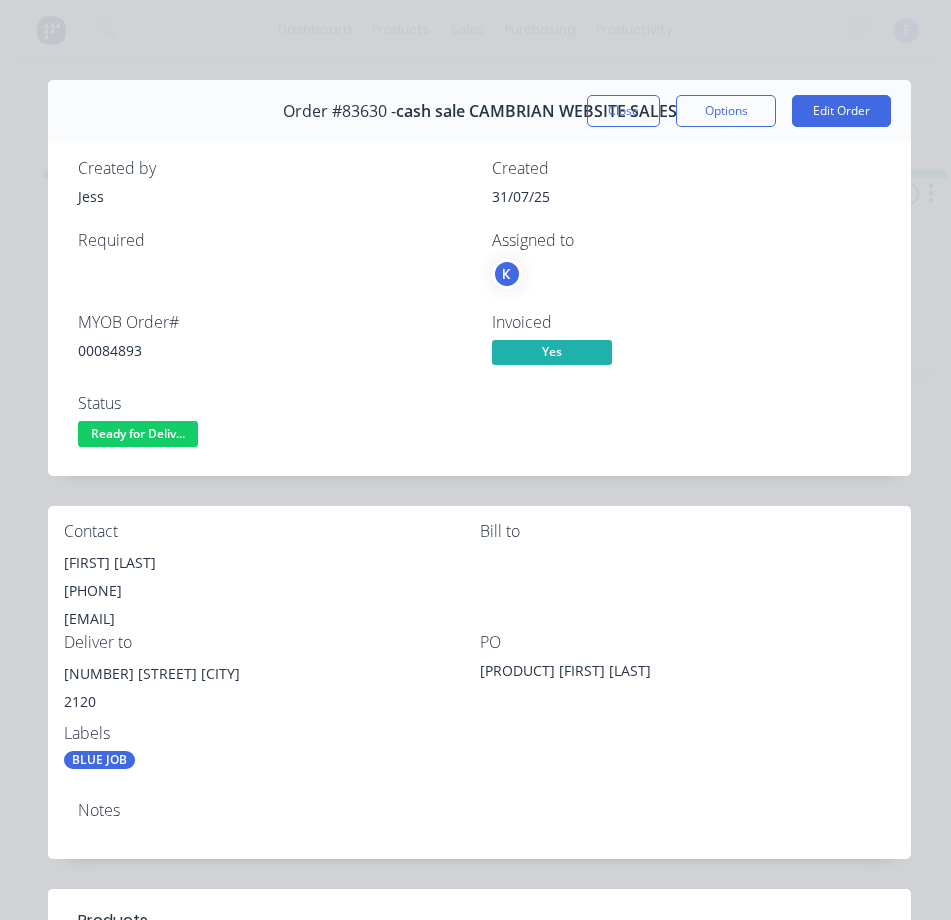 click on "[PHONE]" at bounding box center (272, 591) 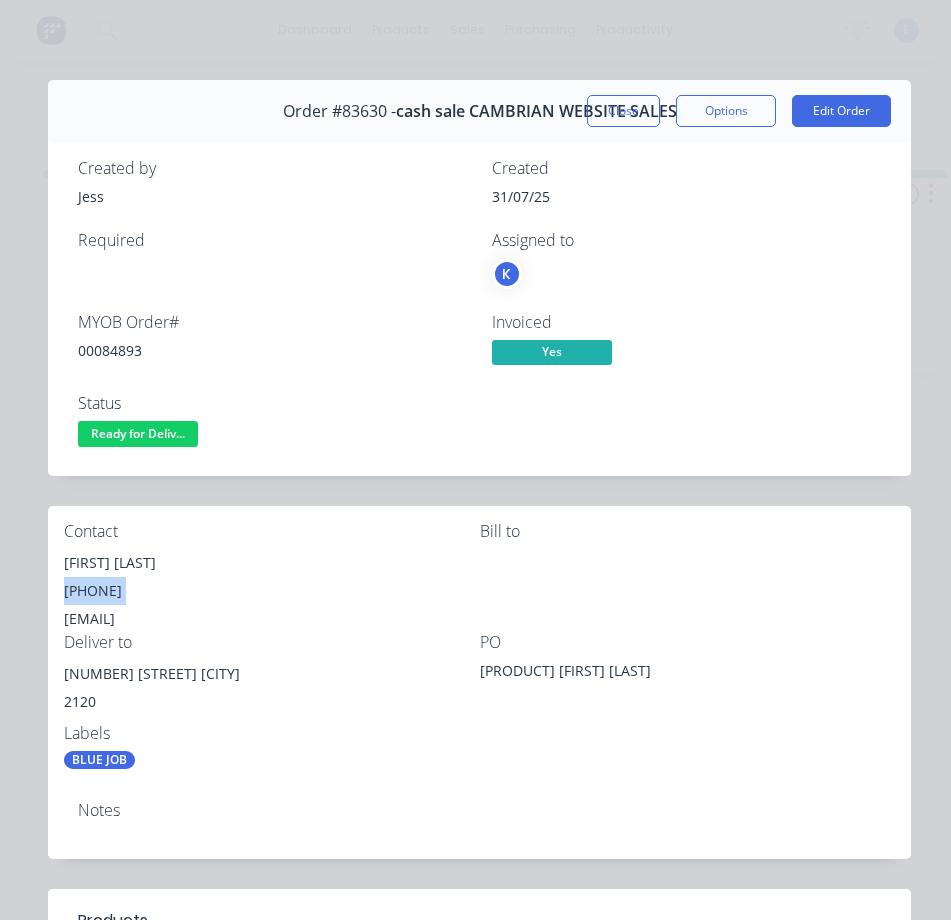 click on "[PHONE]" at bounding box center [272, 591] 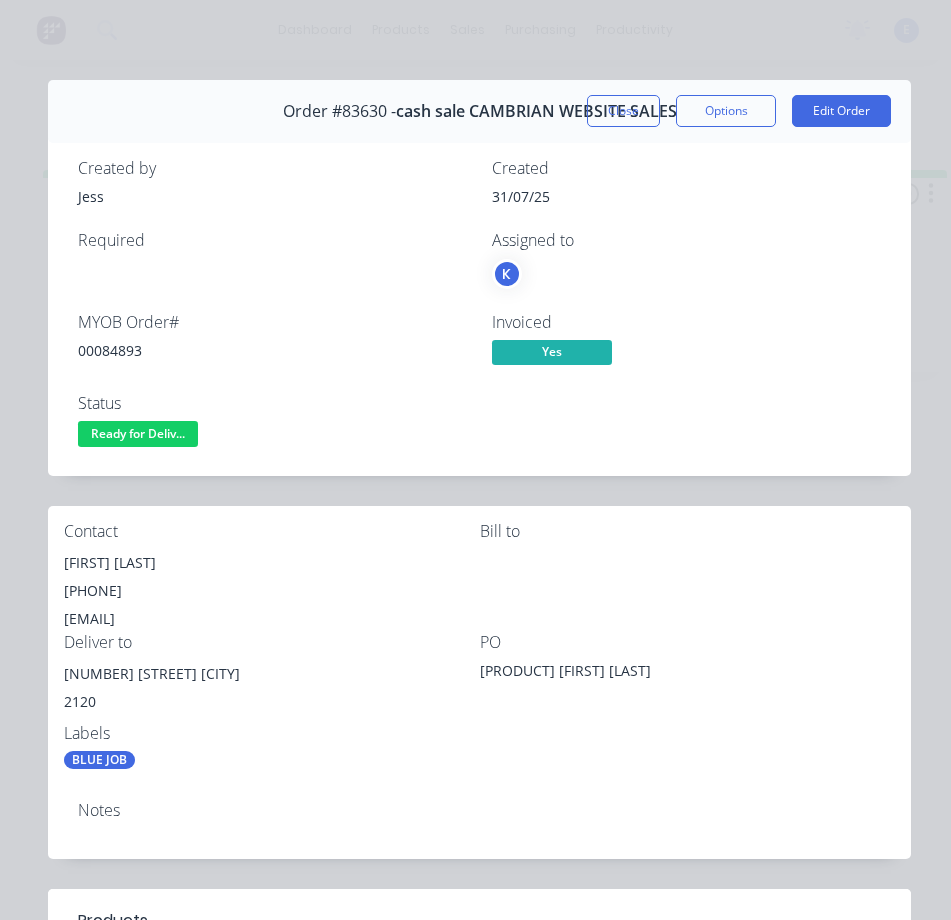 click on "[EMAIL]" at bounding box center [272, 619] 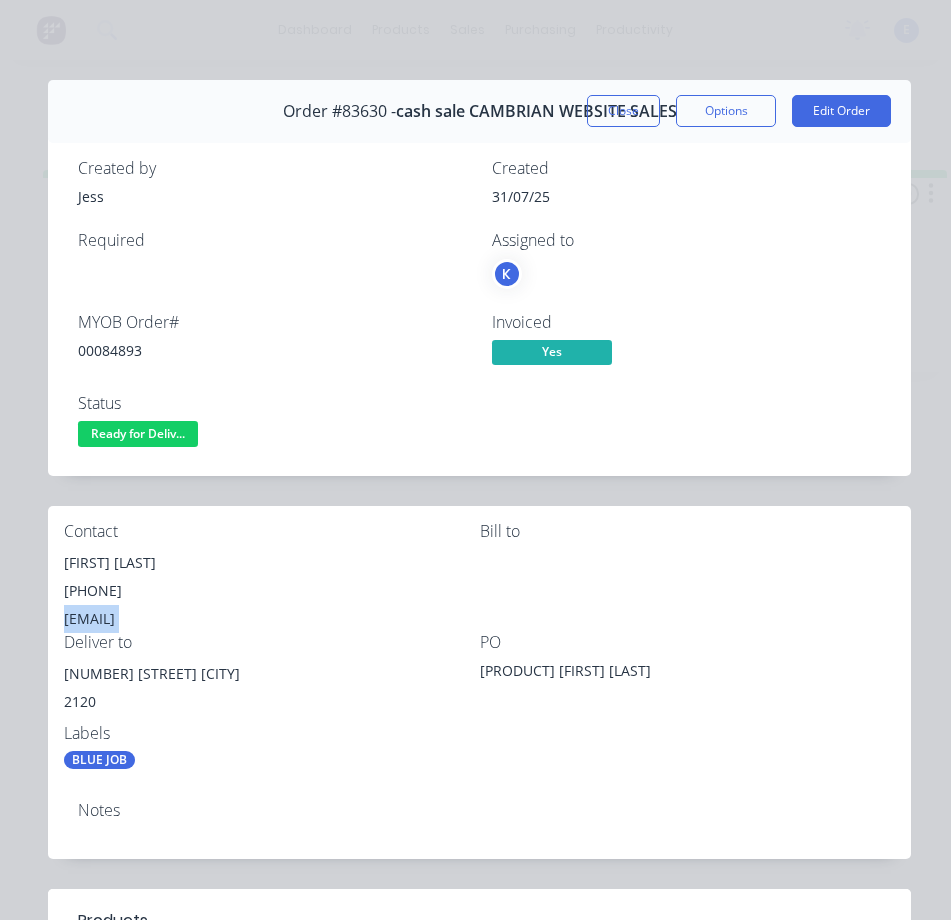 click on "[EMAIL]" at bounding box center (272, 619) 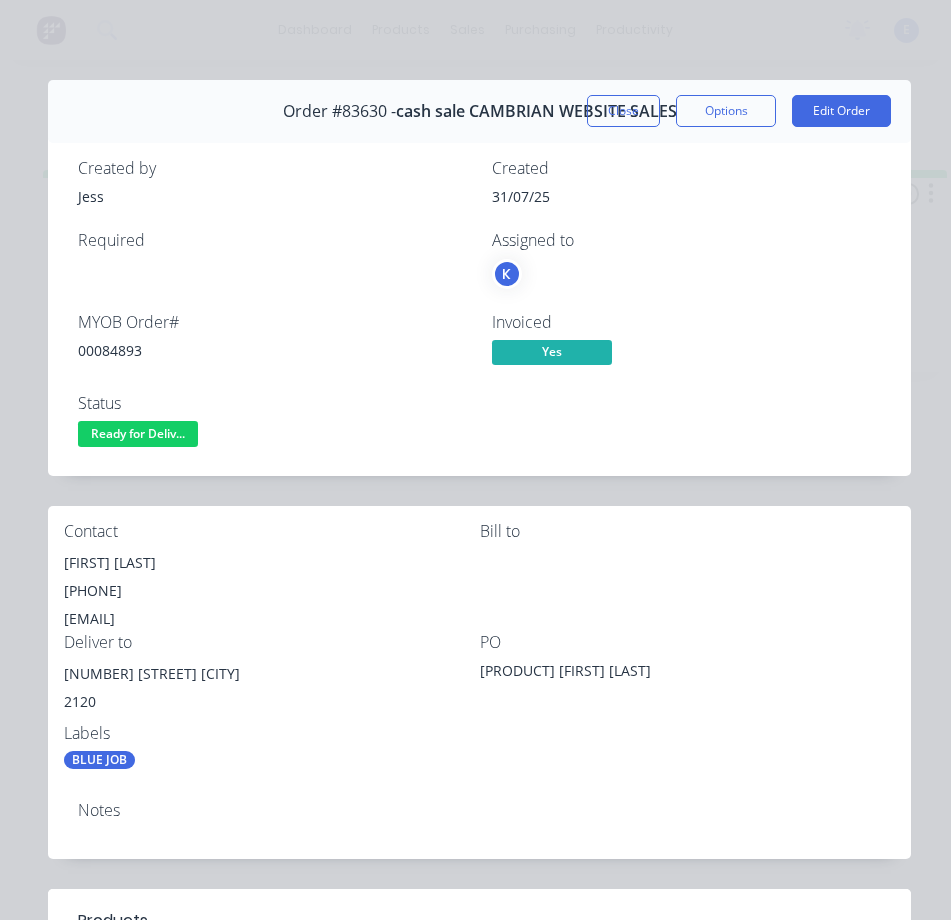 drag, startPoint x: 135, startPoint y: 615, endPoint x: 218, endPoint y: 652, distance: 90.873535 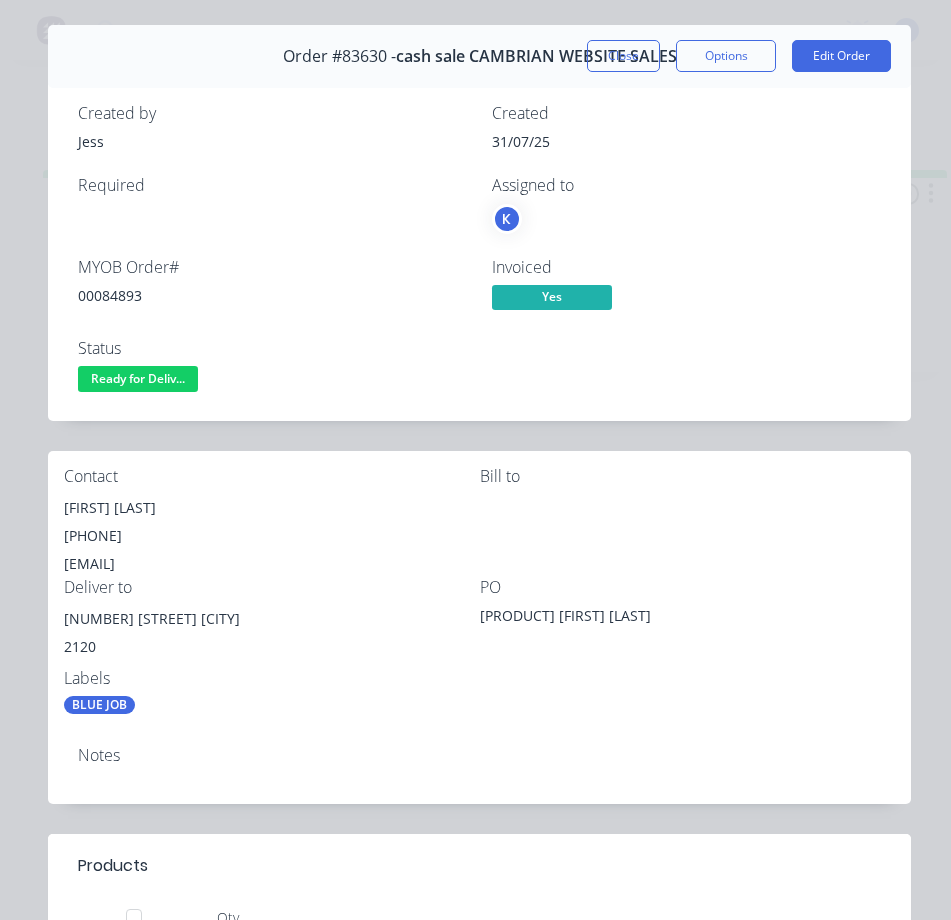 scroll, scrollTop: 100, scrollLeft: 0, axis: vertical 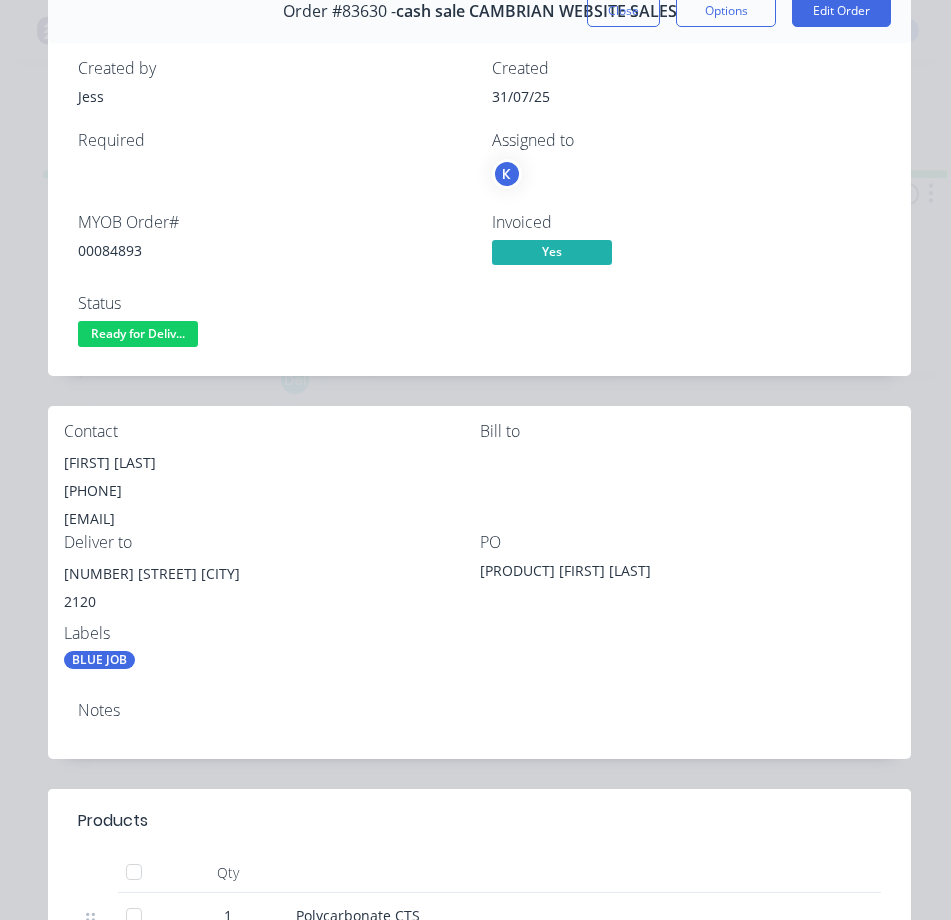 click on "[EMAIL]" at bounding box center (272, 519) 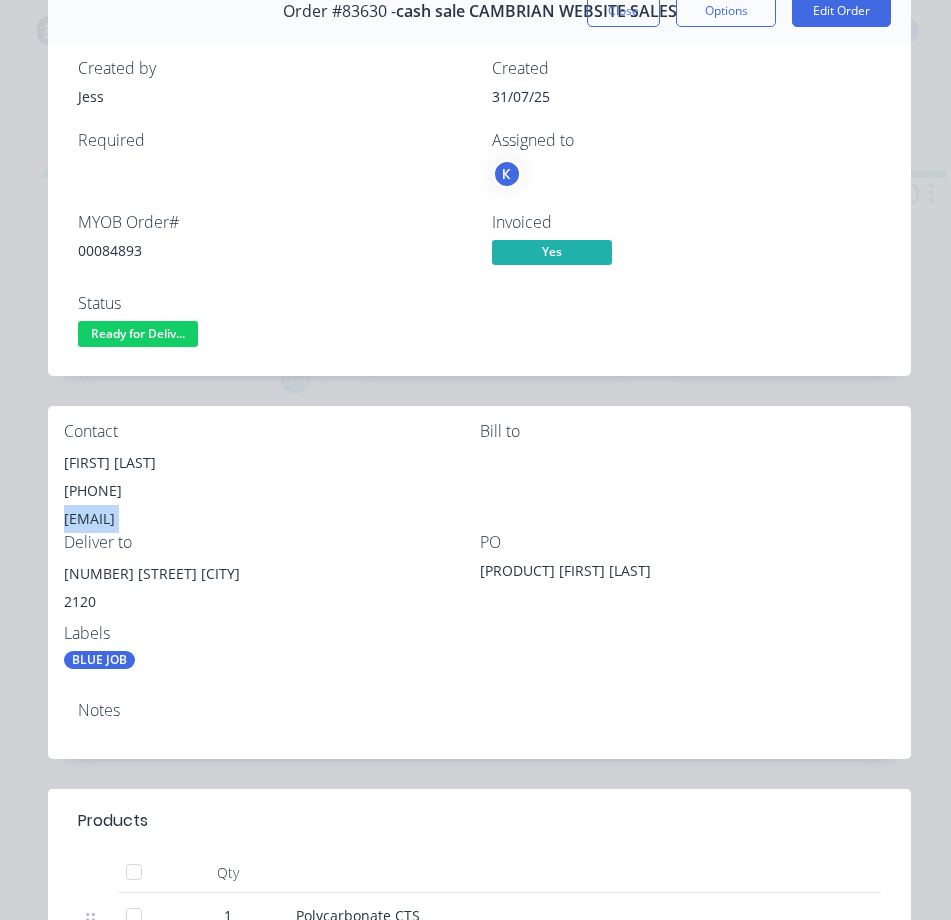 click on "[EMAIL]" at bounding box center (272, 519) 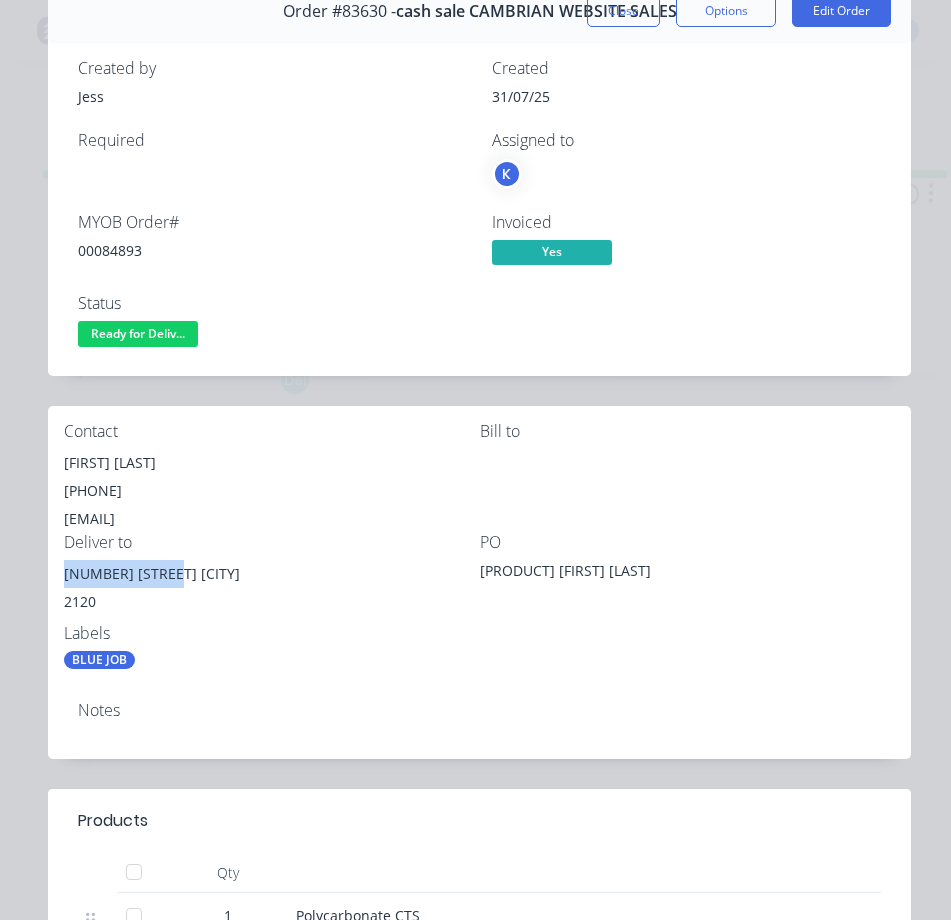drag, startPoint x: 159, startPoint y: 575, endPoint x: 57, endPoint y: 578, distance: 102.044106 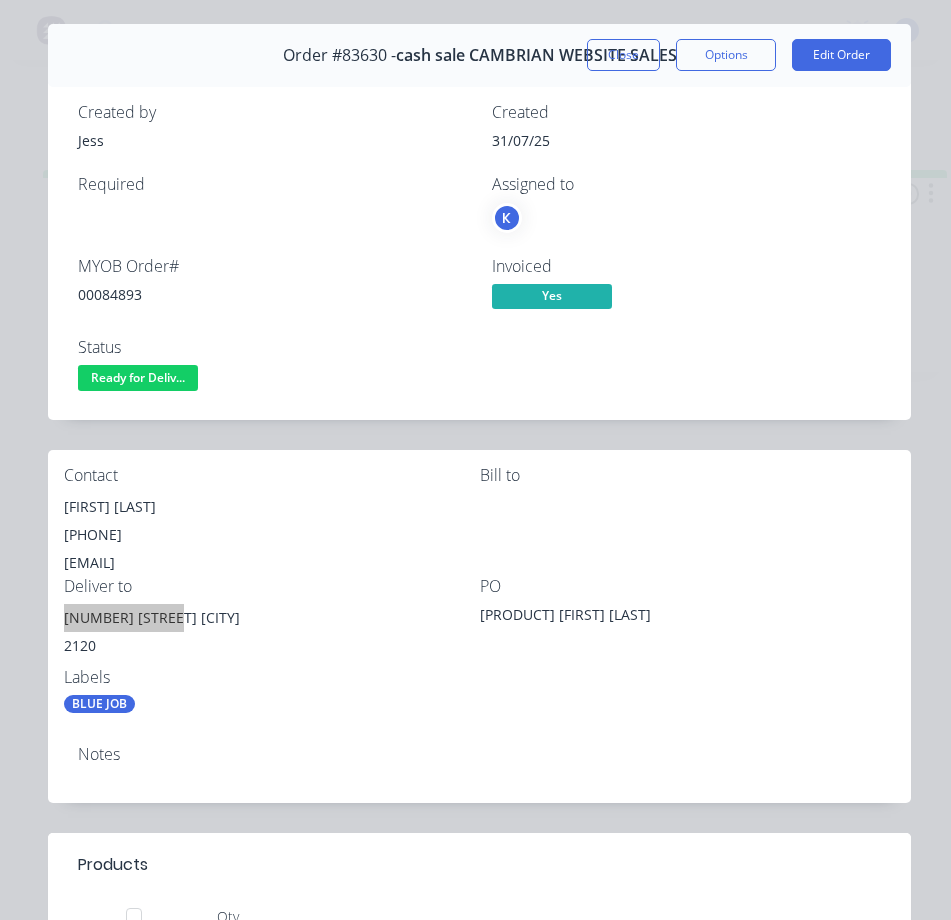scroll, scrollTop: 0, scrollLeft: 0, axis: both 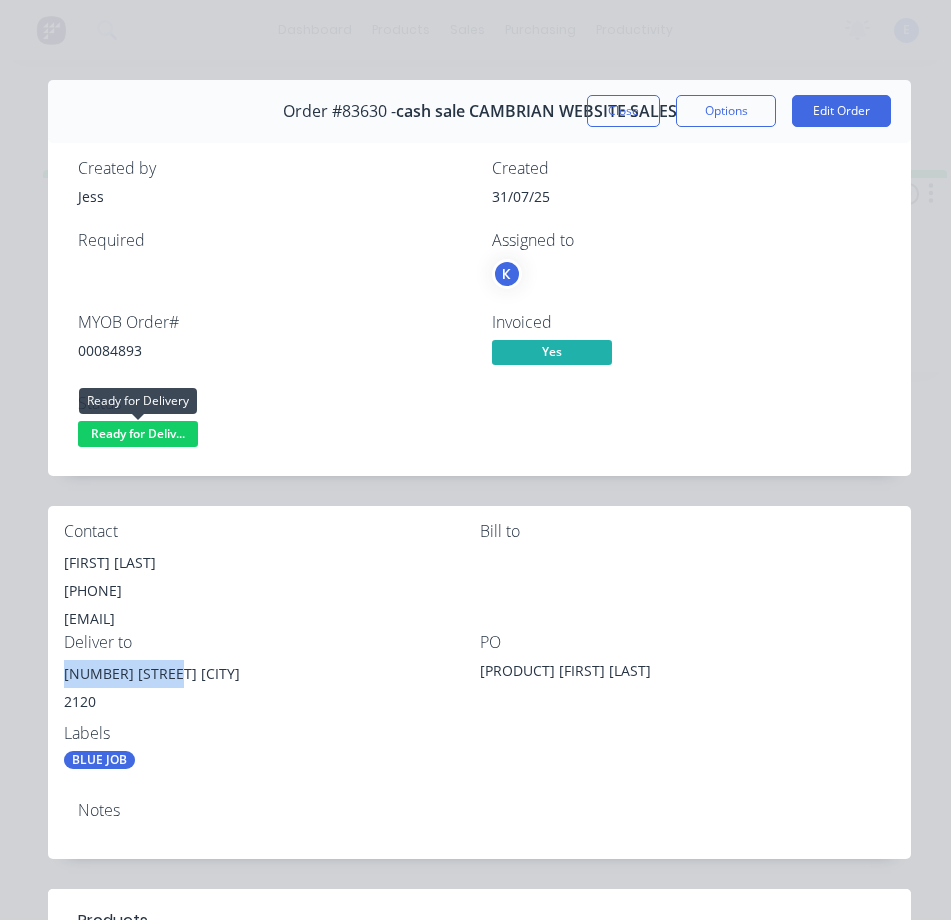 click on "Ready for Deliv..." at bounding box center [138, 433] 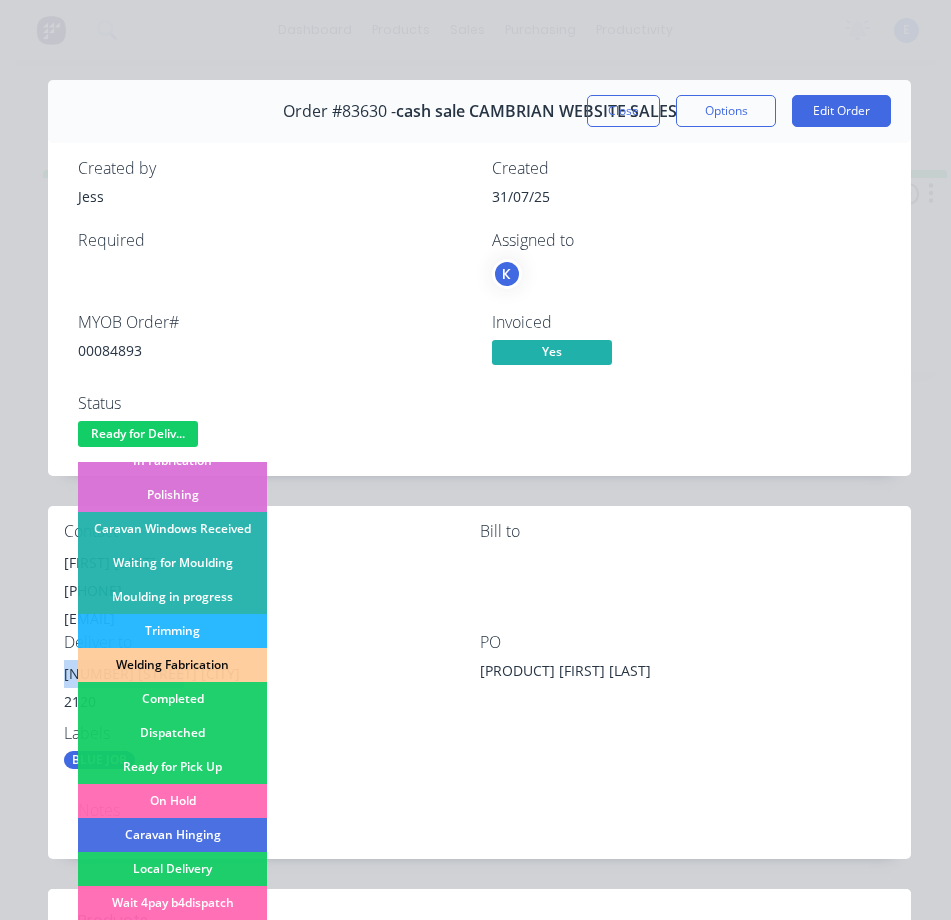 scroll, scrollTop: 300, scrollLeft: 0, axis: vertical 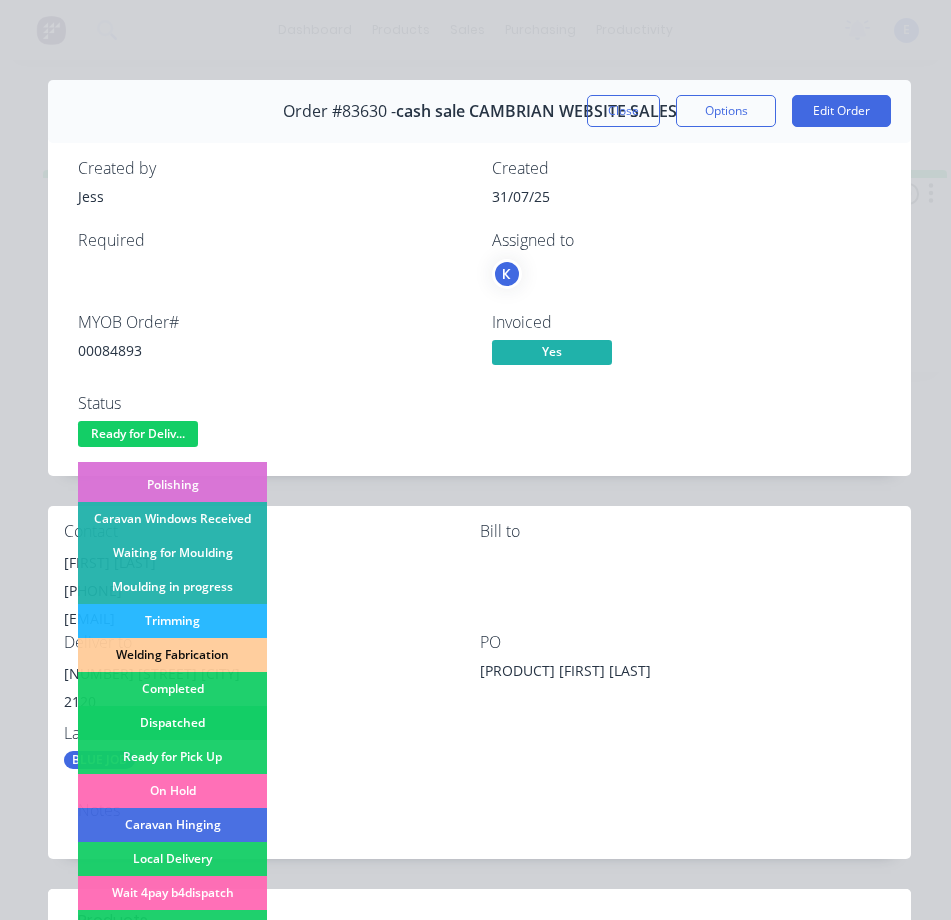 click on "Dispatched" at bounding box center [172, 723] 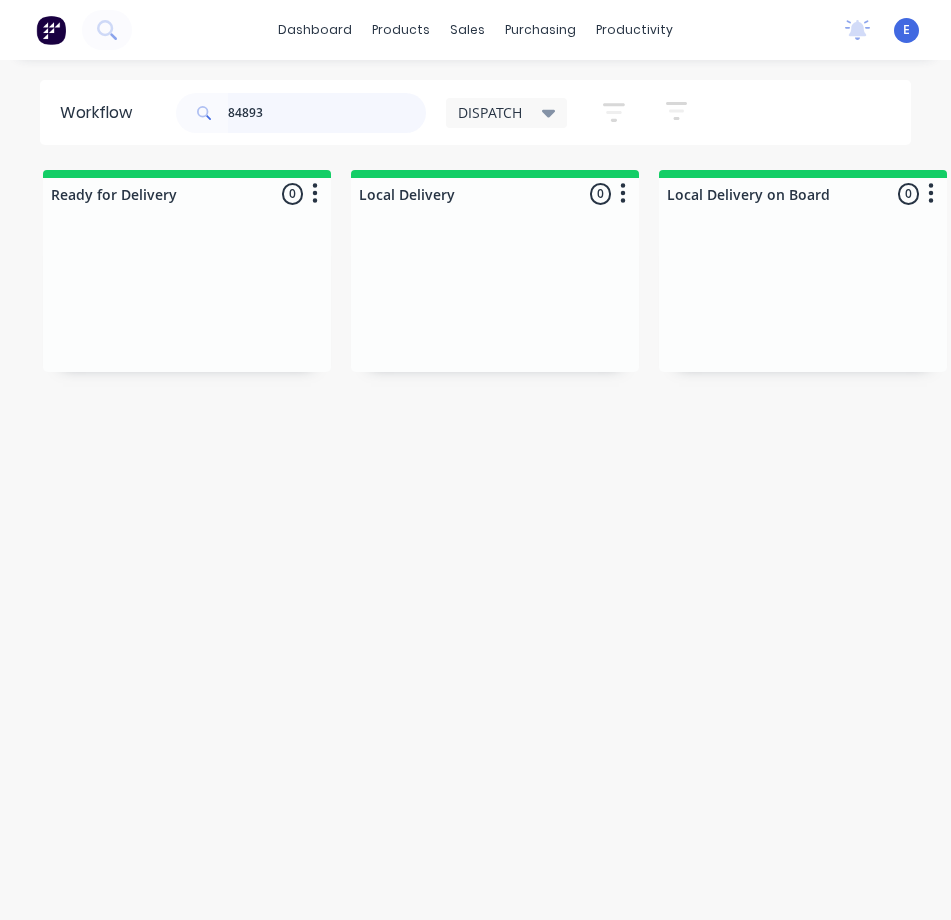 click on "84893" at bounding box center [327, 113] 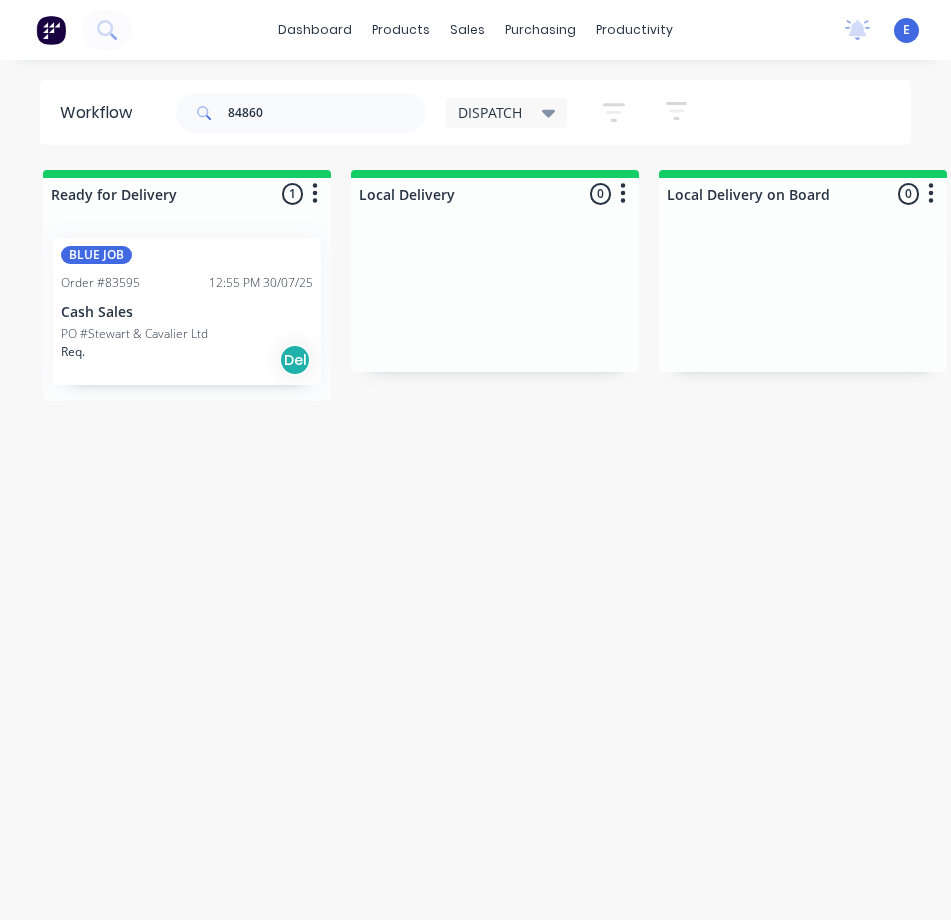 click on "Req. Del" at bounding box center [187, 360] 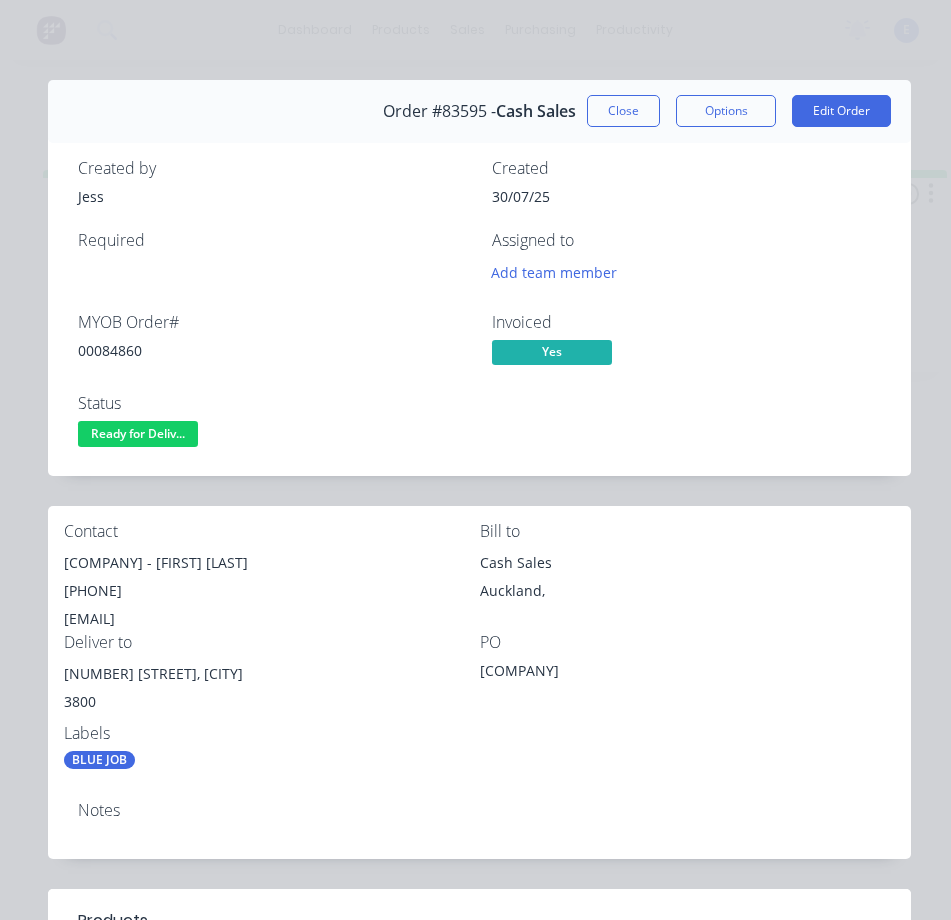 click on "00084860" at bounding box center (273, 350) 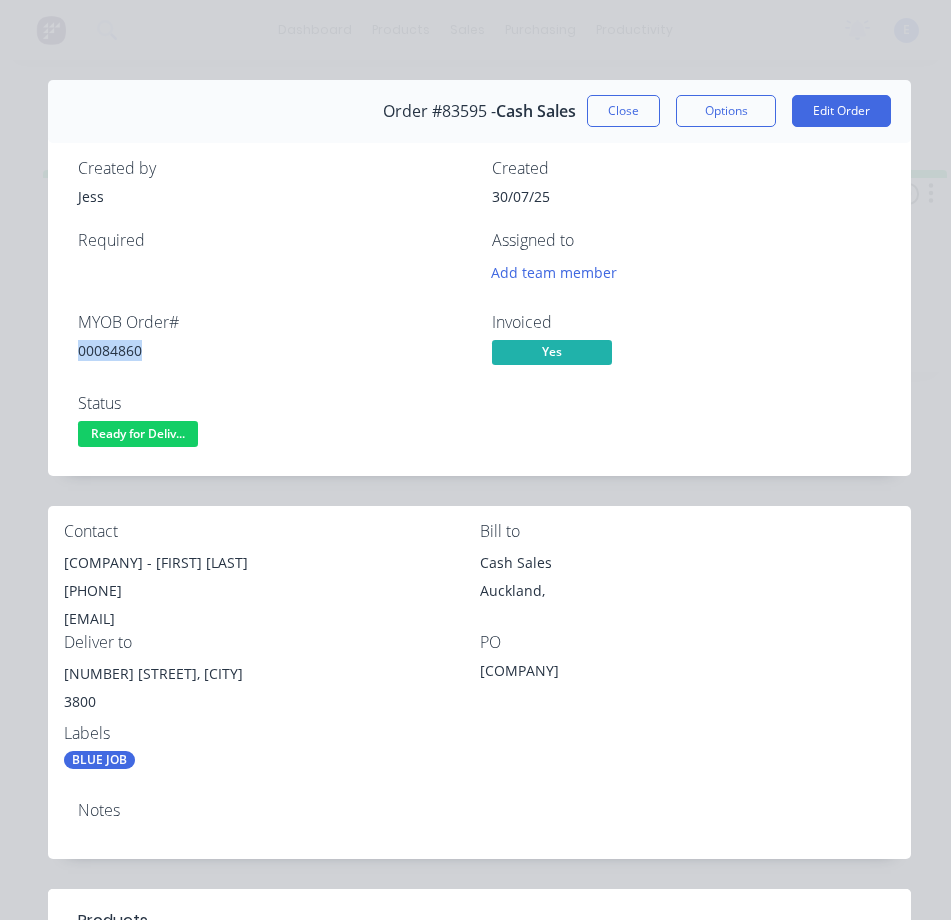 click on "00084860" at bounding box center [273, 350] 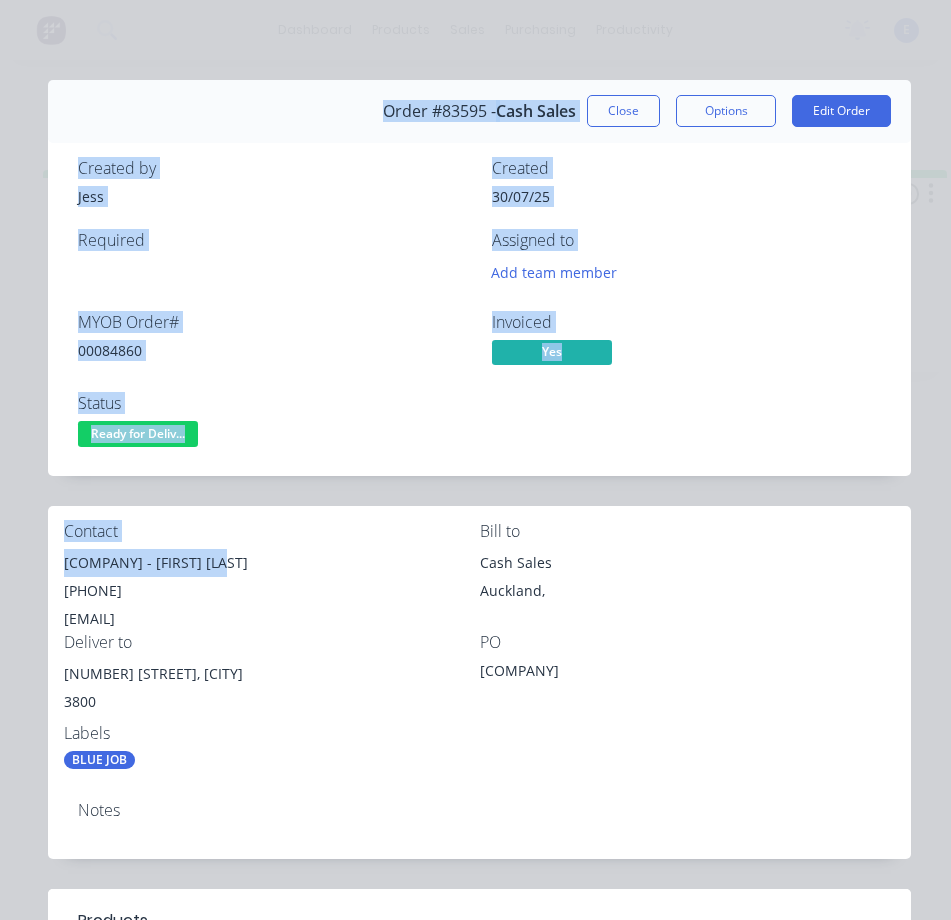 drag, startPoint x: 212, startPoint y: 567, endPoint x: 41, endPoint y: 577, distance: 171.29214 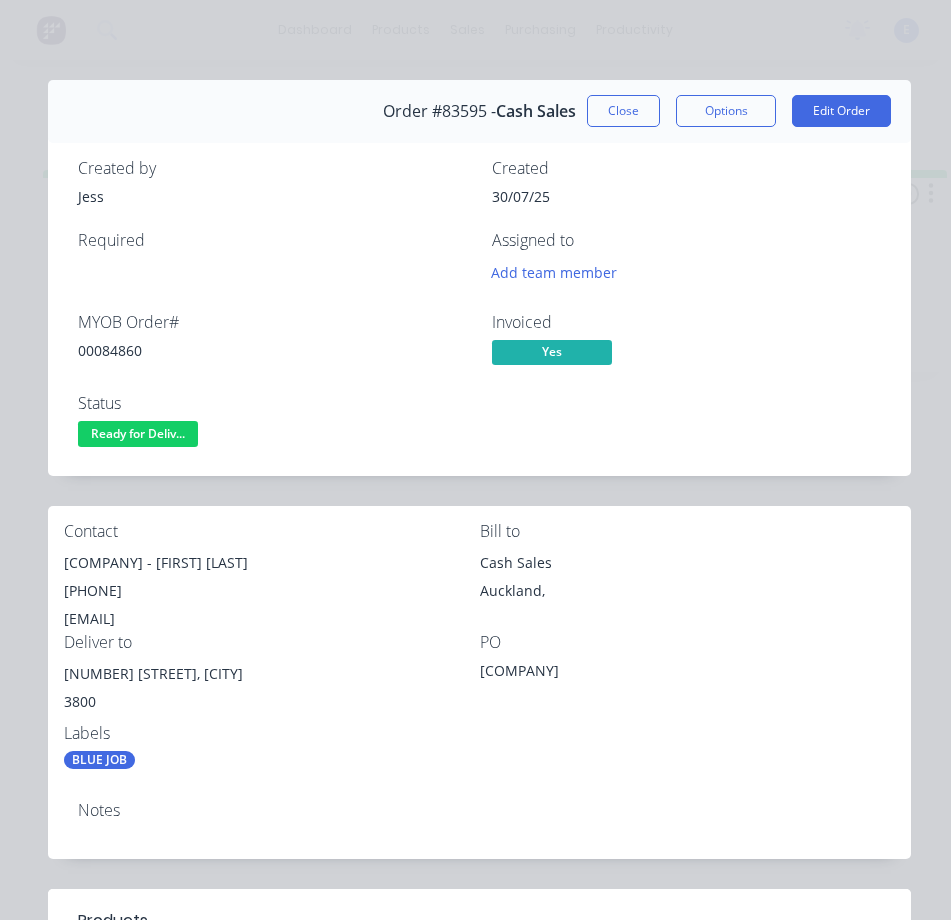 click on "[EMAIL]" at bounding box center [272, 619] 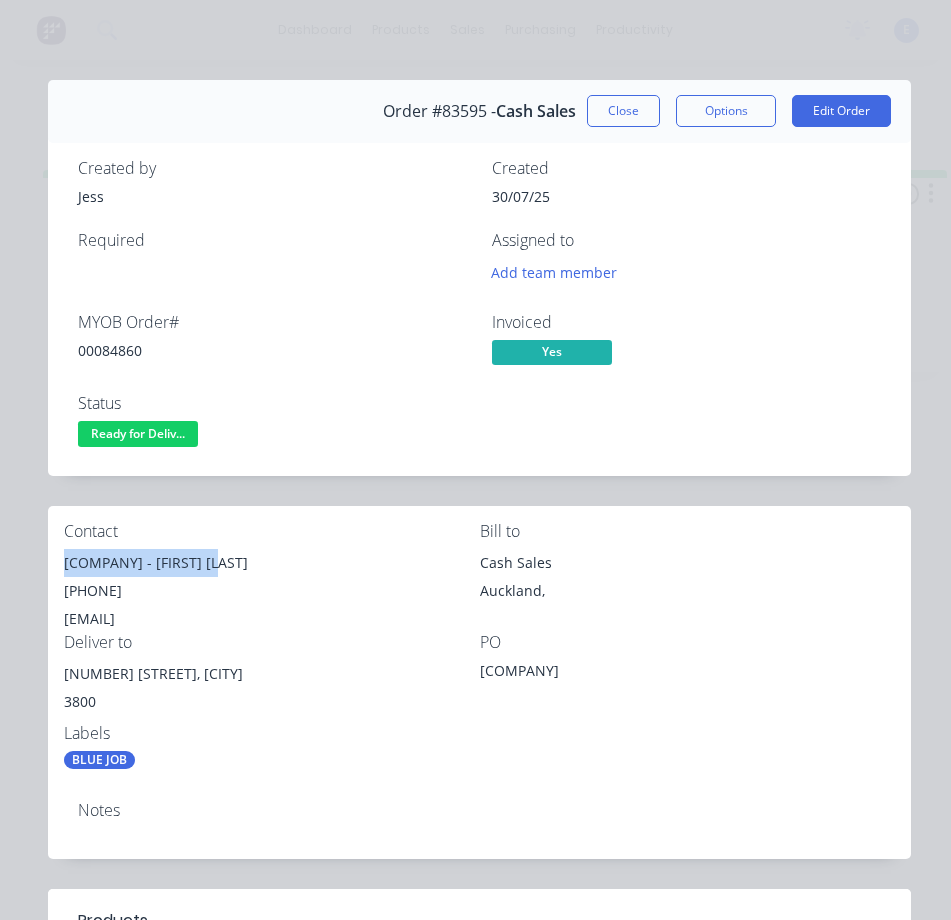 drag, startPoint x: 209, startPoint y: 563, endPoint x: 63, endPoint y: 560, distance: 146.03082 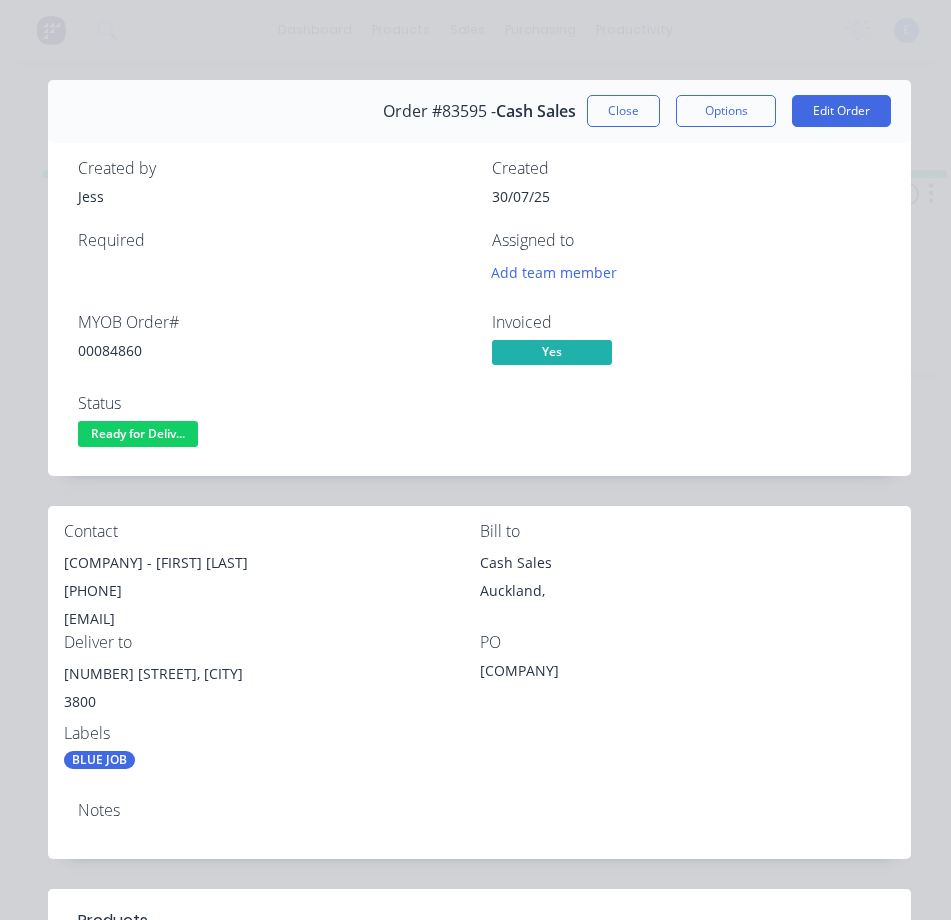 drag, startPoint x: 259, startPoint y: 594, endPoint x: 249, endPoint y: 581, distance: 16.40122 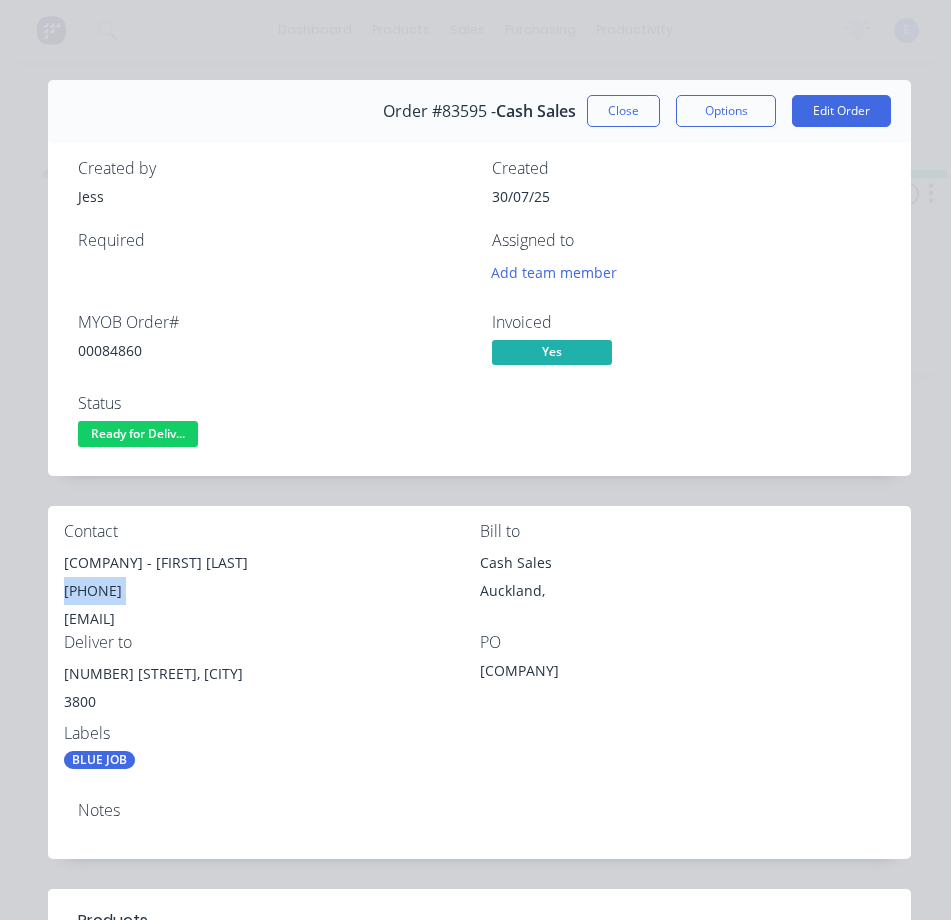 click on "[PHONE]" at bounding box center [272, 591] 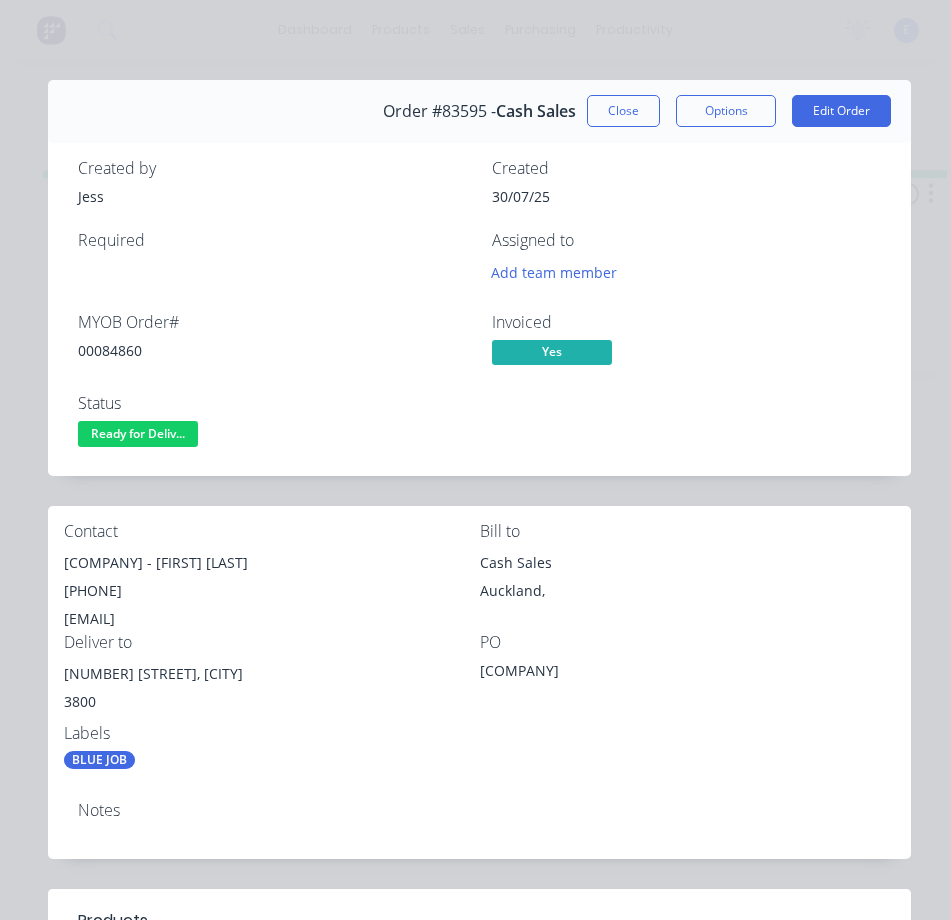 click on "[EMAIL]" at bounding box center [272, 619] 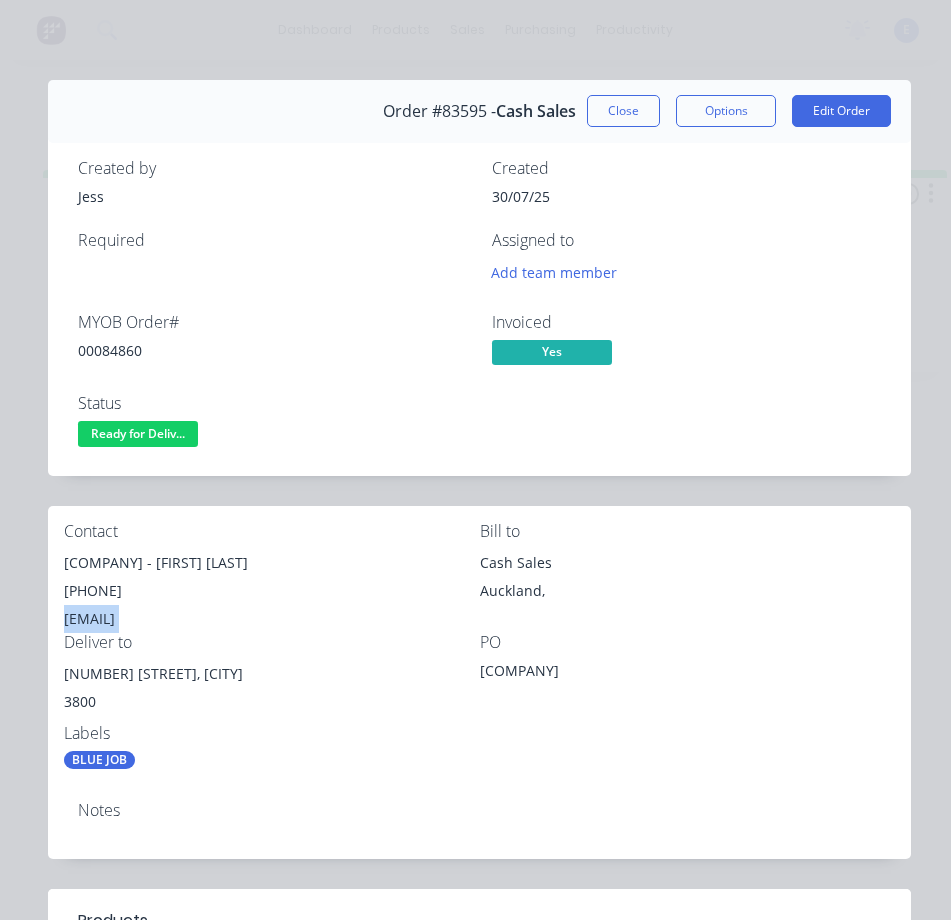 click on "[EMAIL]" at bounding box center (272, 619) 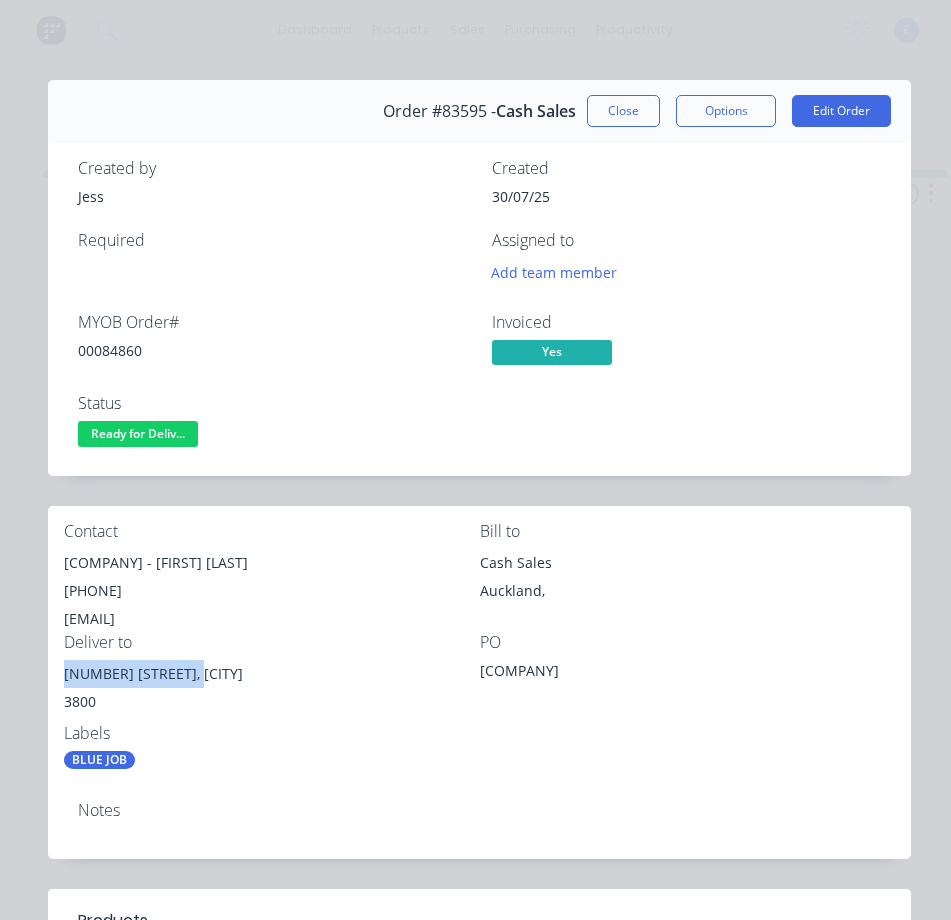 drag, startPoint x: 207, startPoint y: 673, endPoint x: 66, endPoint y: 676, distance: 141.0319 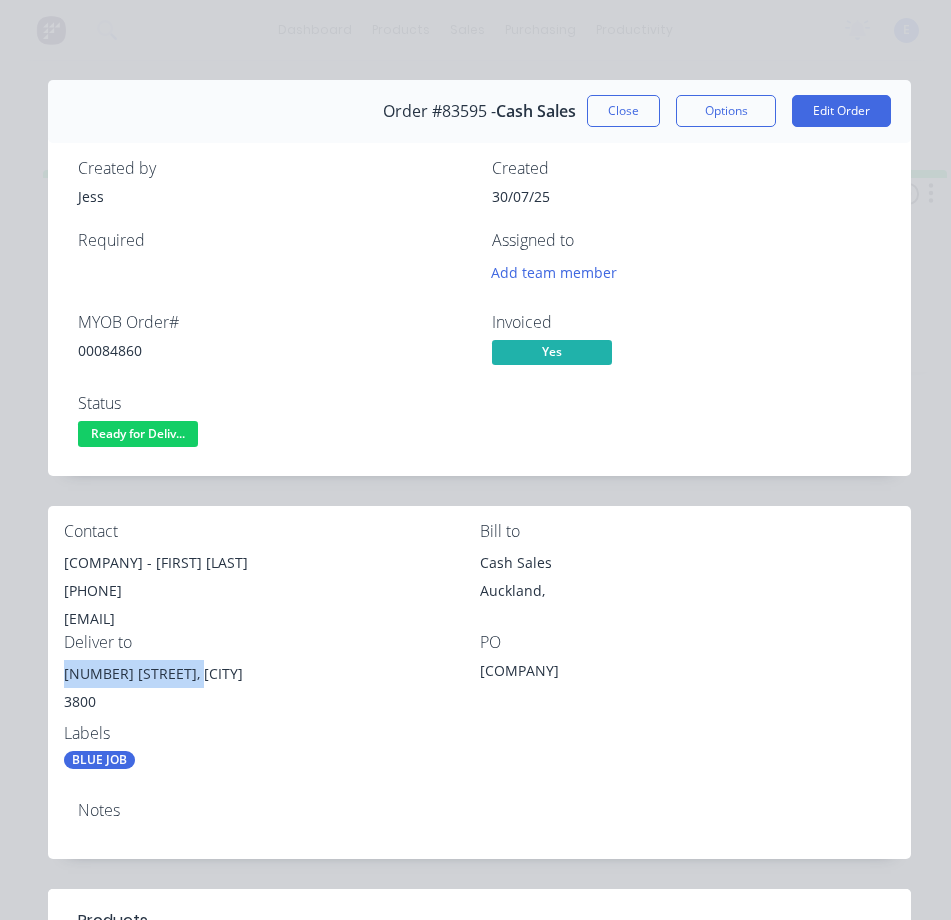 click on "Ready for Deliv..." at bounding box center [138, 433] 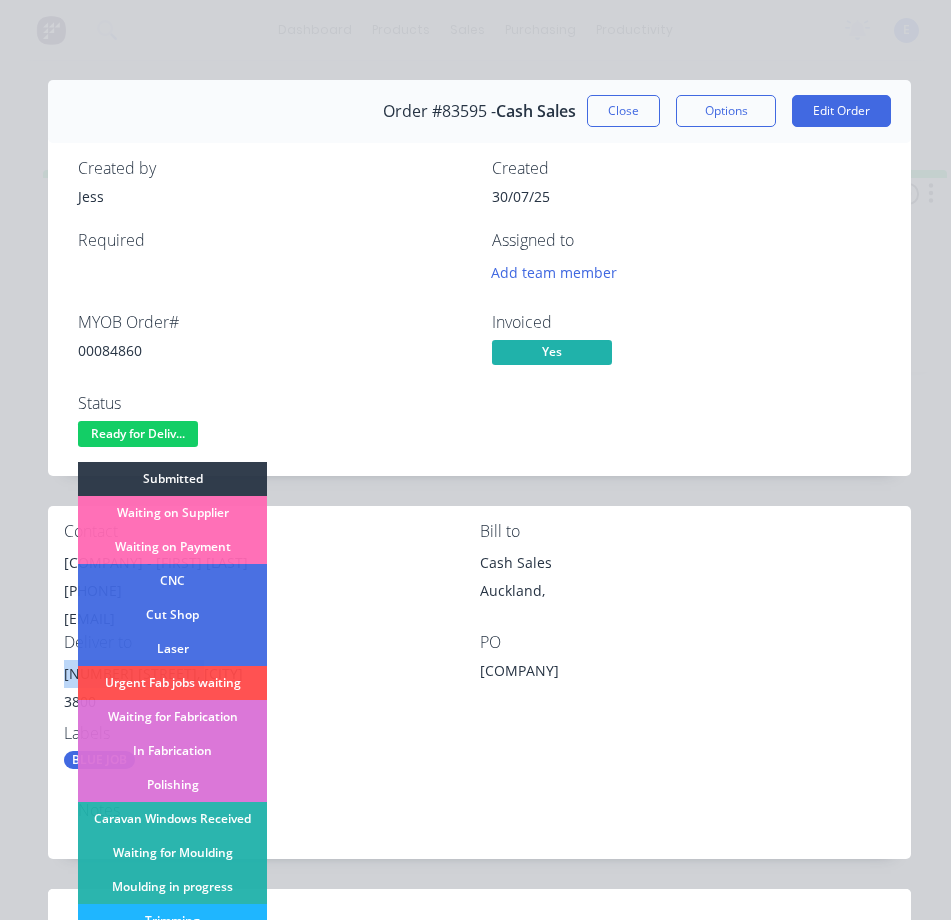 scroll, scrollTop: 300, scrollLeft: 0, axis: vertical 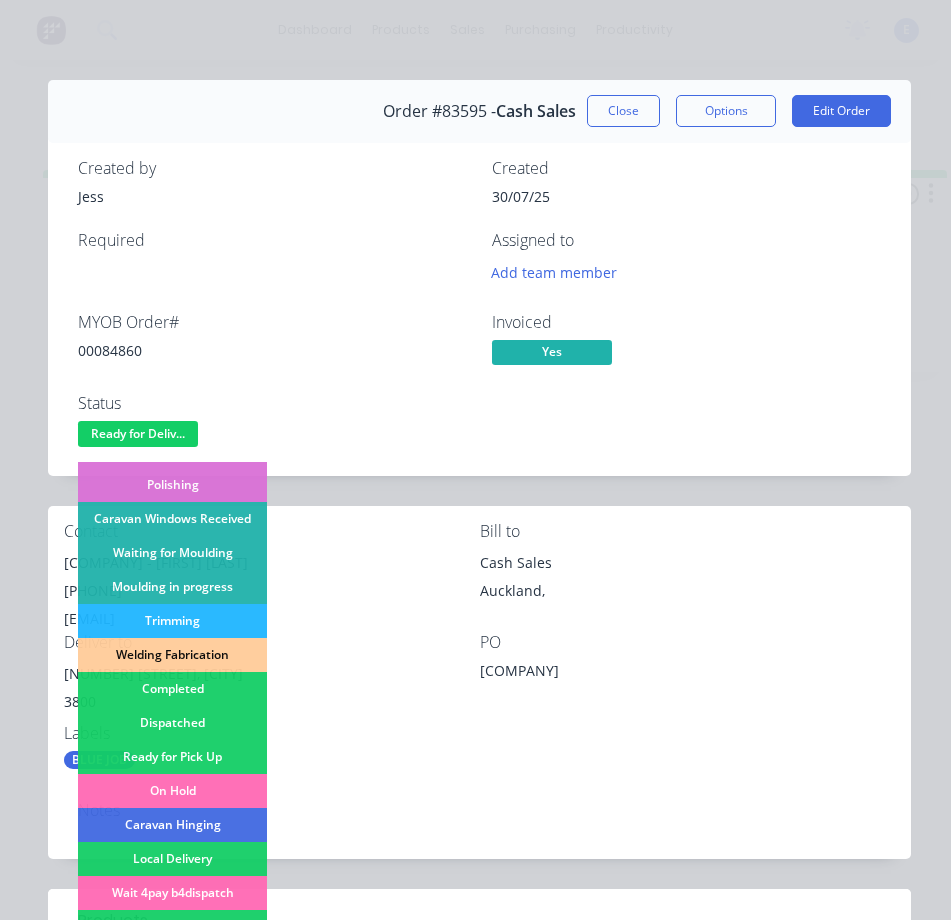 drag, startPoint x: 223, startPoint y: 726, endPoint x: 277, endPoint y: 420, distance: 310.72818 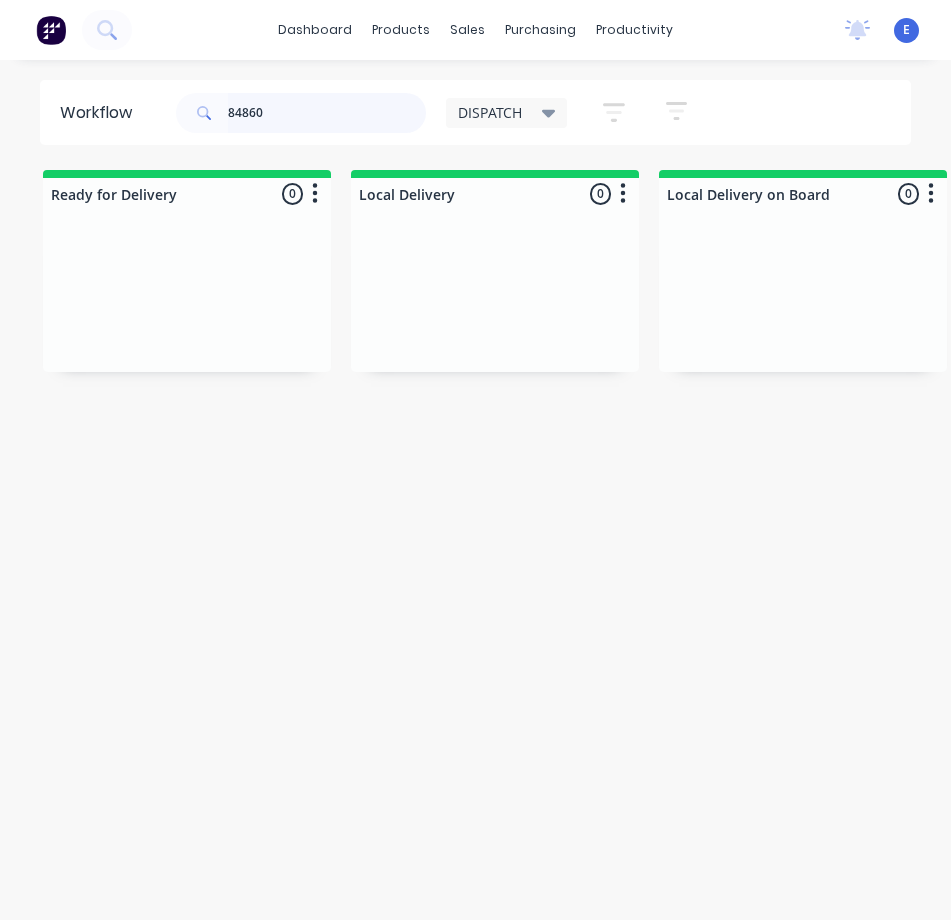 click on "84860" at bounding box center [327, 113] 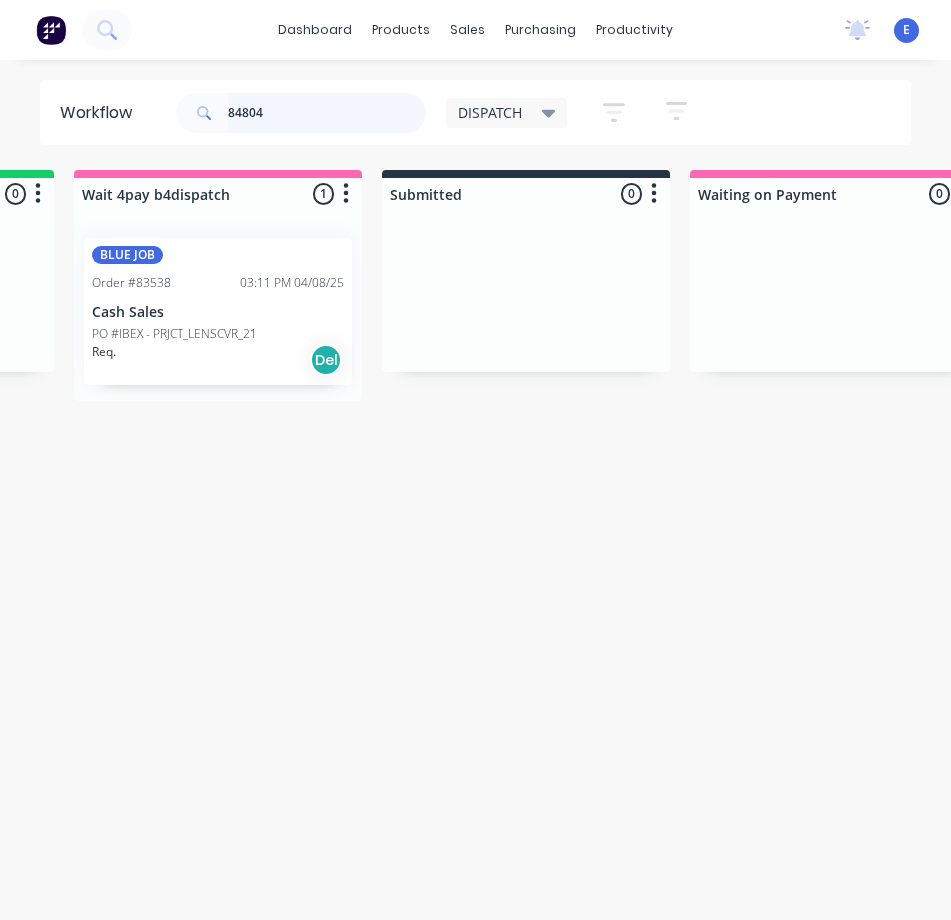 scroll, scrollTop: 0, scrollLeft: 1377, axis: horizontal 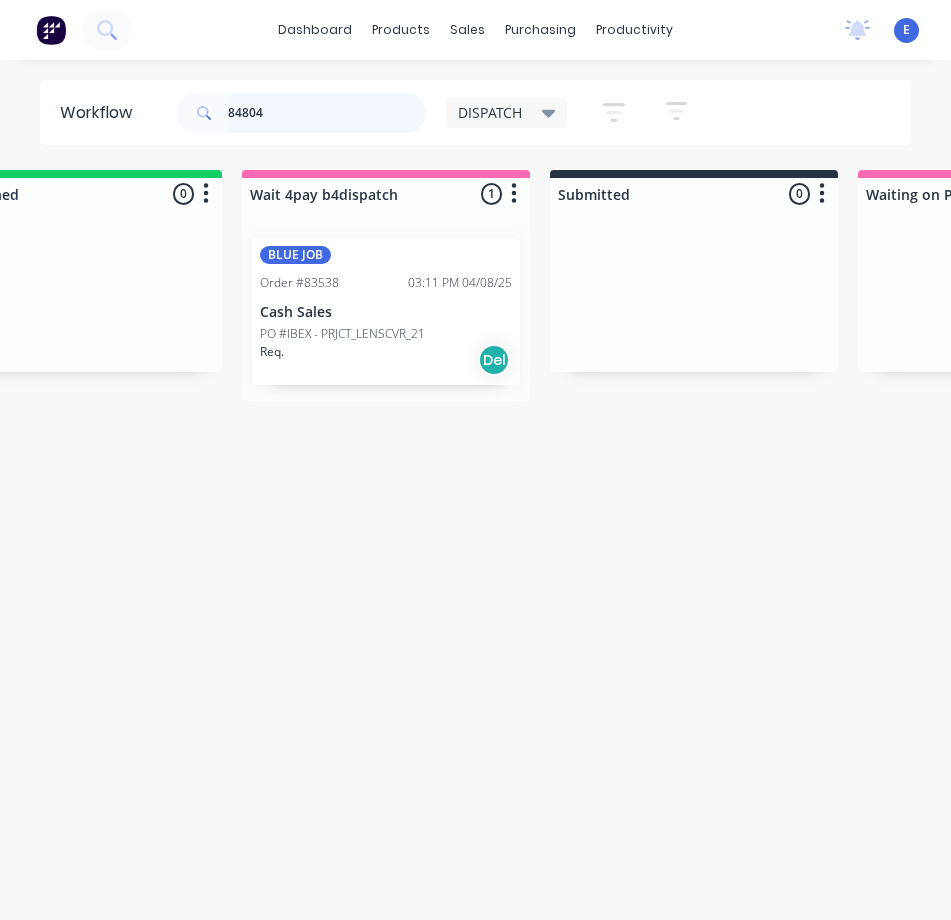 type on "84804" 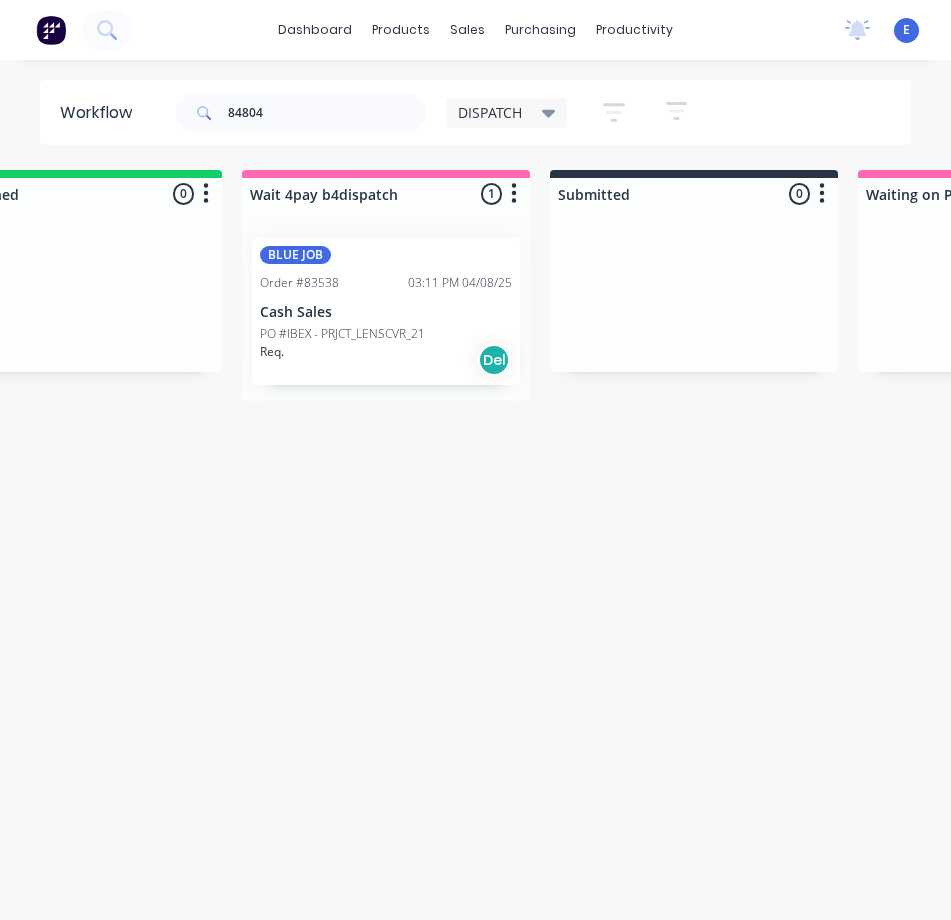 click on "Req. Del" at bounding box center (386, 360) 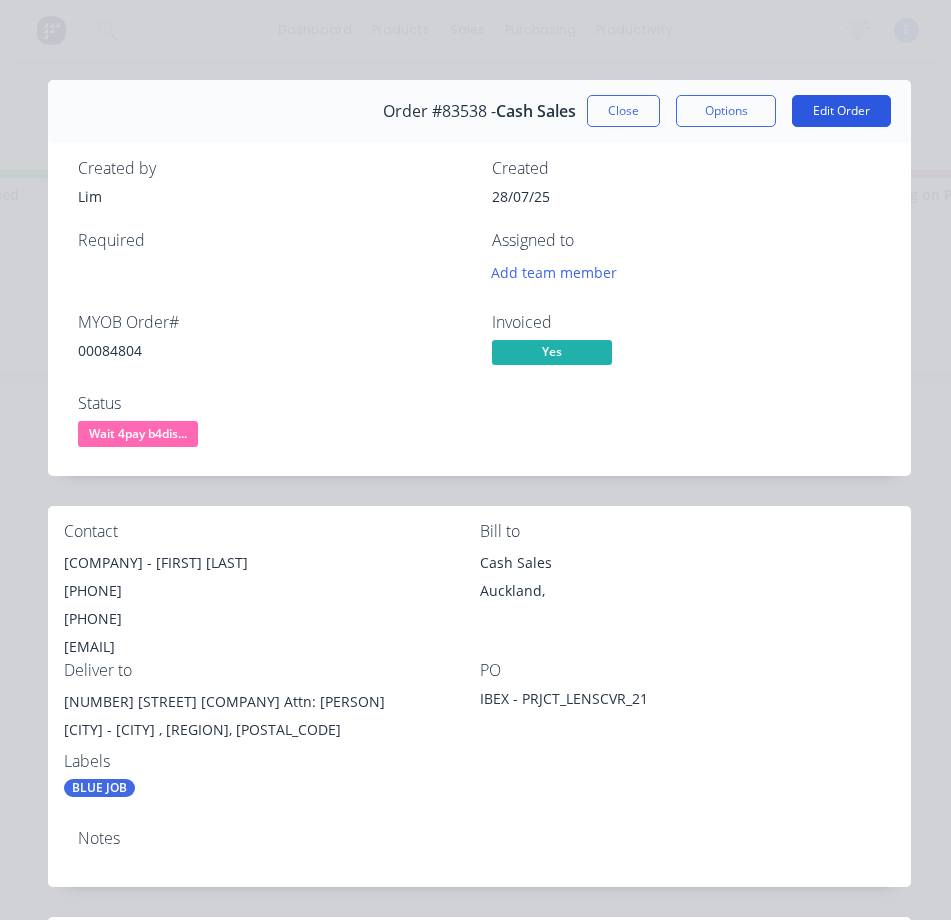 click on "Edit Order" at bounding box center (841, 111) 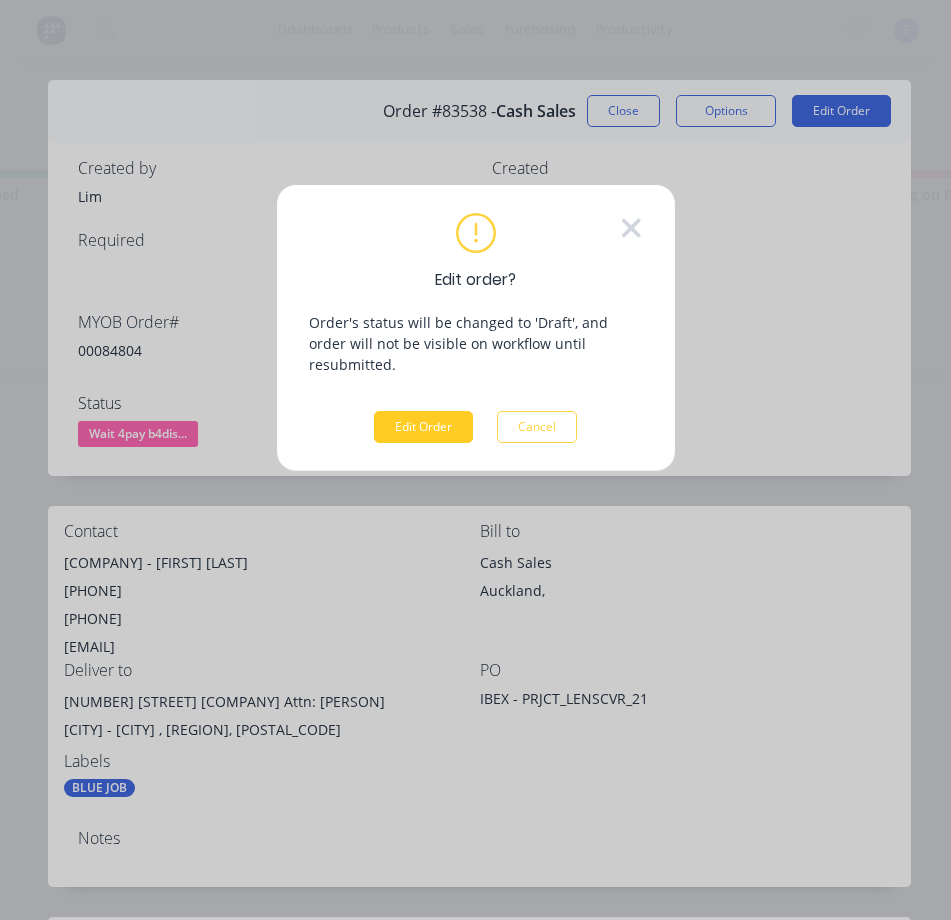 click on "Edit Order" at bounding box center (423, 427) 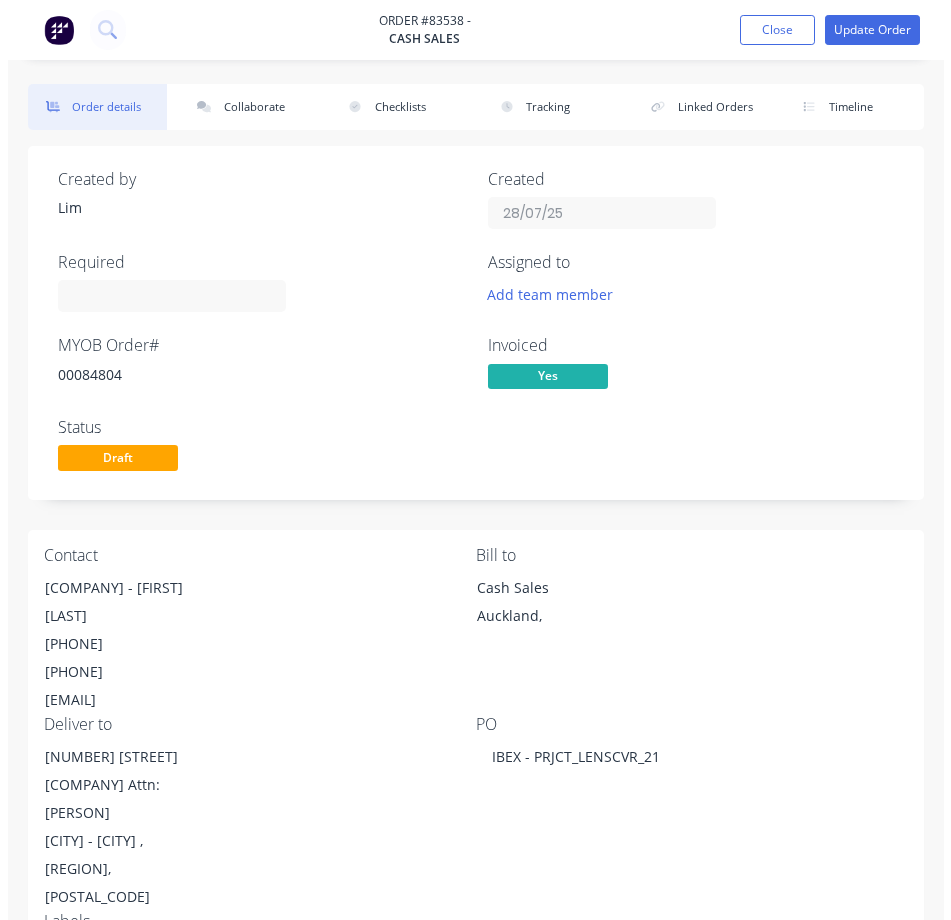 scroll, scrollTop: 0, scrollLeft: 0, axis: both 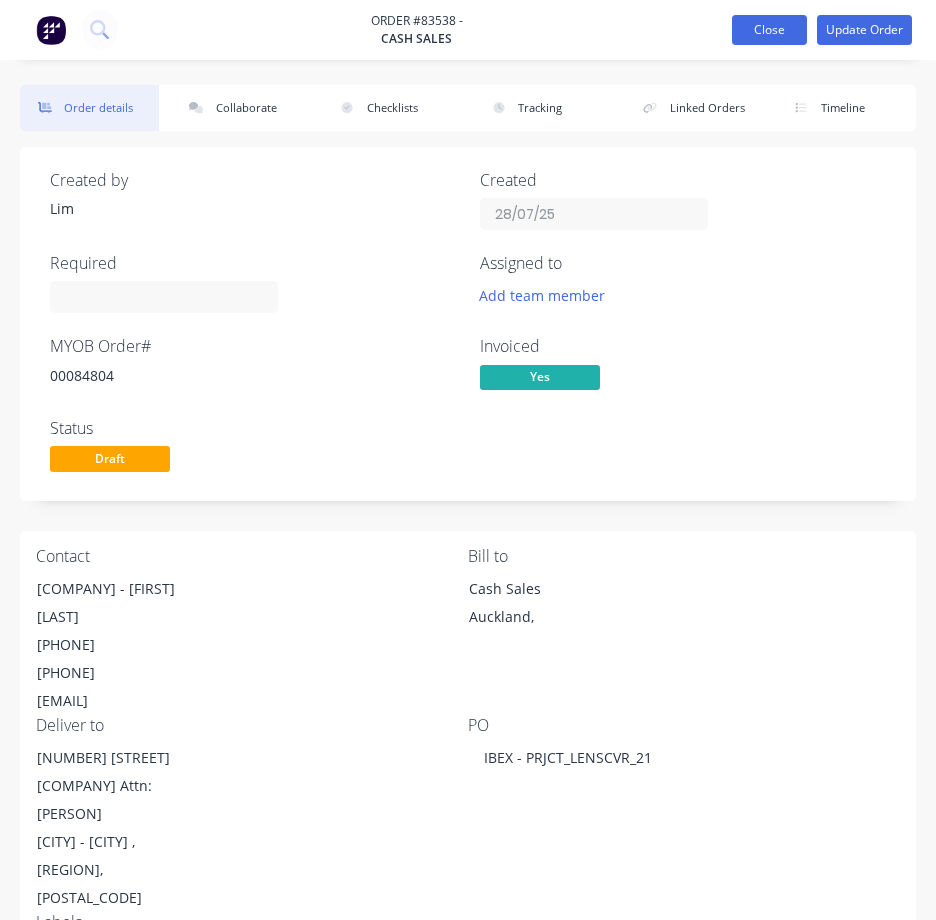 click on "Close" at bounding box center (769, 30) 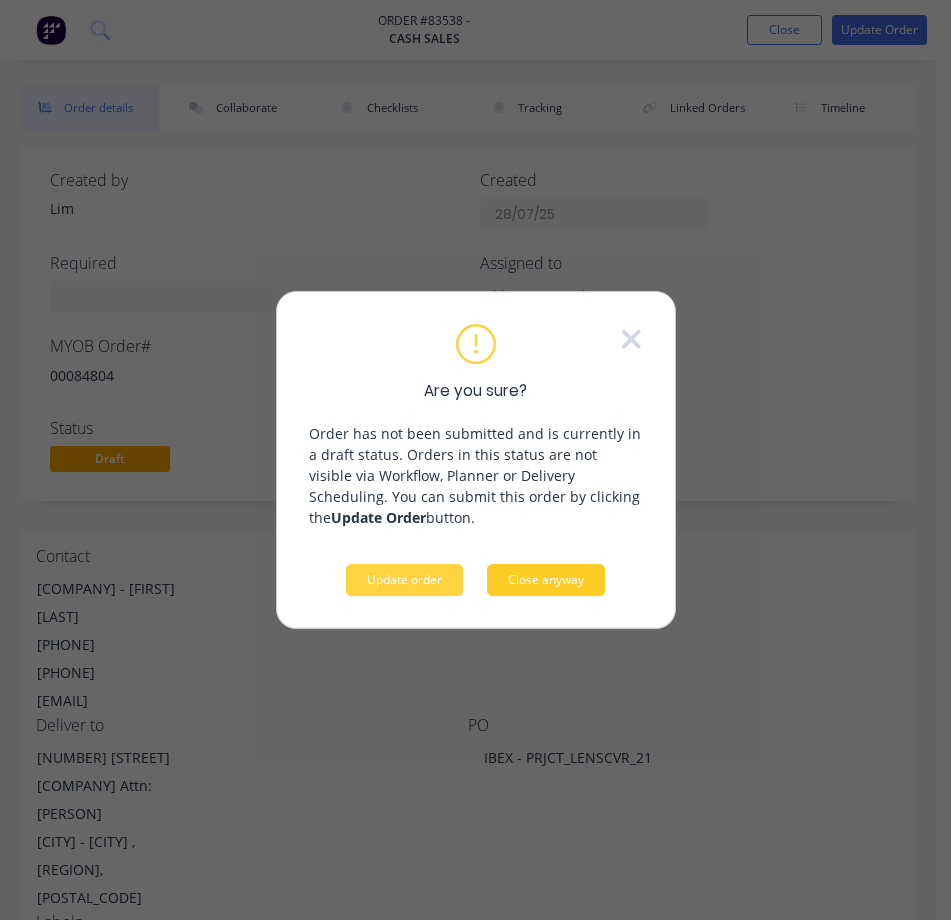 click on "Close anyway" at bounding box center [546, 580] 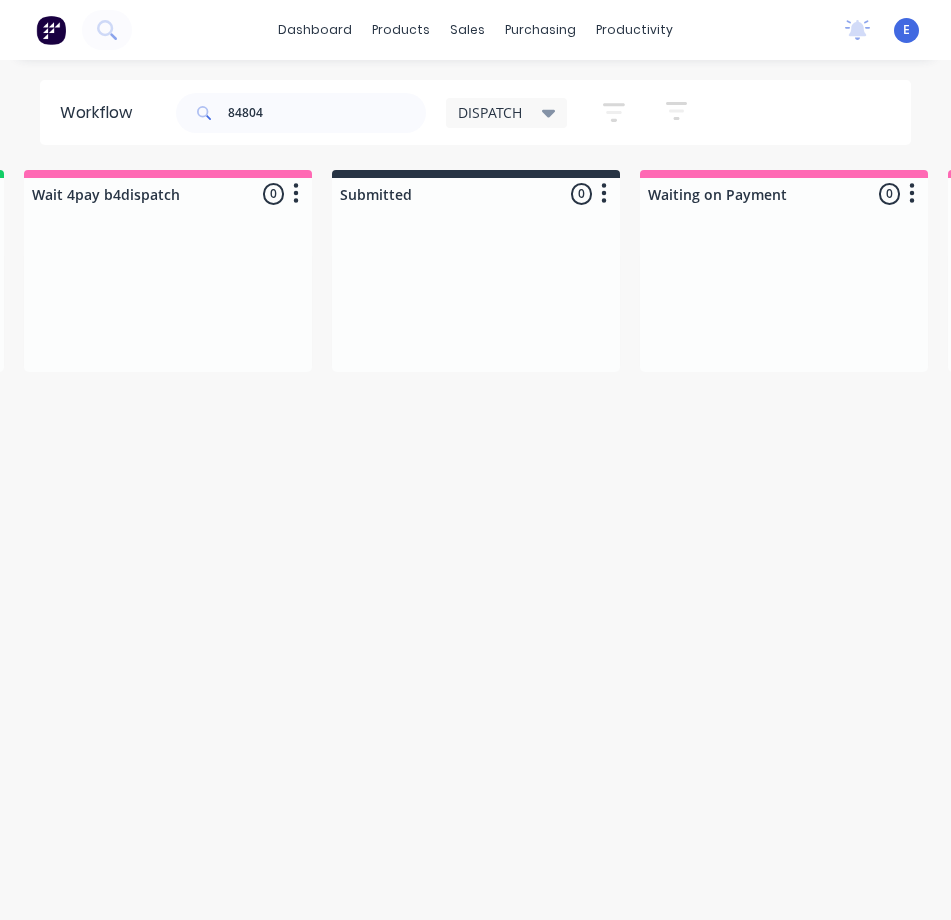 scroll, scrollTop: 0, scrollLeft: 1234, axis: horizontal 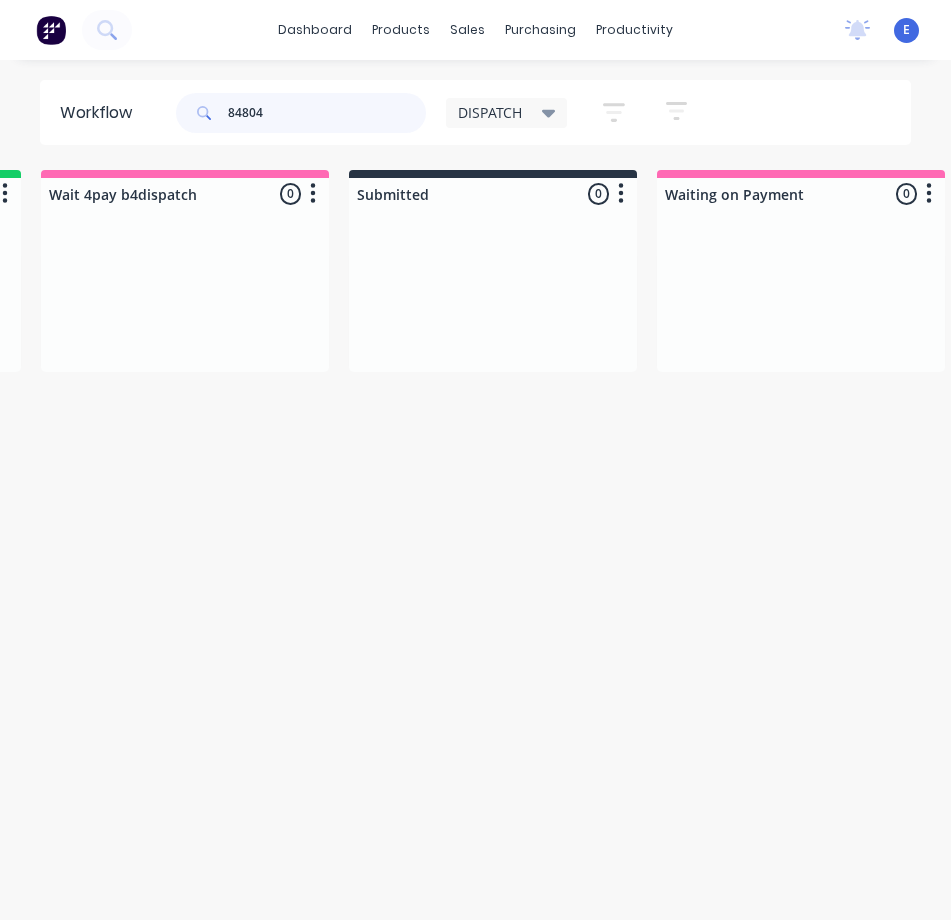 click on "84804" at bounding box center (327, 113) 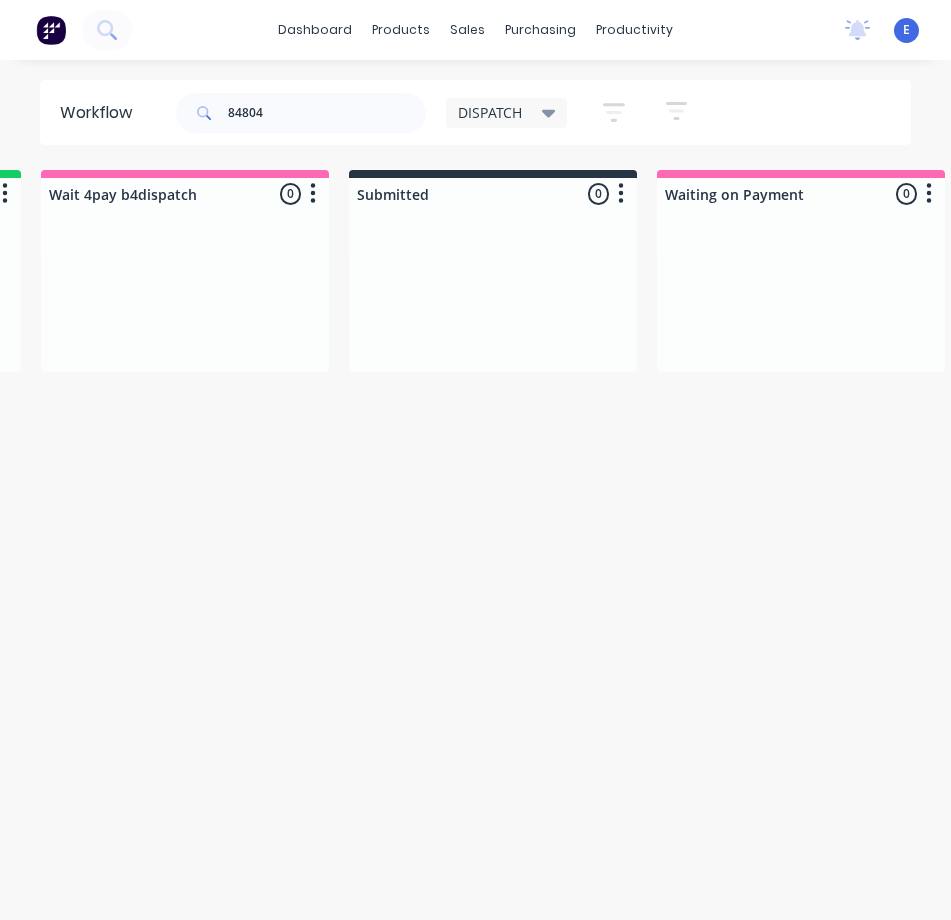 click on "Workflow 84804 DISPATCH Save new view None   edit DISPATCH   (Default) edit CUT SHOP   edit FABRICATION   edit Invoicing   edit MOULDING   edit   Show/Hide statuses Show line item cards Show line item cards Hide line item cards Sort by Created date Created date Required date Order number Customer name Most recent Filter by assignee Filter by labels Ready for Delivery 0 Sort By Created date Required date Order number Customer name Most recent Summaries Total order value Invoiced to date To be invoiced Local Delivery 0 Sort By Created date Required date Order number Customer name Most recent Summaries Total order value Invoiced to date To be invoiced Local Delivery on Board 0 Sort By Created date Required date Order number Customer name Most recent Summaries Total order value Invoiced to date To be invoiced Dispatched 0 Sort By Created date Required date Order number Customer name Most recent Summaries Total order value Invoiced to date To be invoiced Wait 4pay b4dispatch 0 Sort By Created date Required date 0" at bounding box center (475, 500) 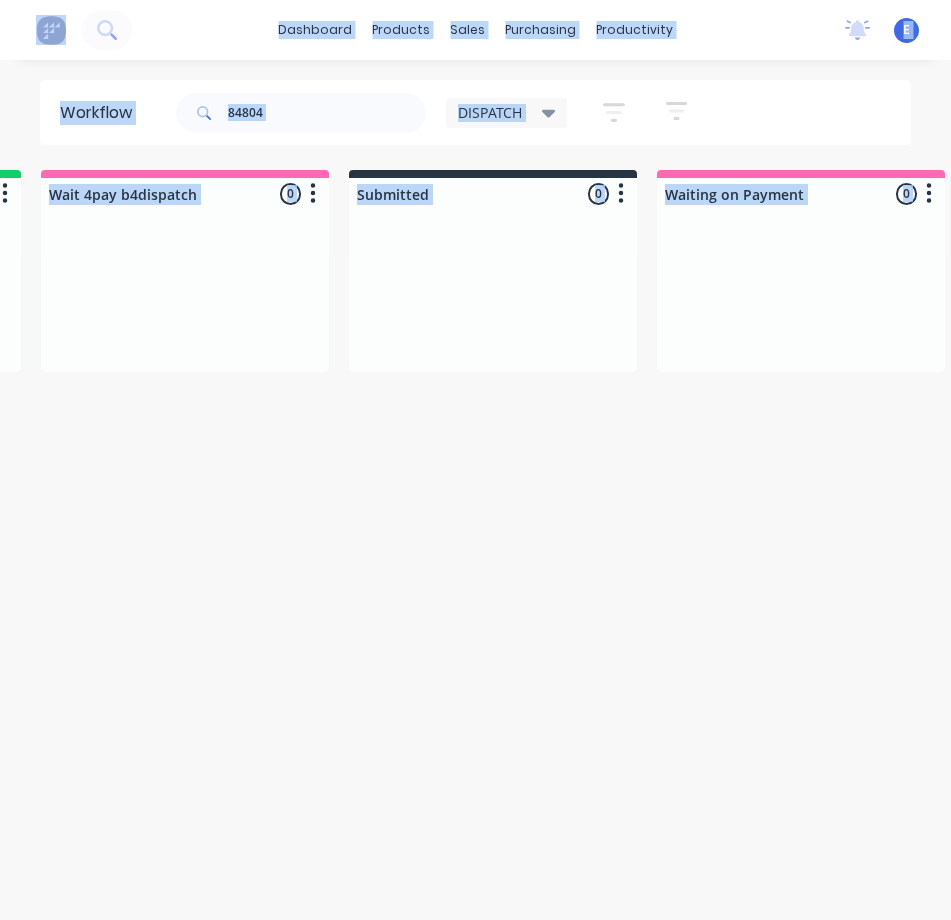 click on "Workflow 84804 DISPATCH Save new view None   edit DISPATCH   (Default) edit CUT SHOP   edit FABRICATION   edit Invoicing   edit MOULDING   edit   Show/Hide statuses Show line item cards Show line item cards Hide line item cards Sort by Created date Created date Required date Order number Customer name Most recent Filter by assignee Filter by labels Ready for Delivery 0 Sort By Created date Required date Order number Customer name Most recent Summaries Total order value Invoiced to date To be invoiced Local Delivery 0 Sort By Created date Required date Order number Customer name Most recent Summaries Total order value Invoiced to date To be invoiced Local Delivery on Board 0 Sort By Created date Required date Order number Customer name Most recent Summaries Total order value Invoiced to date To be invoiced Dispatched 0 Sort By Created date Required date Order number Customer name Most recent Summaries Total order value Invoiced to date To be invoiced Wait 4pay b4dispatch 0 Sort By Created date Required date 0" at bounding box center [475, 500] 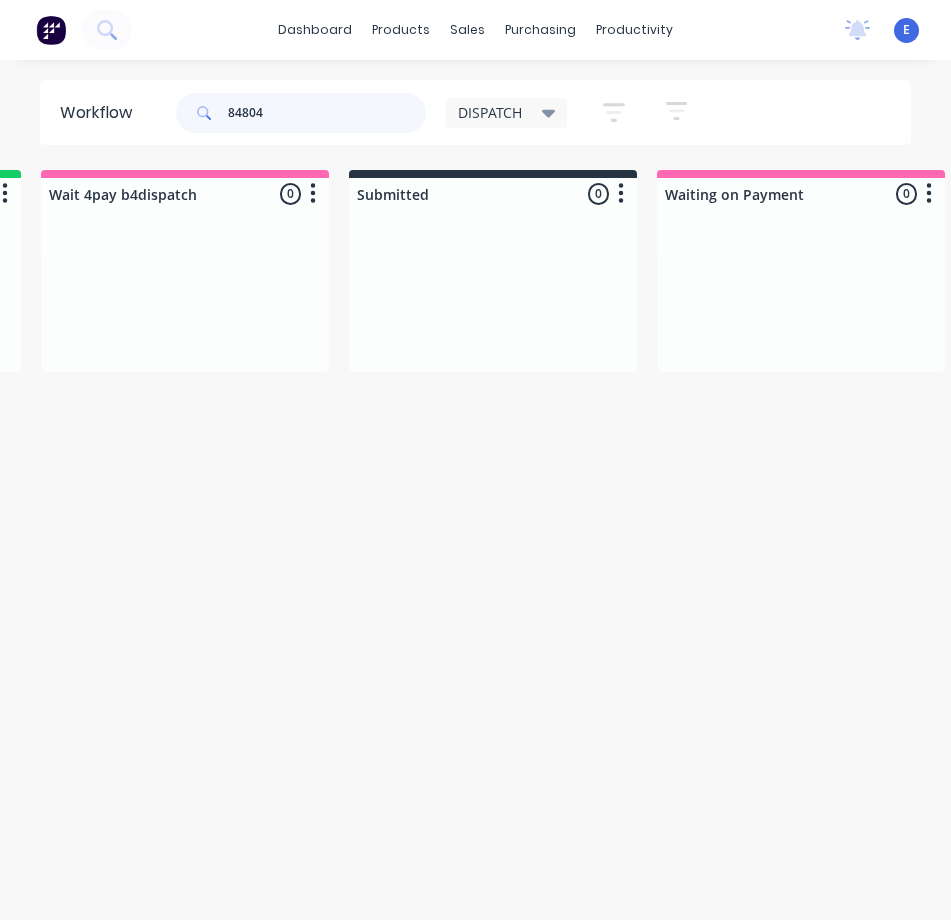 click on "84804" at bounding box center [327, 113] 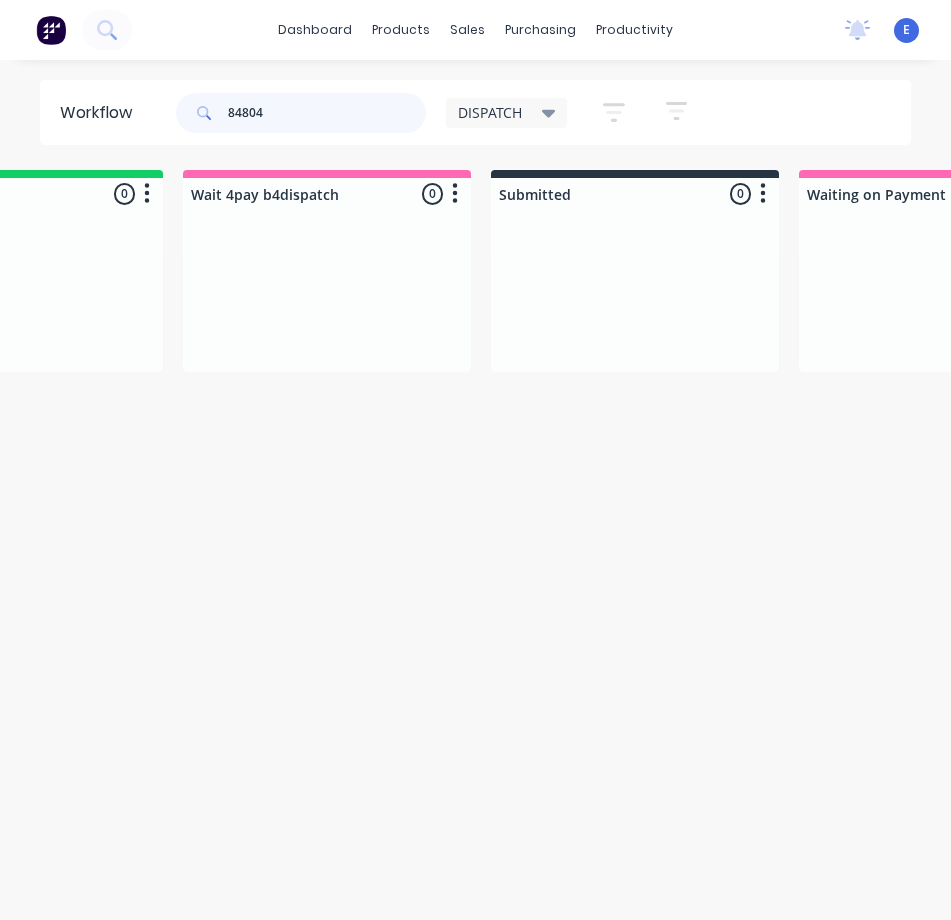 scroll, scrollTop: 0, scrollLeft: 0, axis: both 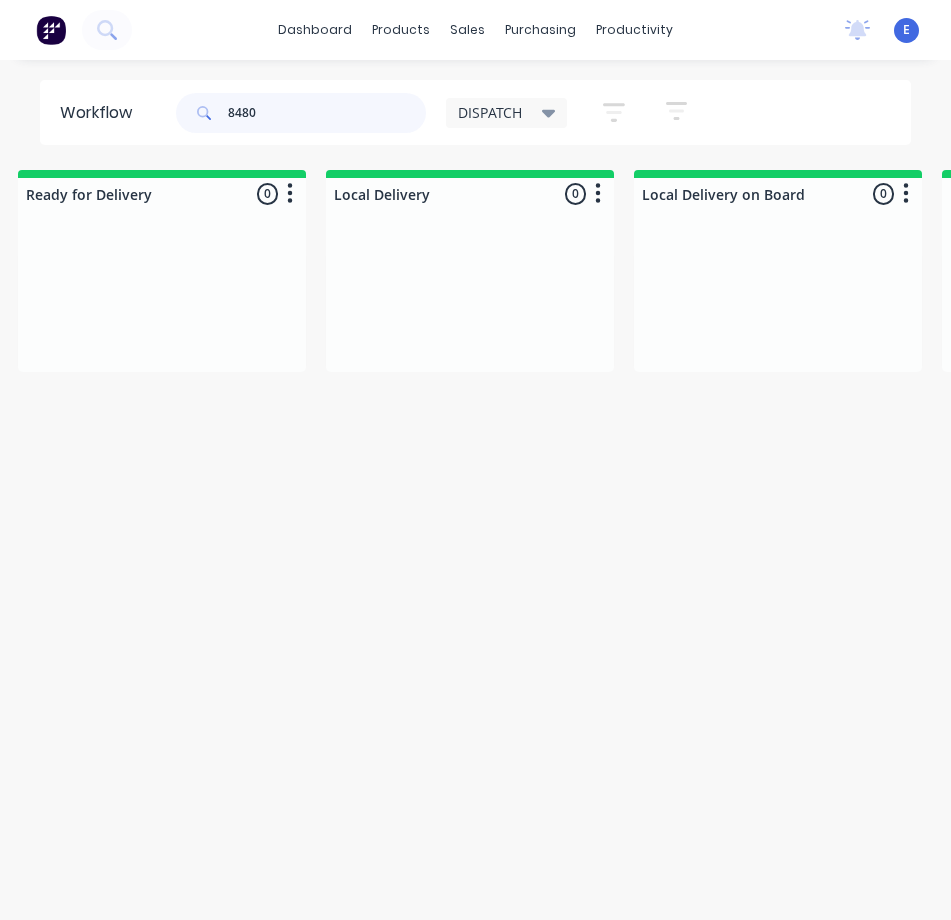 type on "84804" 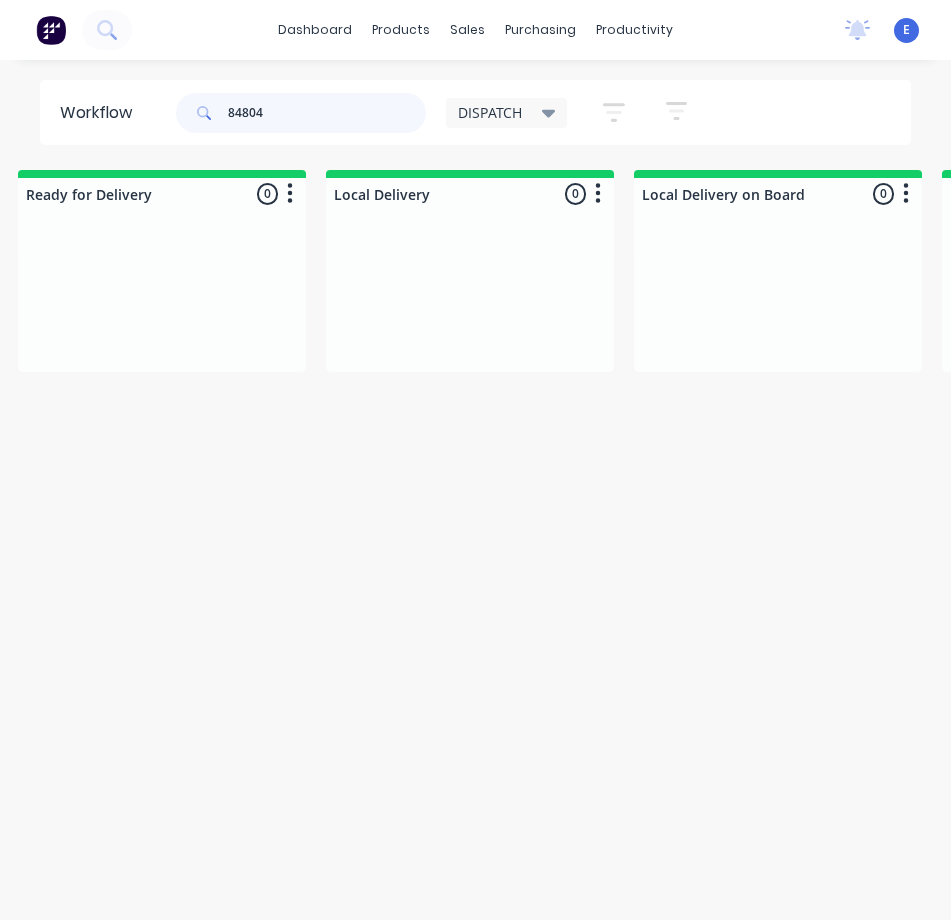 scroll, scrollTop: 0, scrollLeft: 0, axis: both 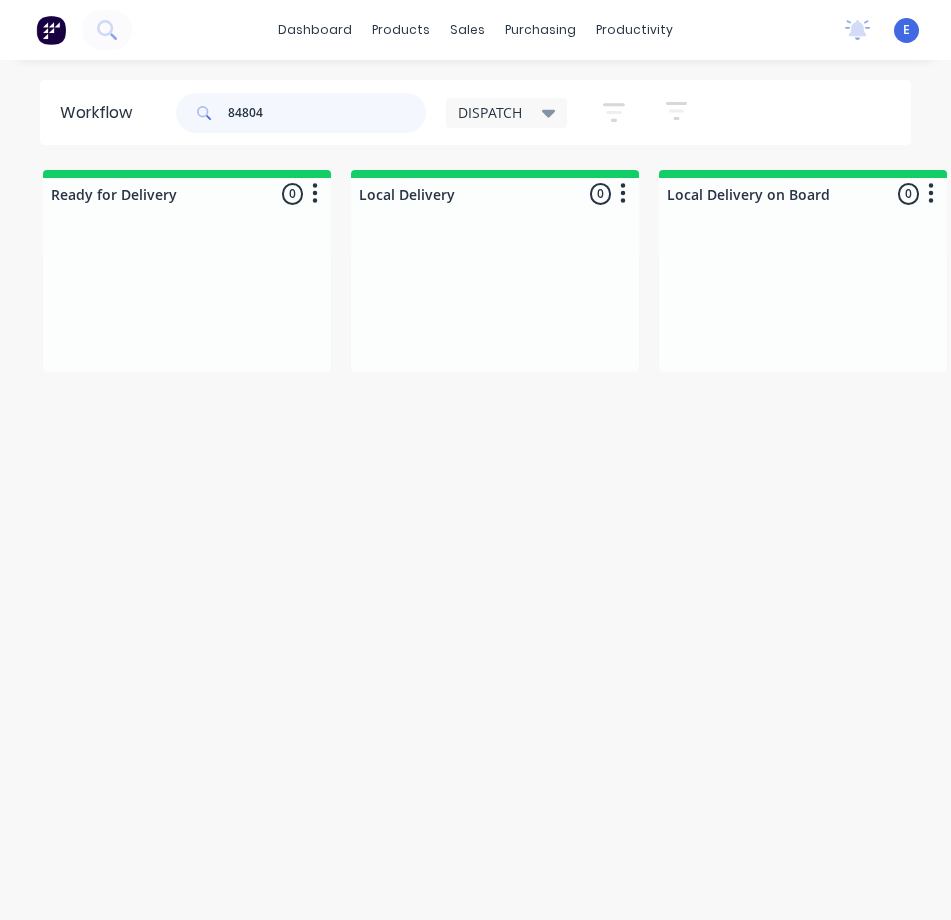 drag, startPoint x: 118, startPoint y: 383, endPoint x: 285, endPoint y: 416, distance: 170.22926 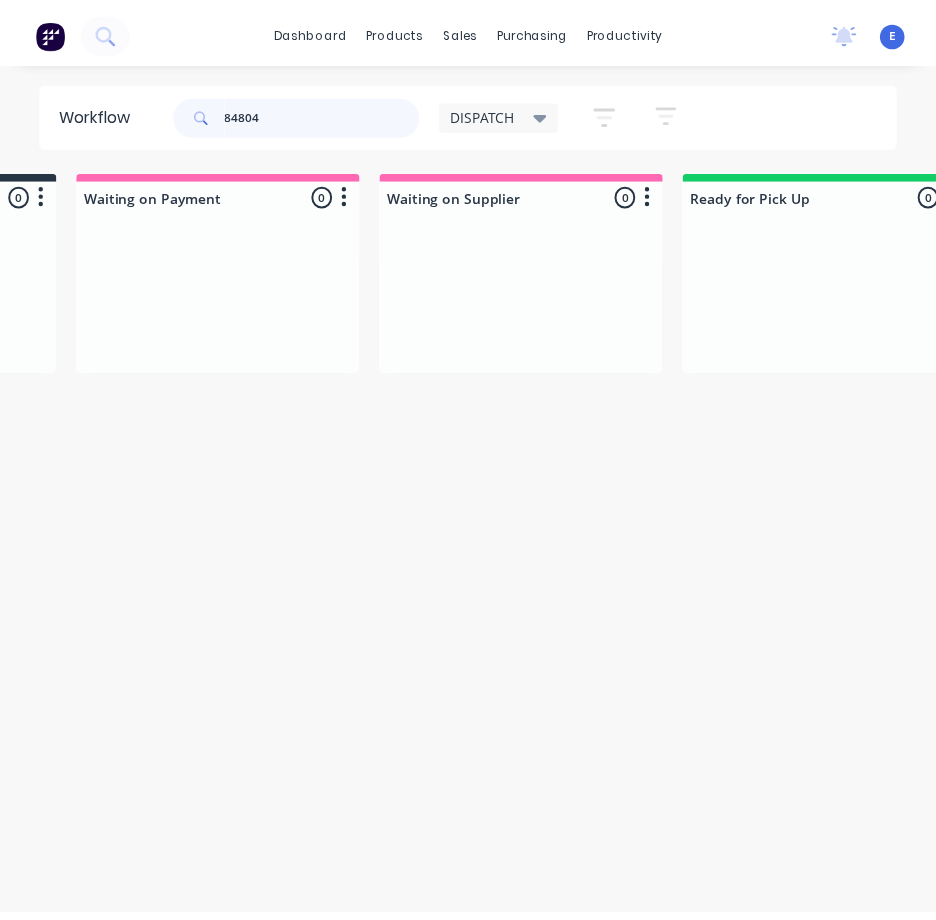 scroll, scrollTop: 0, scrollLeft: 0, axis: both 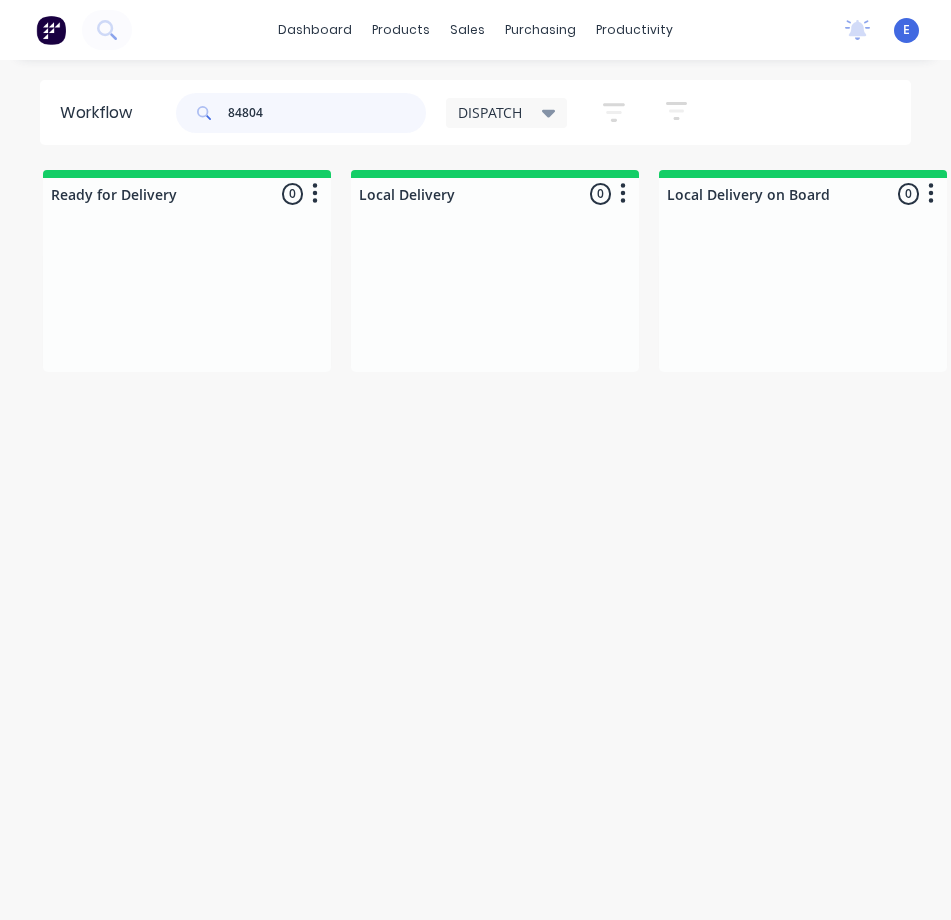 drag, startPoint x: 288, startPoint y: 118, endPoint x: 222, endPoint y: 101, distance: 68.154236 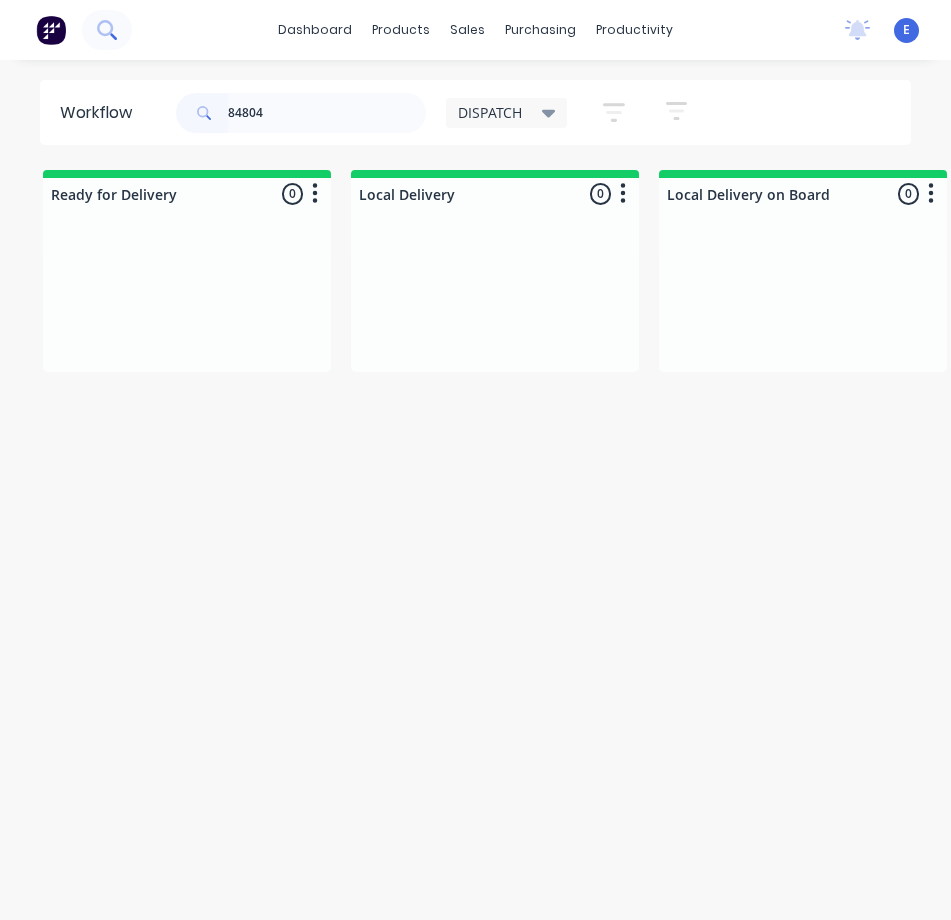 click 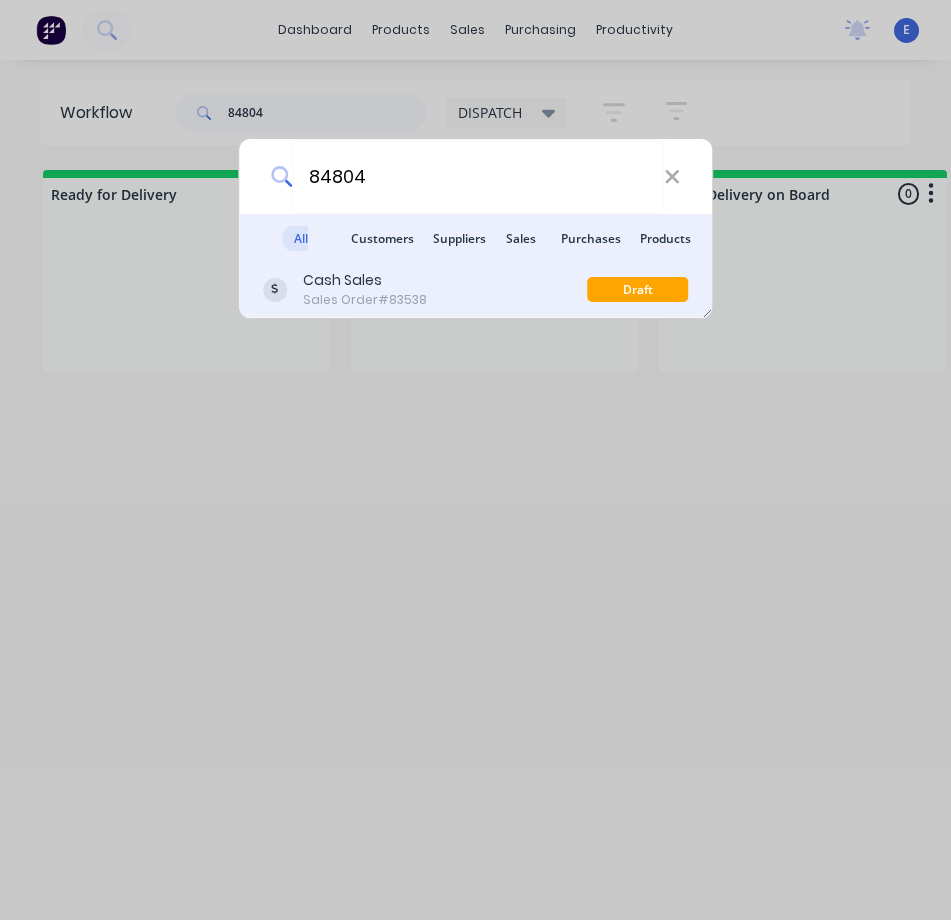 type on "84804" 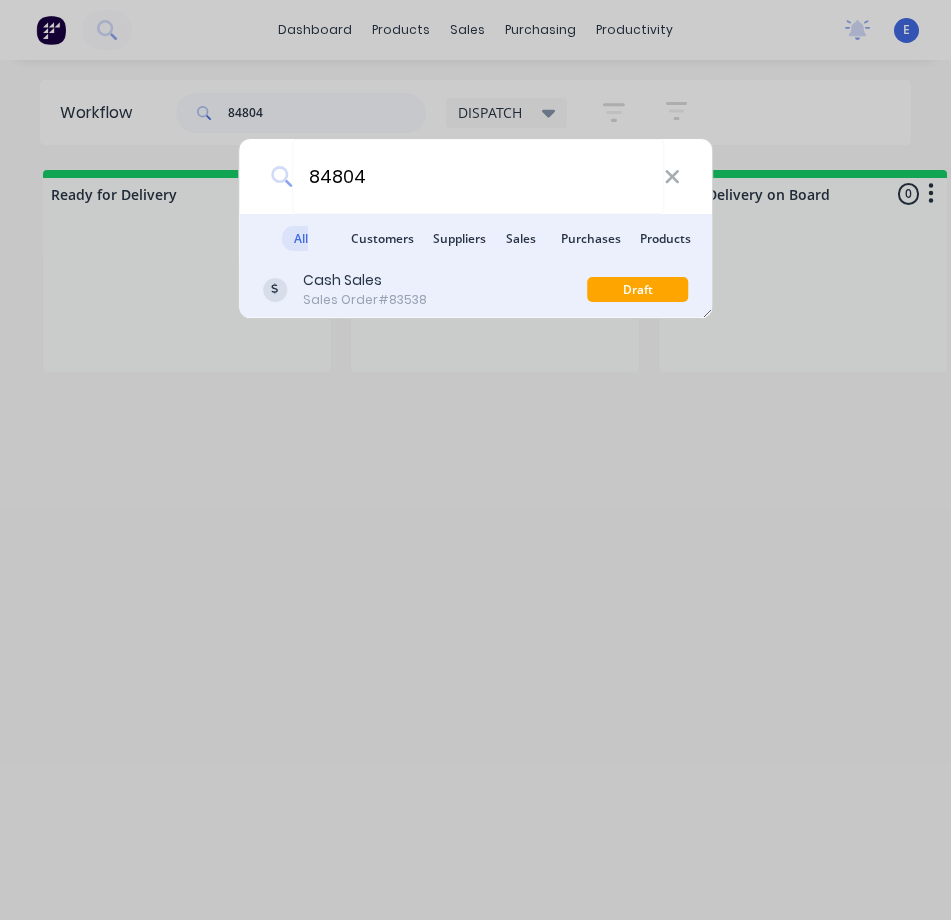click on "Cash Sales Sales Order  #83538" at bounding box center (425, 289) 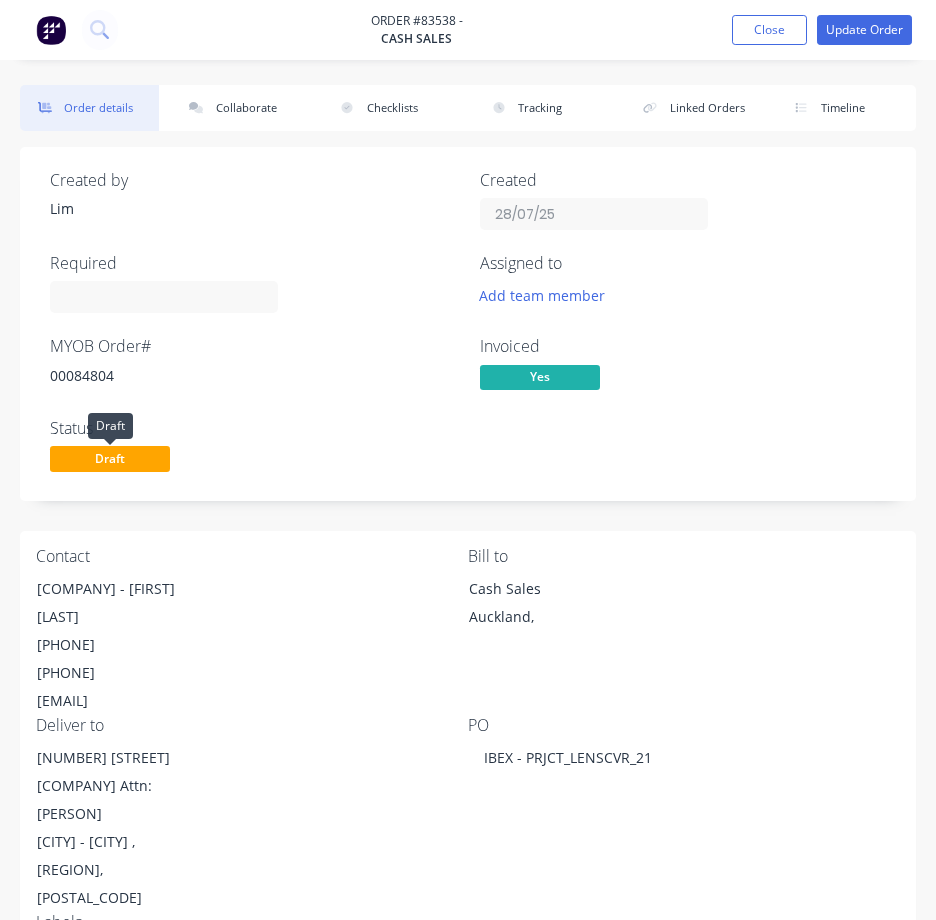 click on "Draft" at bounding box center (110, 458) 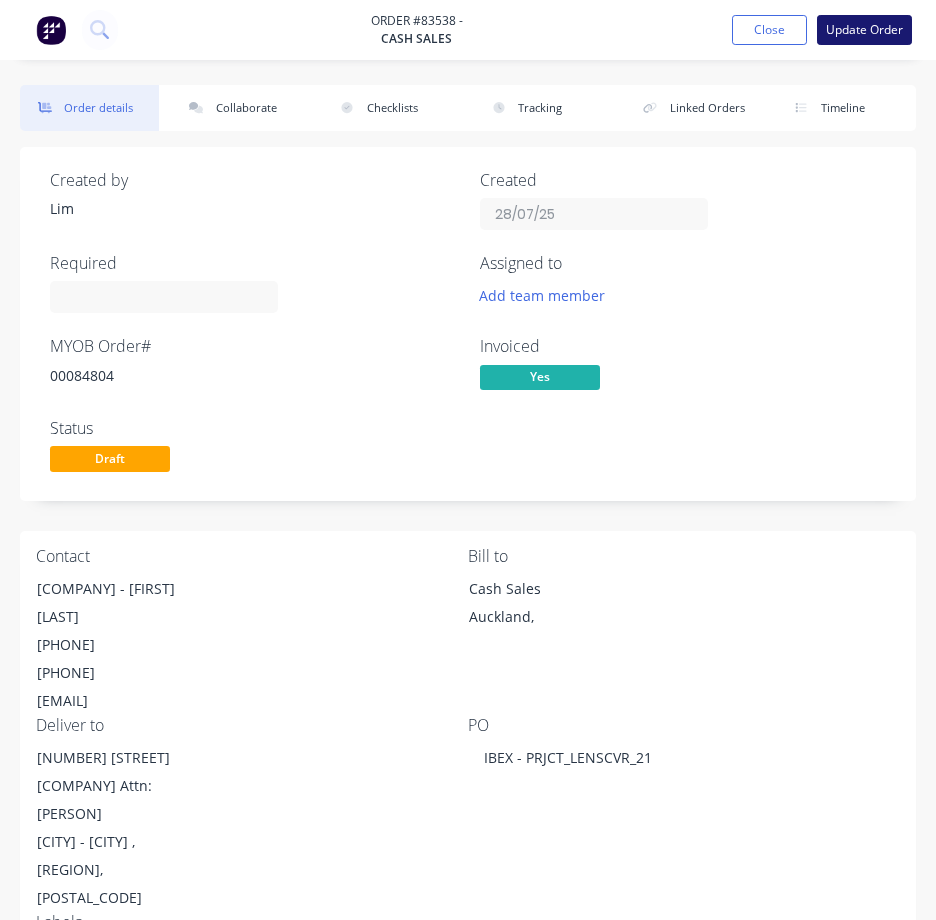 click on "Update Order" at bounding box center [864, 30] 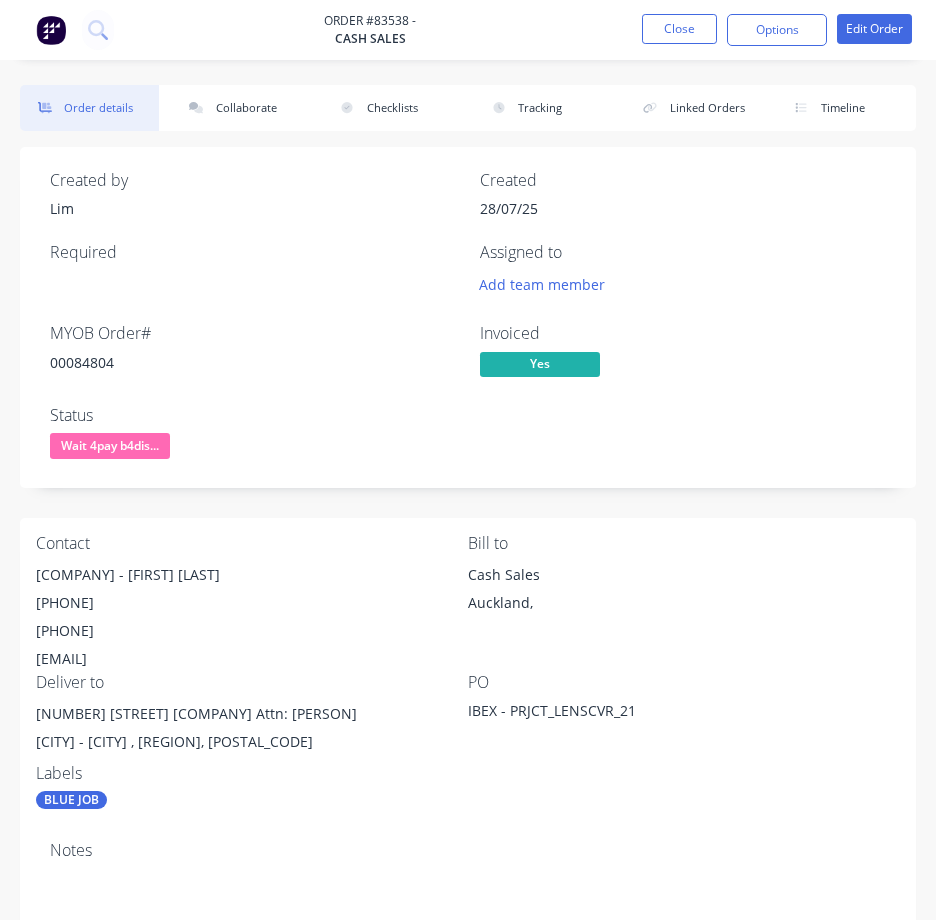 click on "00084804" at bounding box center (253, 362) 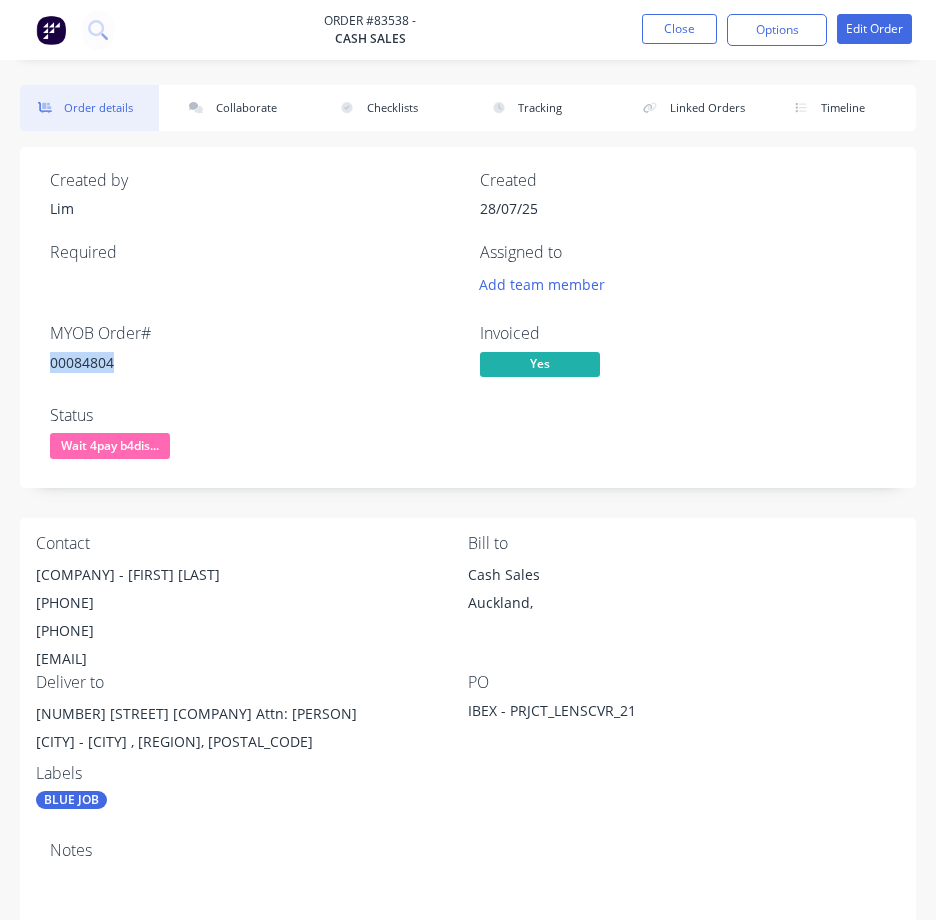 click on "00084804" at bounding box center [253, 362] 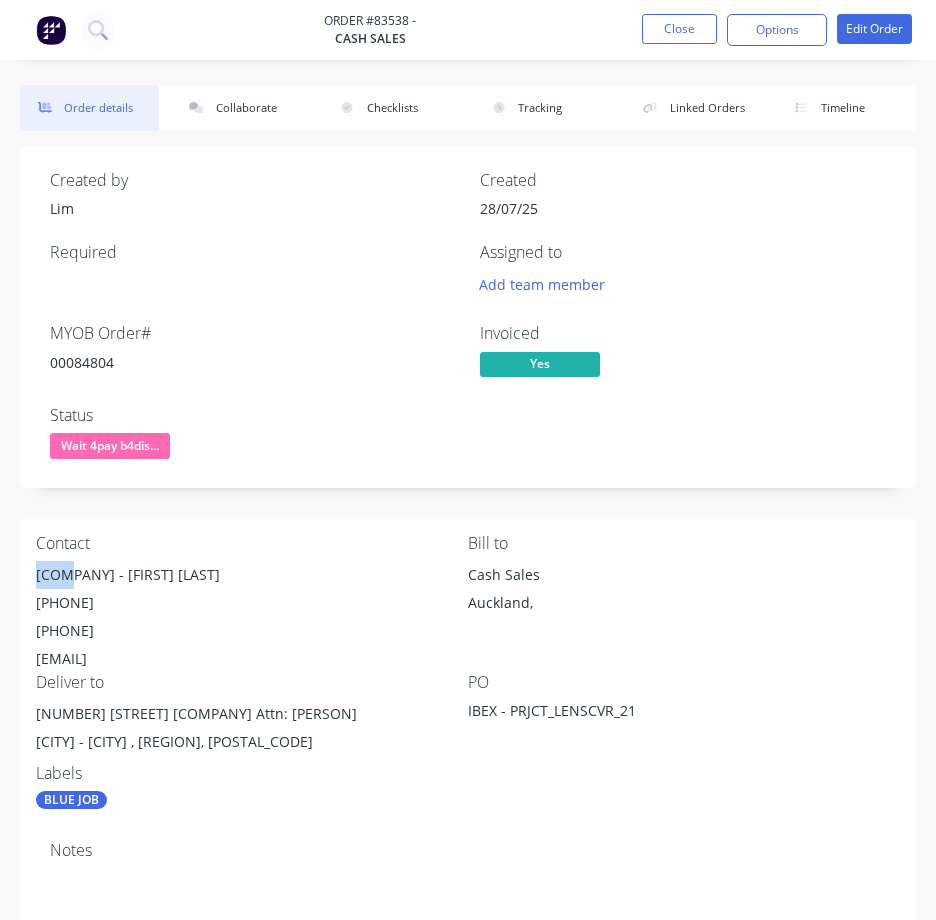 drag, startPoint x: 66, startPoint y: 572, endPoint x: 35, endPoint y: 566, distance: 31.575306 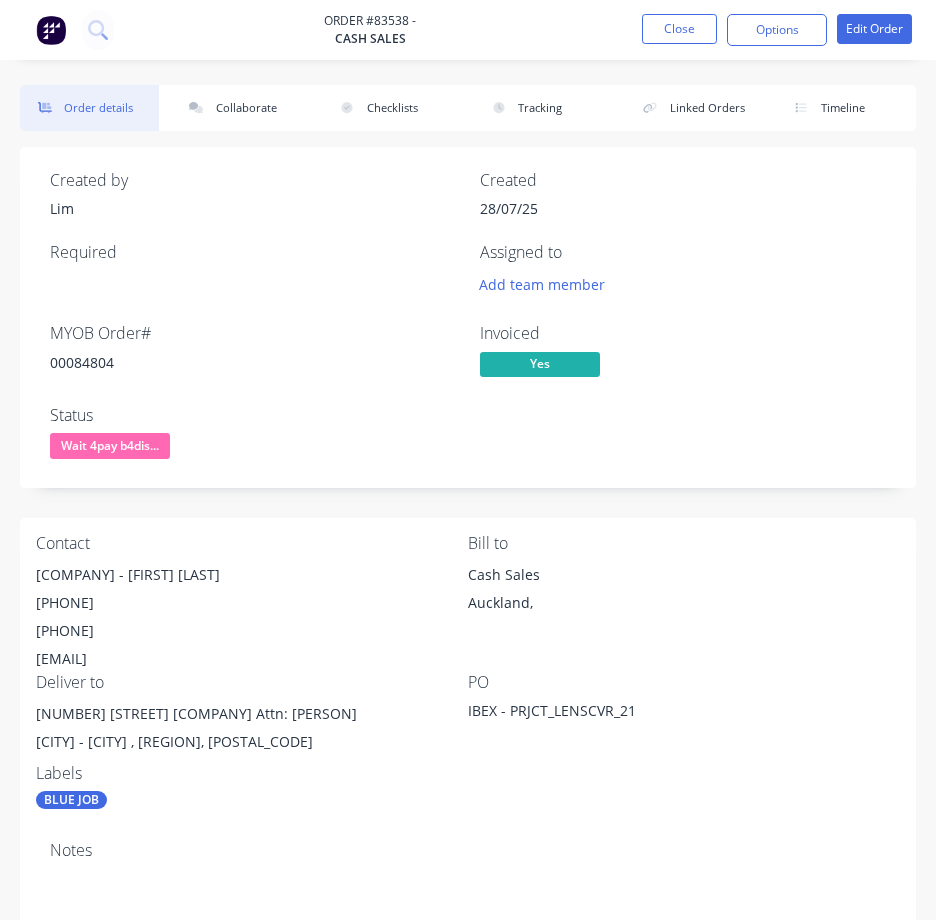 click on "[PHONE]" at bounding box center (252, 631) 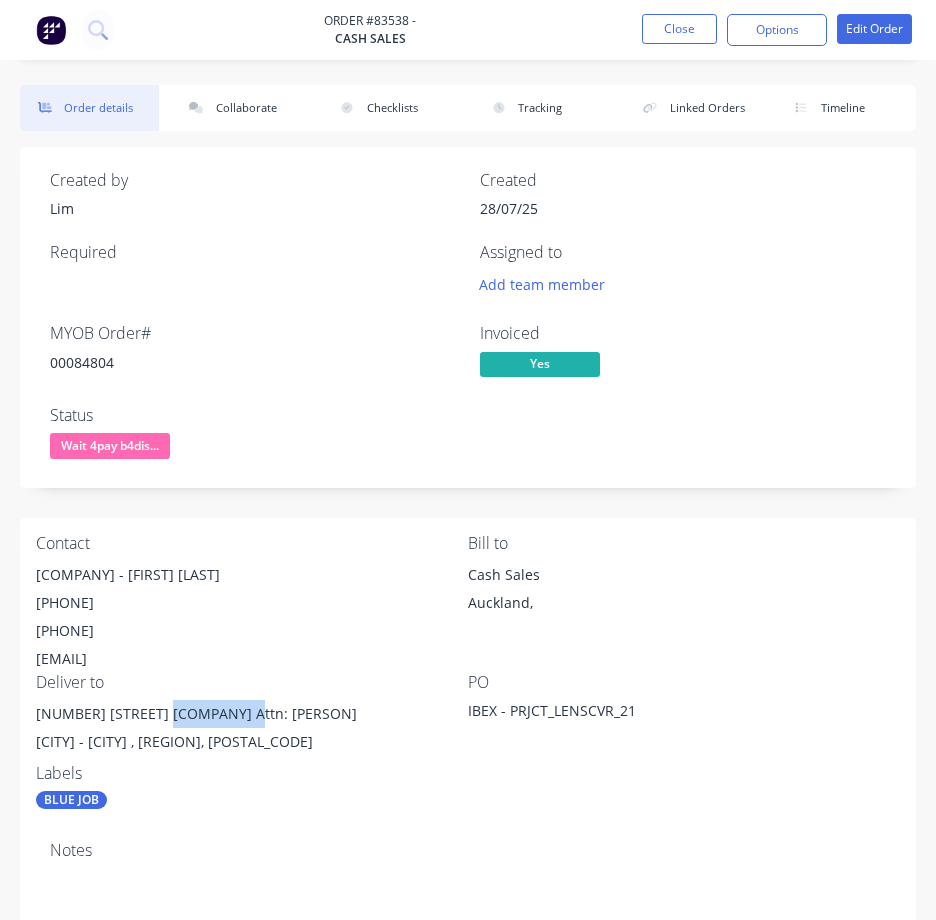 drag, startPoint x: 240, startPoint y: 714, endPoint x: 155, endPoint y: 717, distance: 85.052925 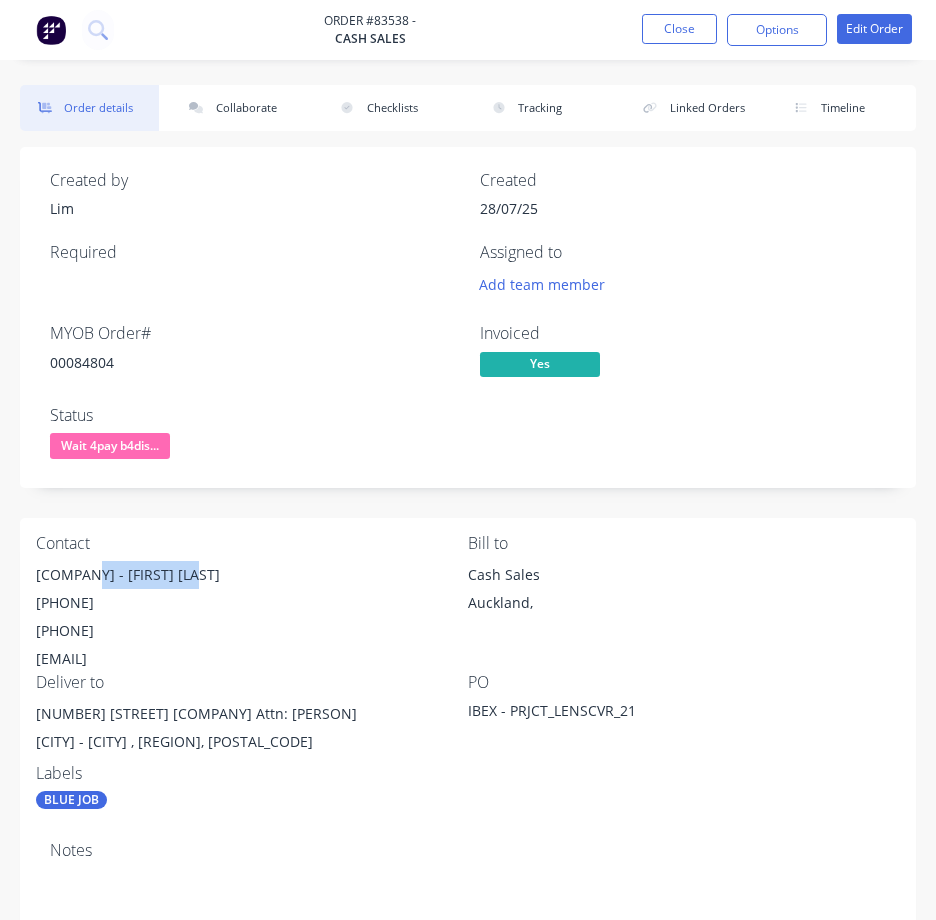drag, startPoint x: 76, startPoint y: 573, endPoint x: 232, endPoint y: 573, distance: 156 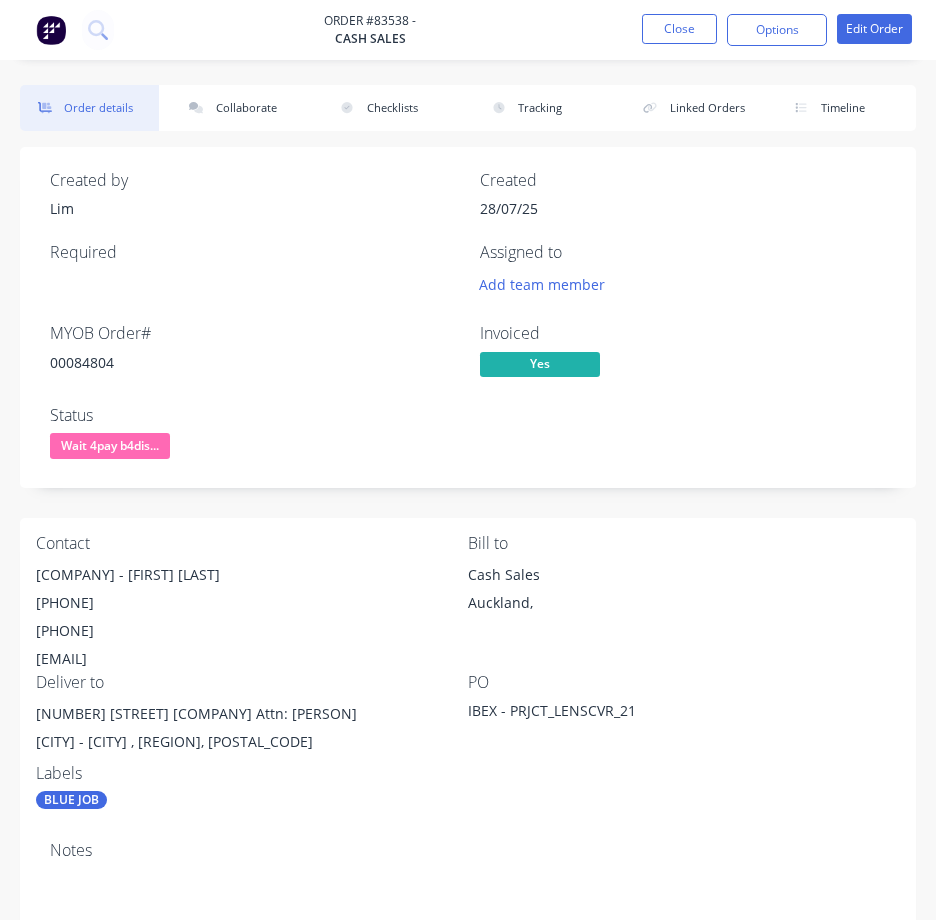 click on "[EMAIL]" at bounding box center (252, 659) 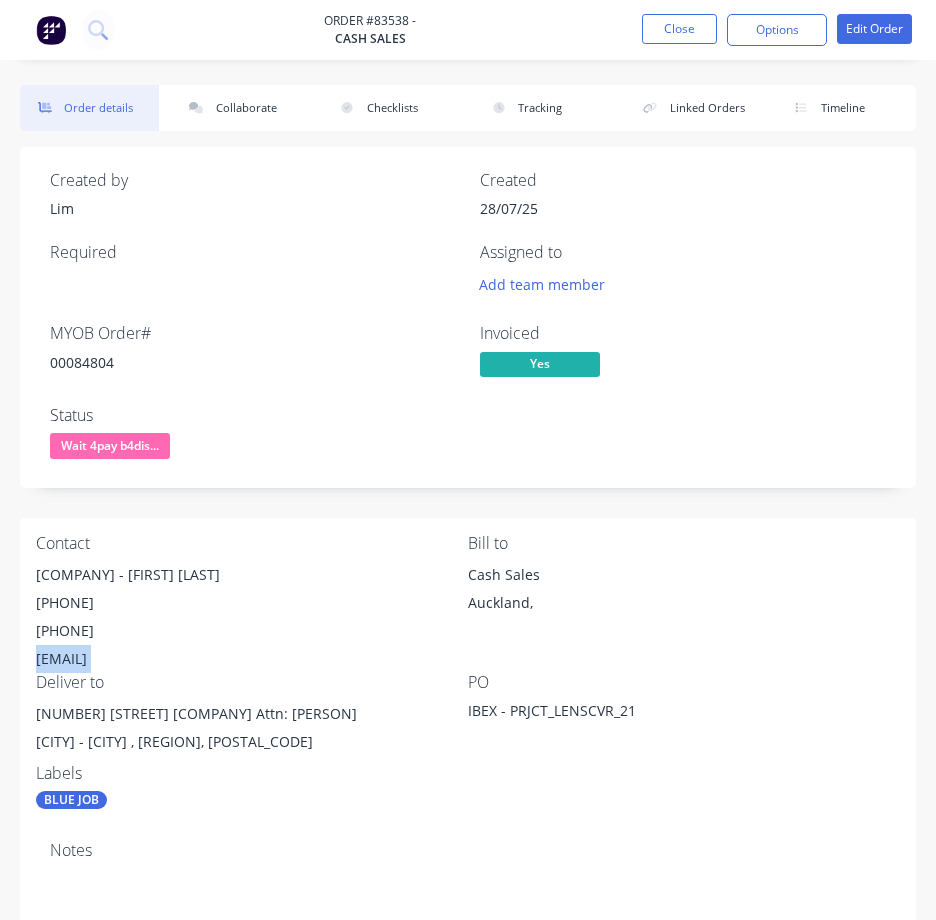 click on "[EMAIL]" at bounding box center [252, 659] 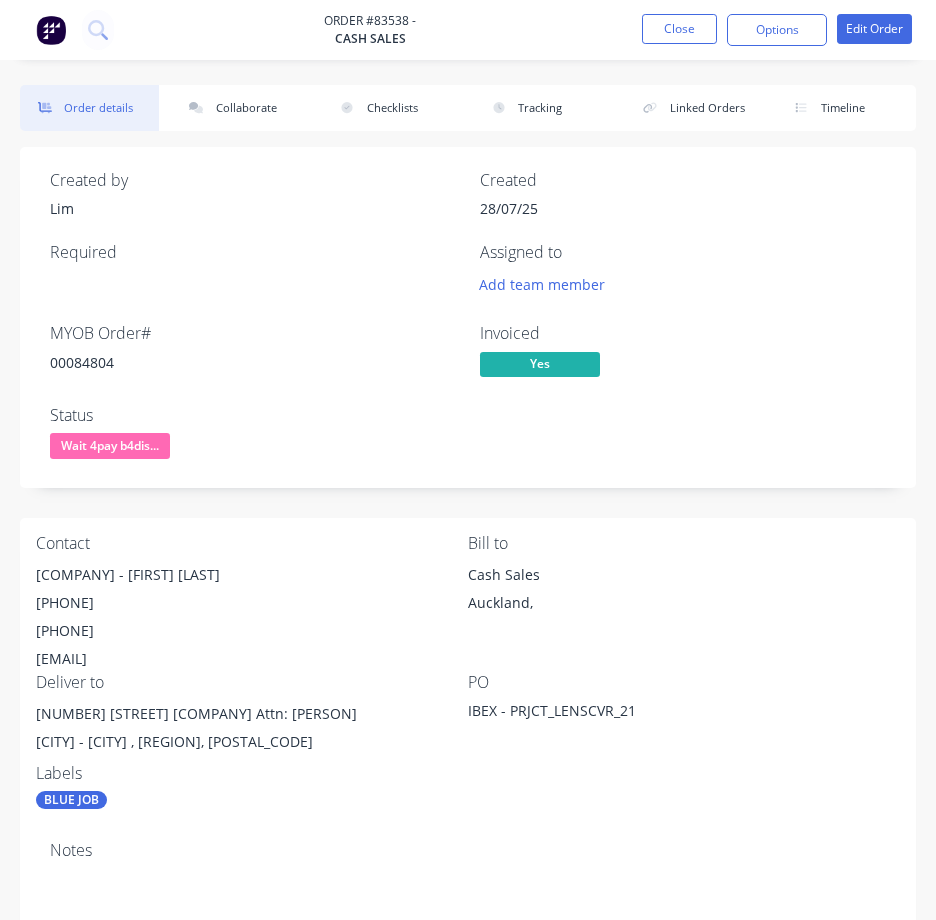 click on "[PHONE]" at bounding box center [252, 631] 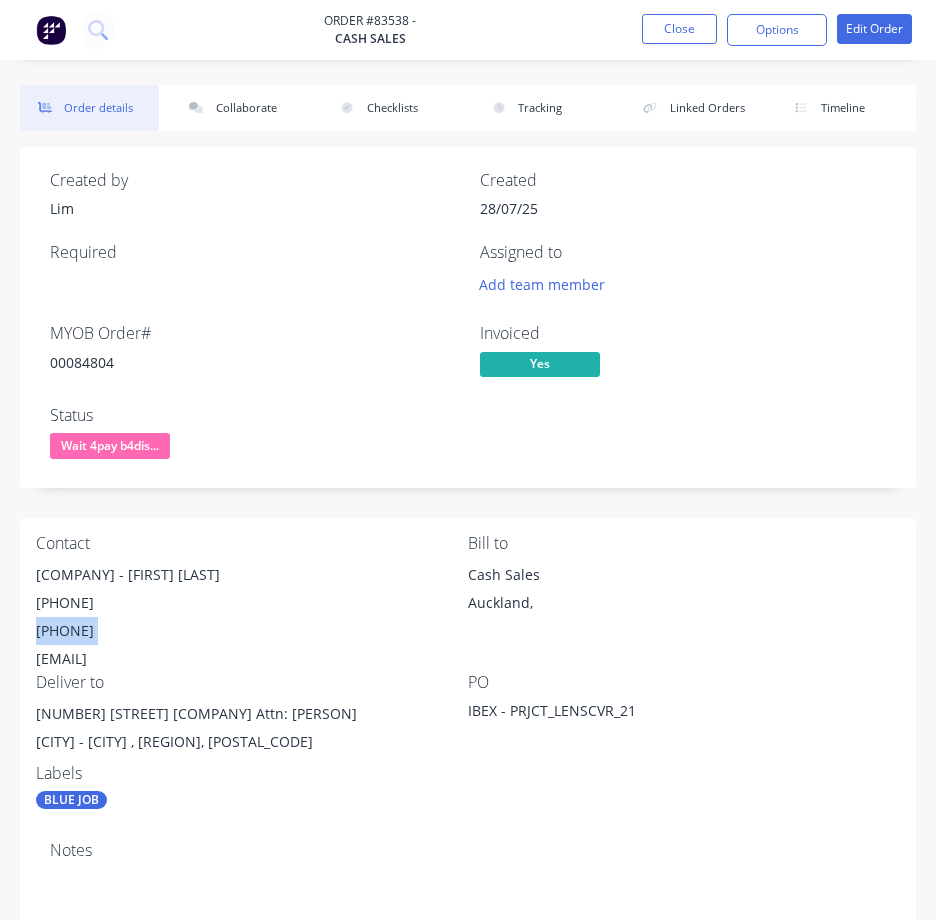 click on "[PHONE]" at bounding box center [252, 631] 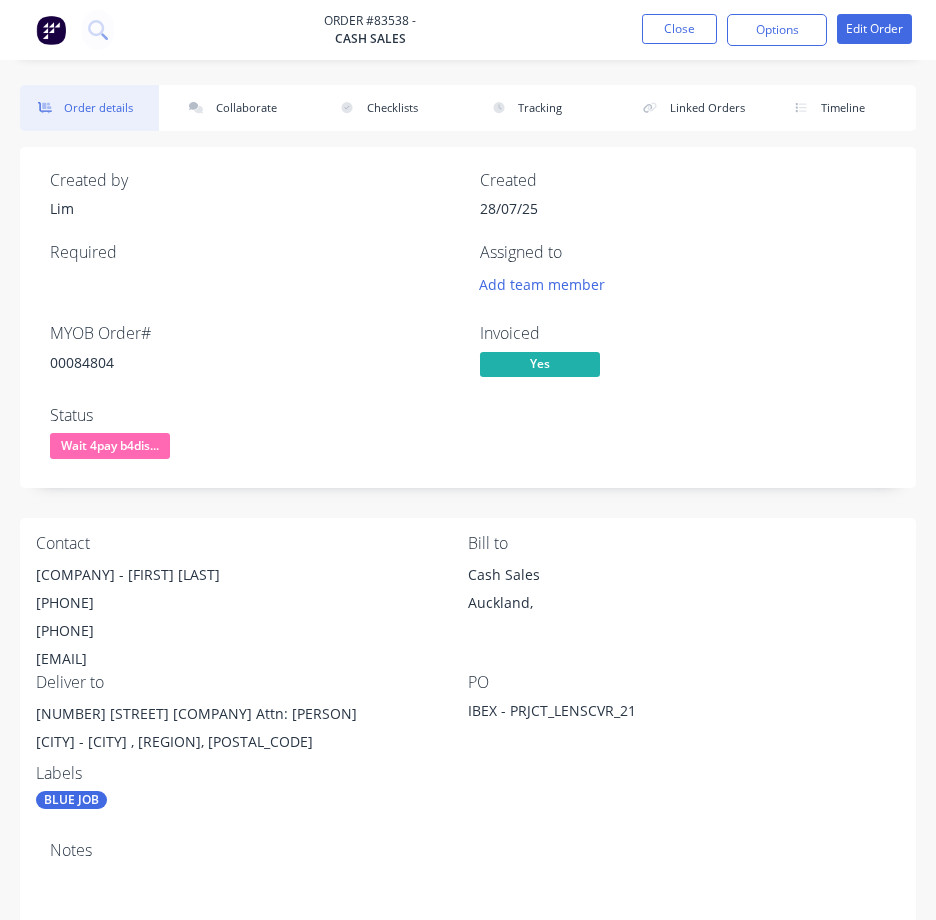 click on "[PHONE]" at bounding box center [252, 603] 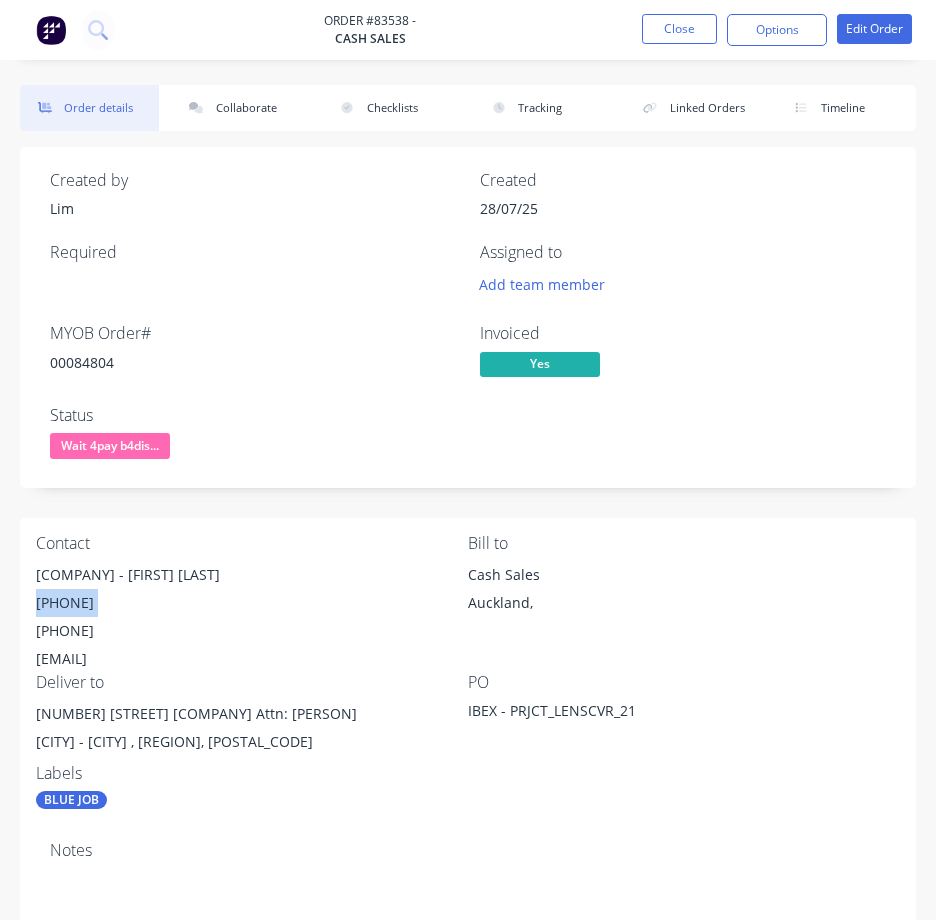 click on "[PHONE]" at bounding box center (252, 603) 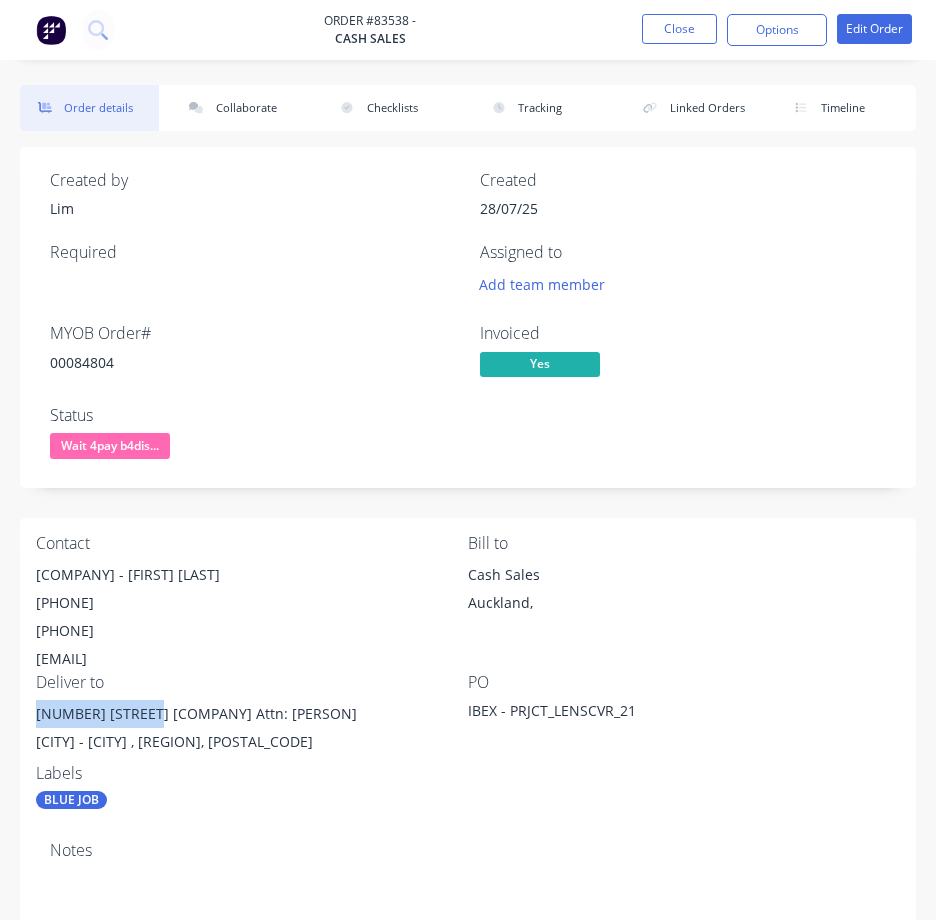 drag, startPoint x: 149, startPoint y: 715, endPoint x: 33, endPoint y: 708, distance: 116.21101 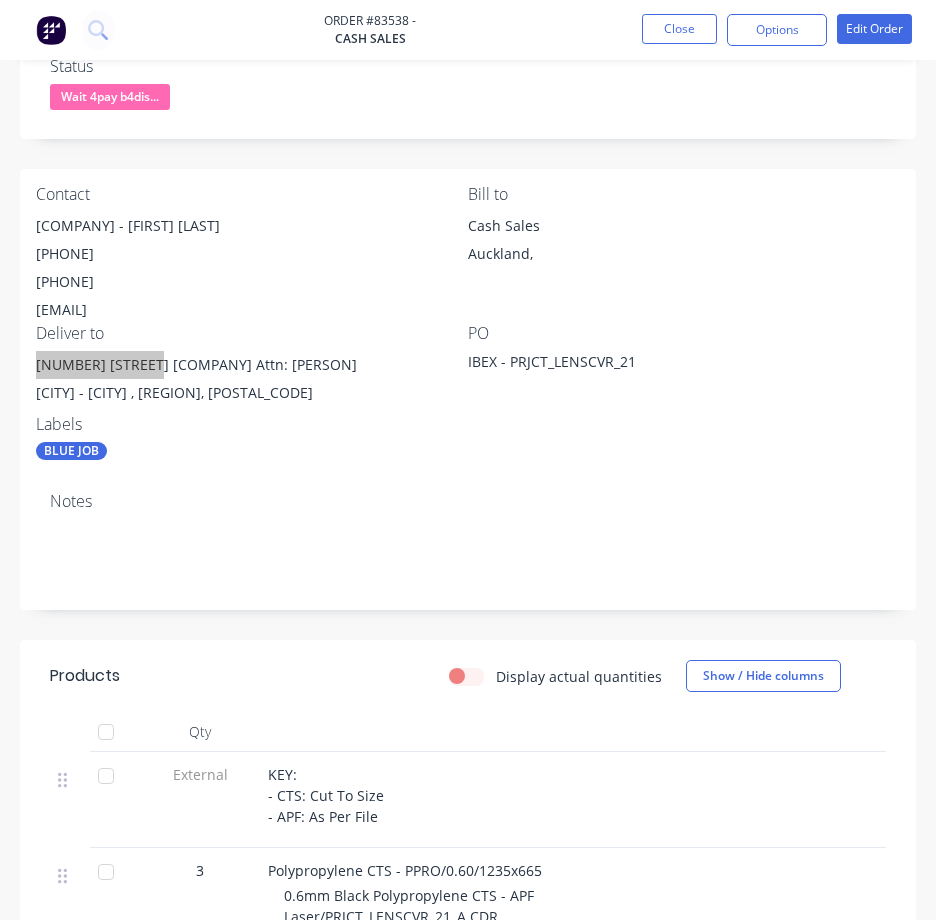 scroll, scrollTop: 0, scrollLeft: 0, axis: both 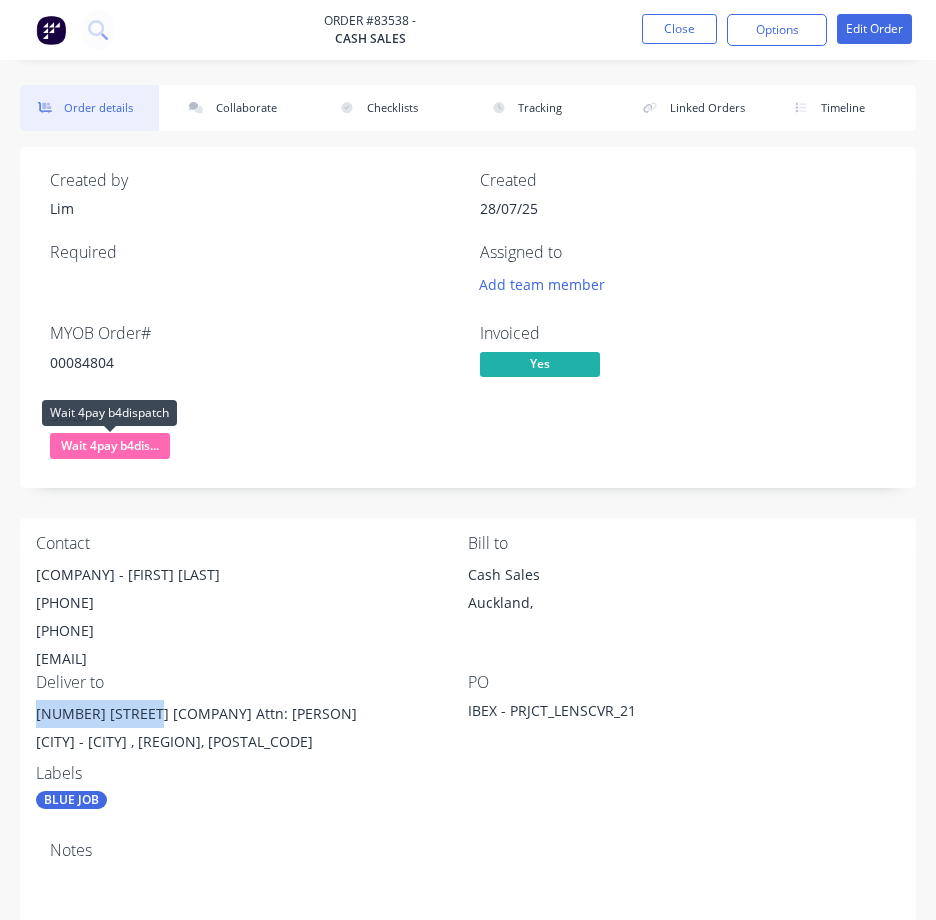 drag, startPoint x: 95, startPoint y: 446, endPoint x: 94, endPoint y: 467, distance: 21.023796 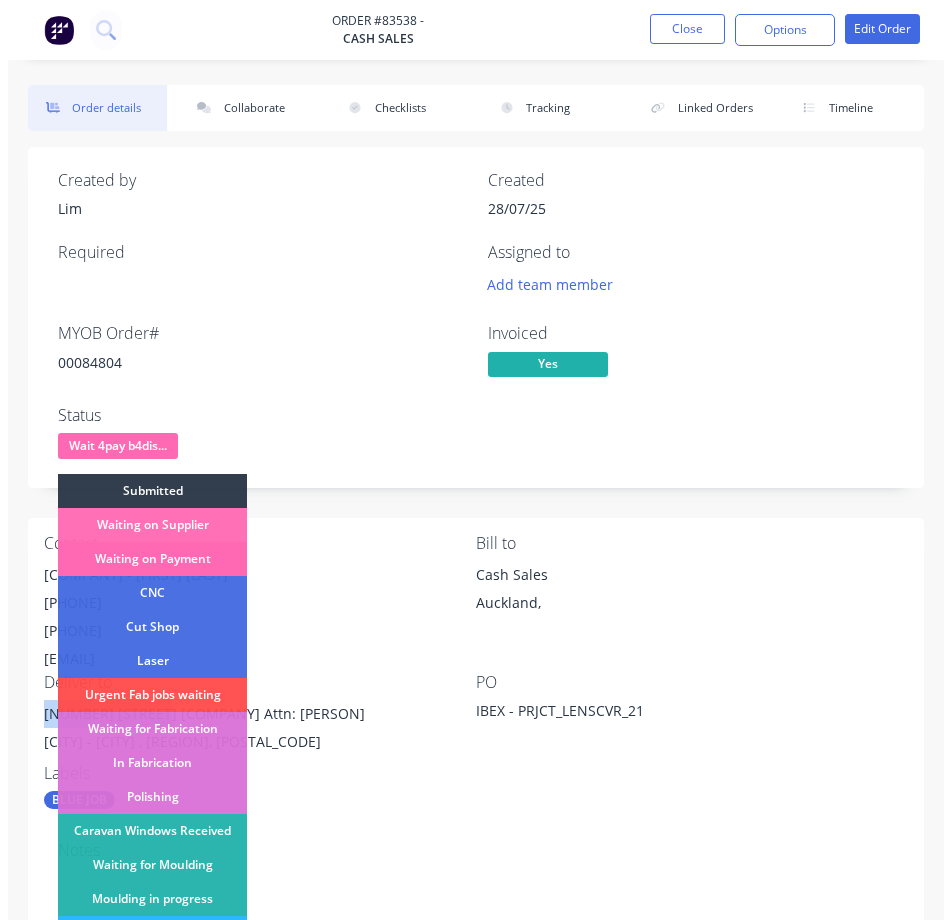 scroll, scrollTop: 300, scrollLeft: 0, axis: vertical 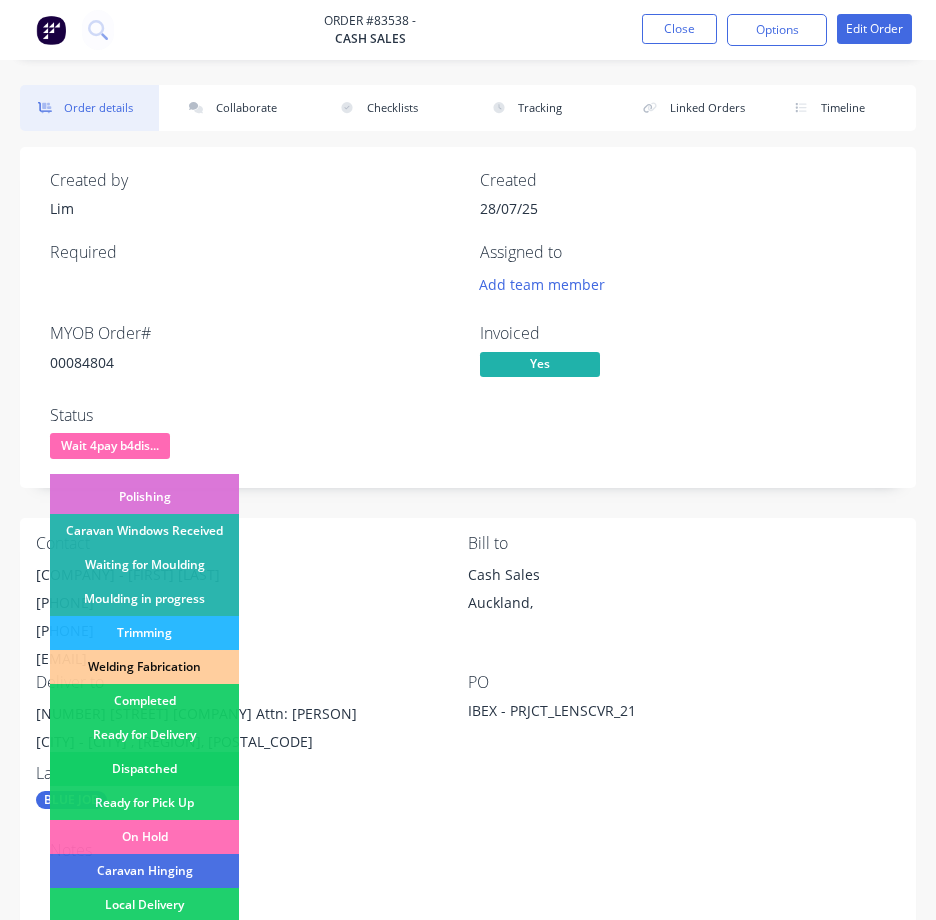 click on "Dispatched" at bounding box center (144, 769) 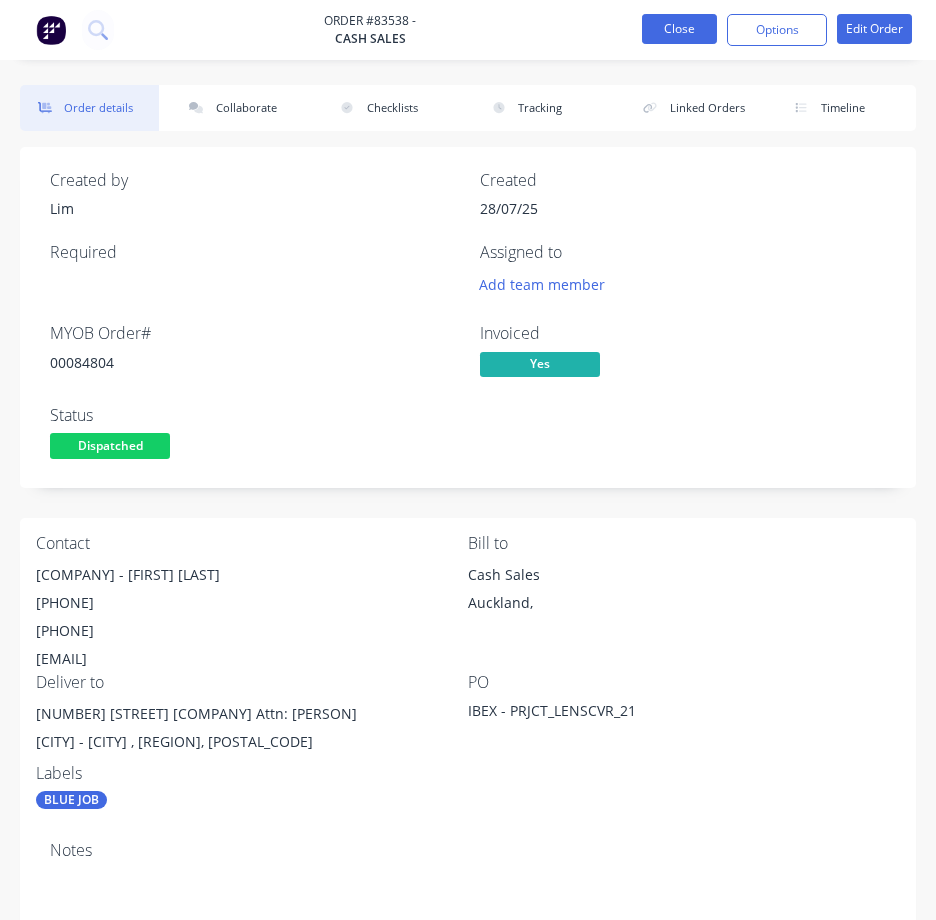 click on "Close" at bounding box center [679, 29] 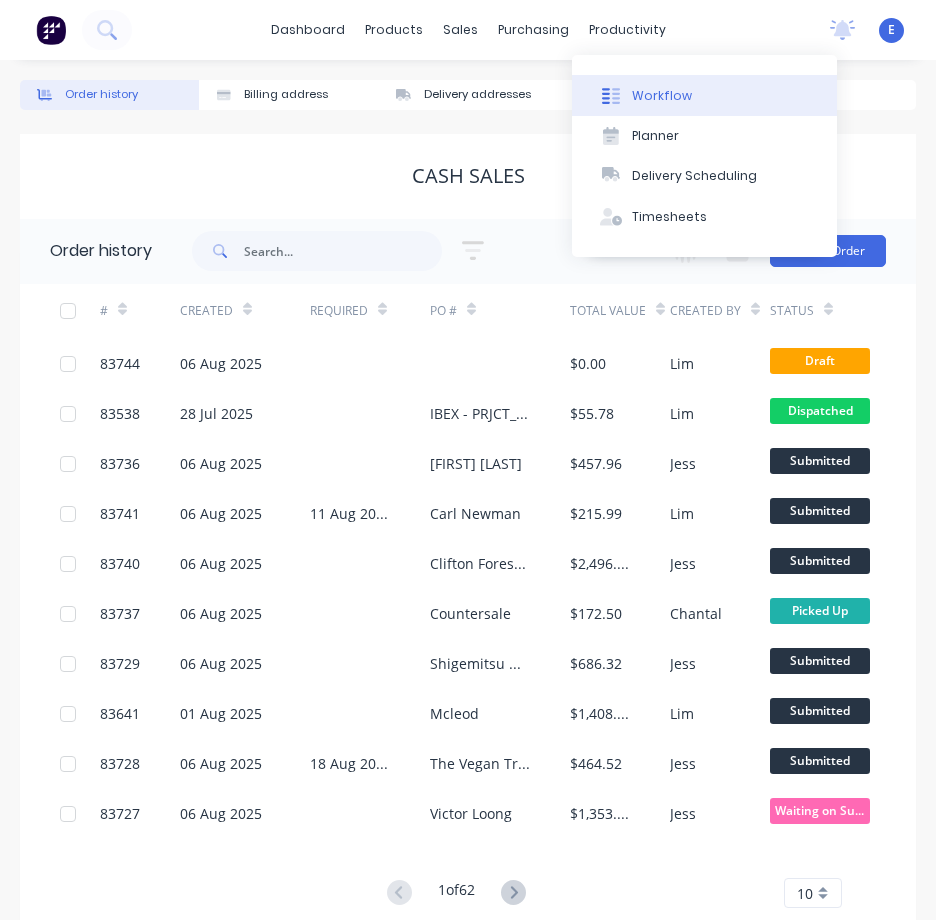 click on "Workflow" at bounding box center [662, 96] 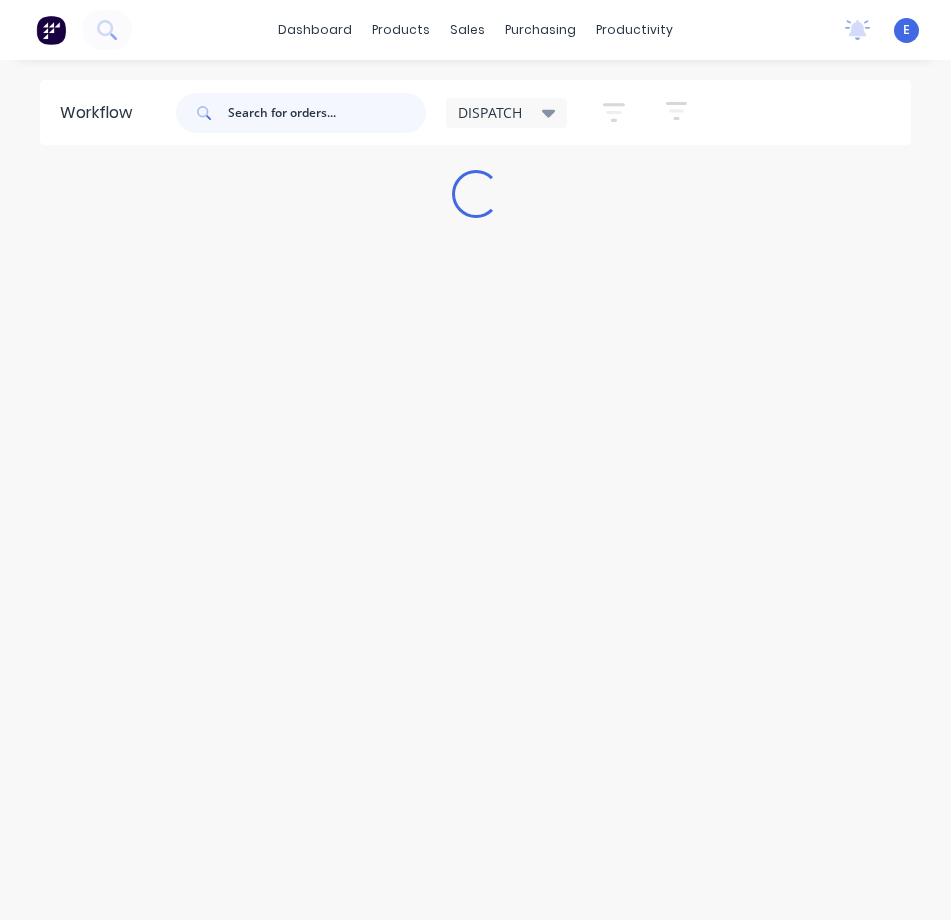 click at bounding box center [327, 113] 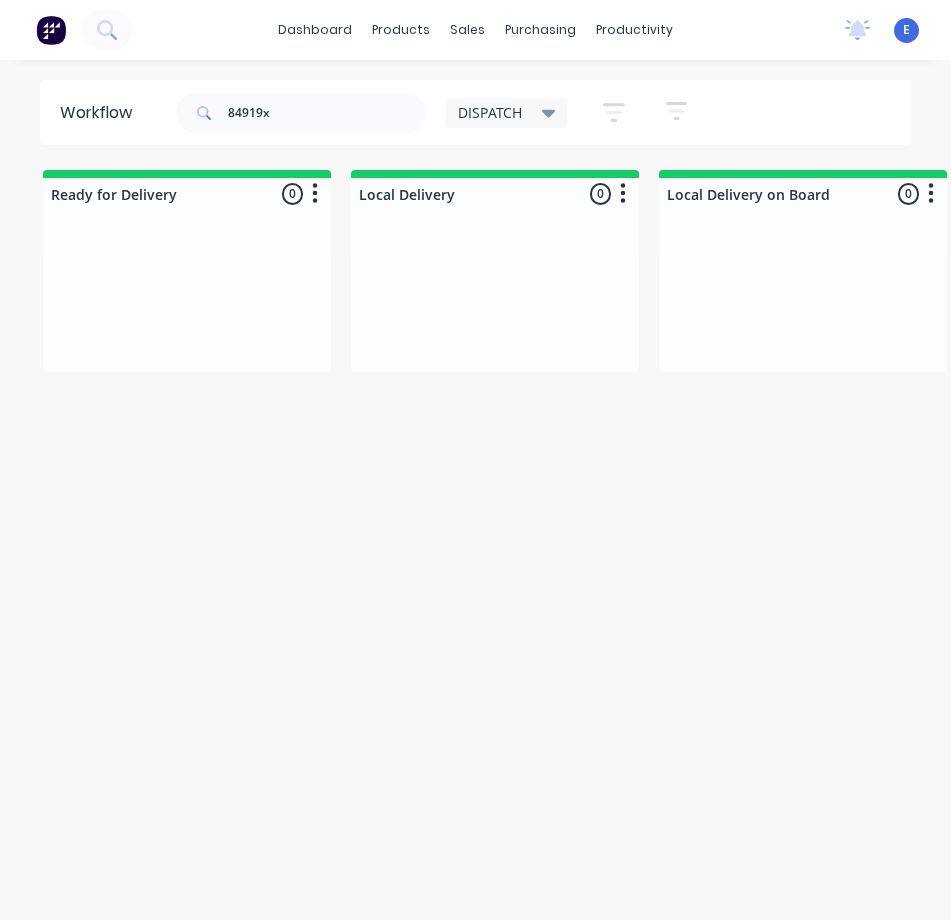 click on "84919x" at bounding box center [301, 113] 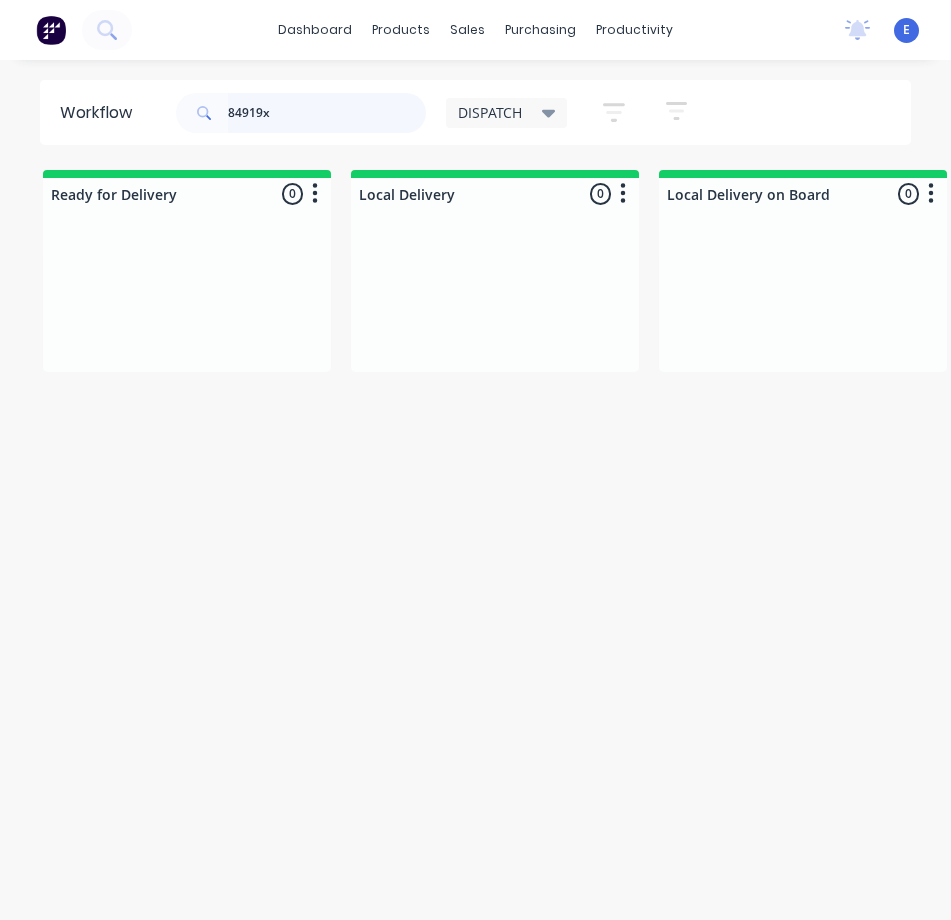 click on "84919x" at bounding box center (327, 113) 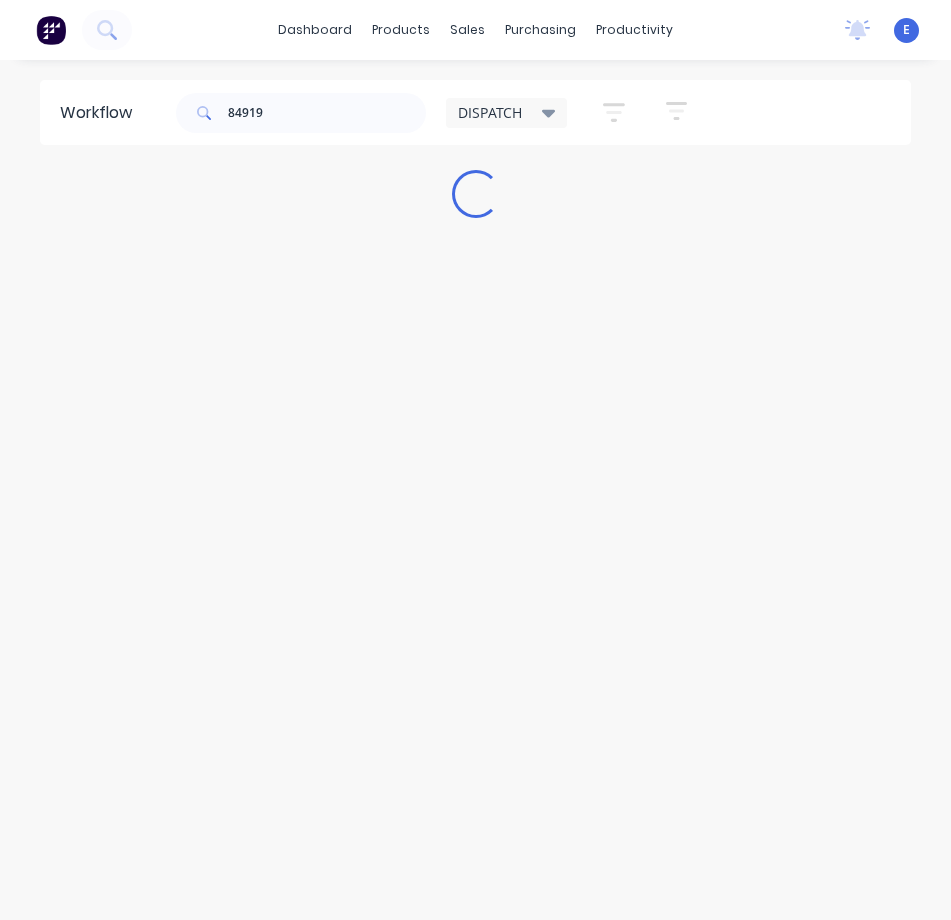click on "Workflow 84919 DISPATCH Save new view None   edit DISPATCH   (Default) edit CUT SHOP   edit FABRICATION   edit Invoicing   edit MOULDING   edit   Show/Hide statuses Show line item cards Show line item cards Hide line item cards Sort by Created date Created date Required date Order number Customer name Most recent Filter by assignee Filter by labels Loading..." at bounding box center (475, 500) 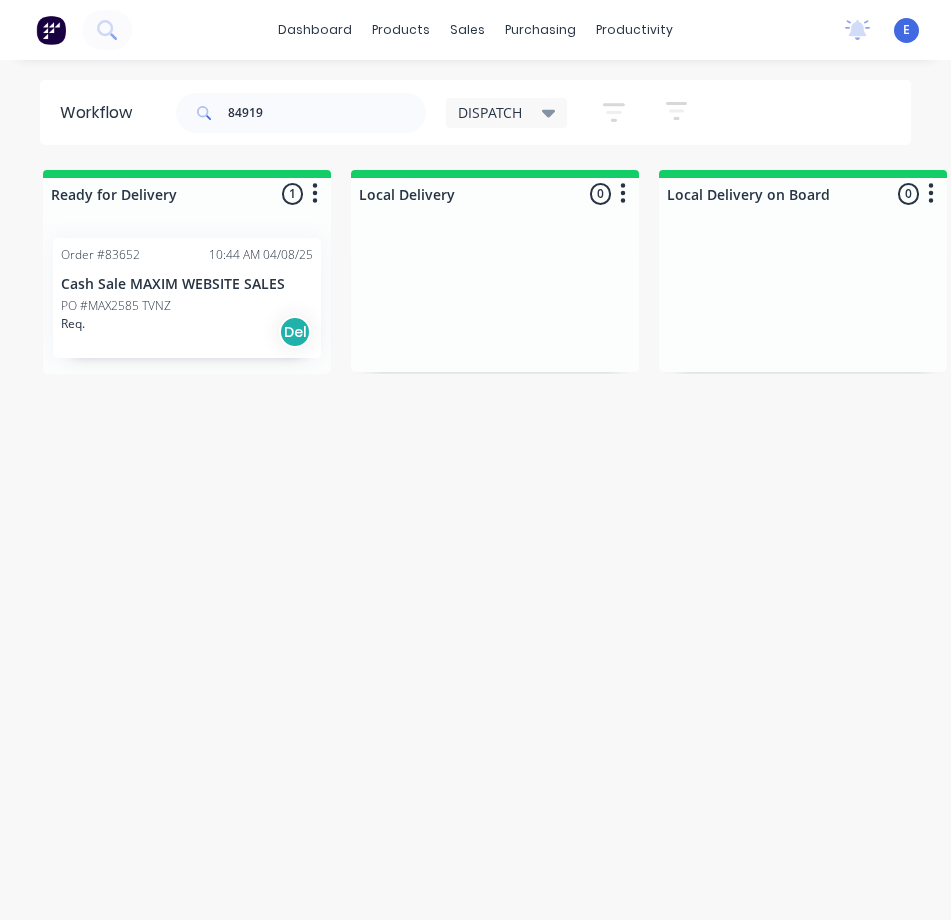 drag, startPoint x: 204, startPoint y: 321, endPoint x: 219, endPoint y: 370, distance: 51.24451 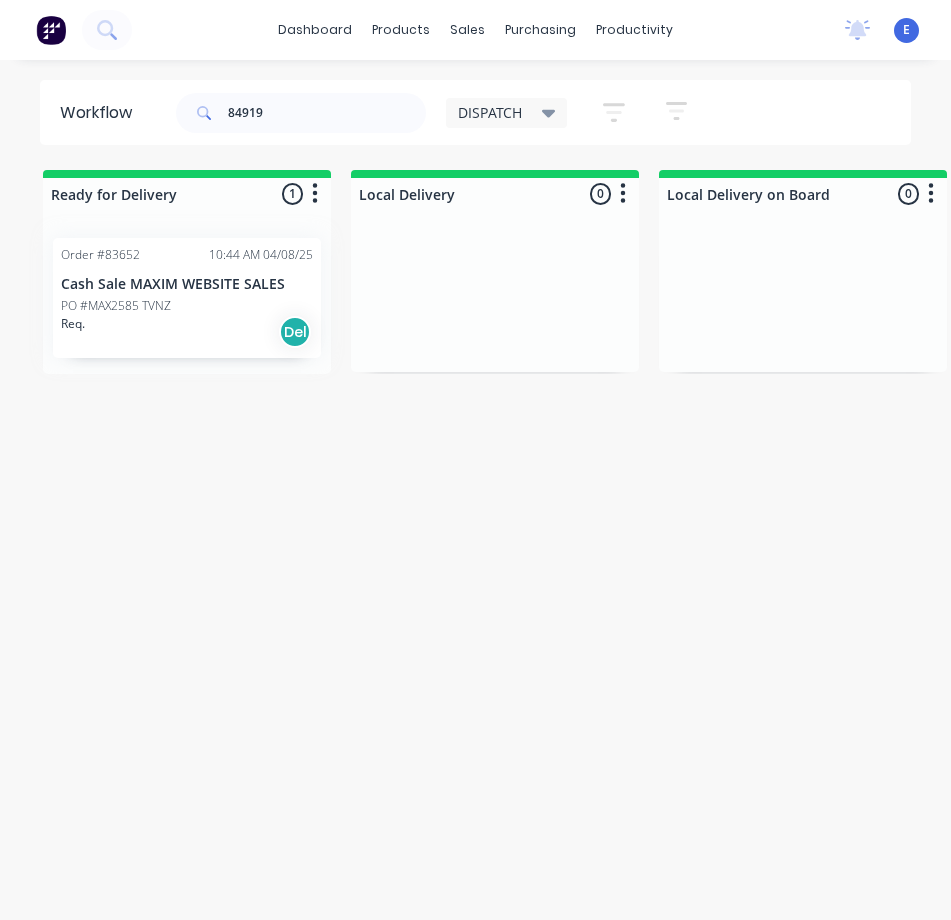 click on "Order #[ORDER_NUMBER] [TIME] [DATE] [PRODUCT] [COMPANY] PO #[PRODUCT] [COMPANY] Req. Del" at bounding box center [187, 298] 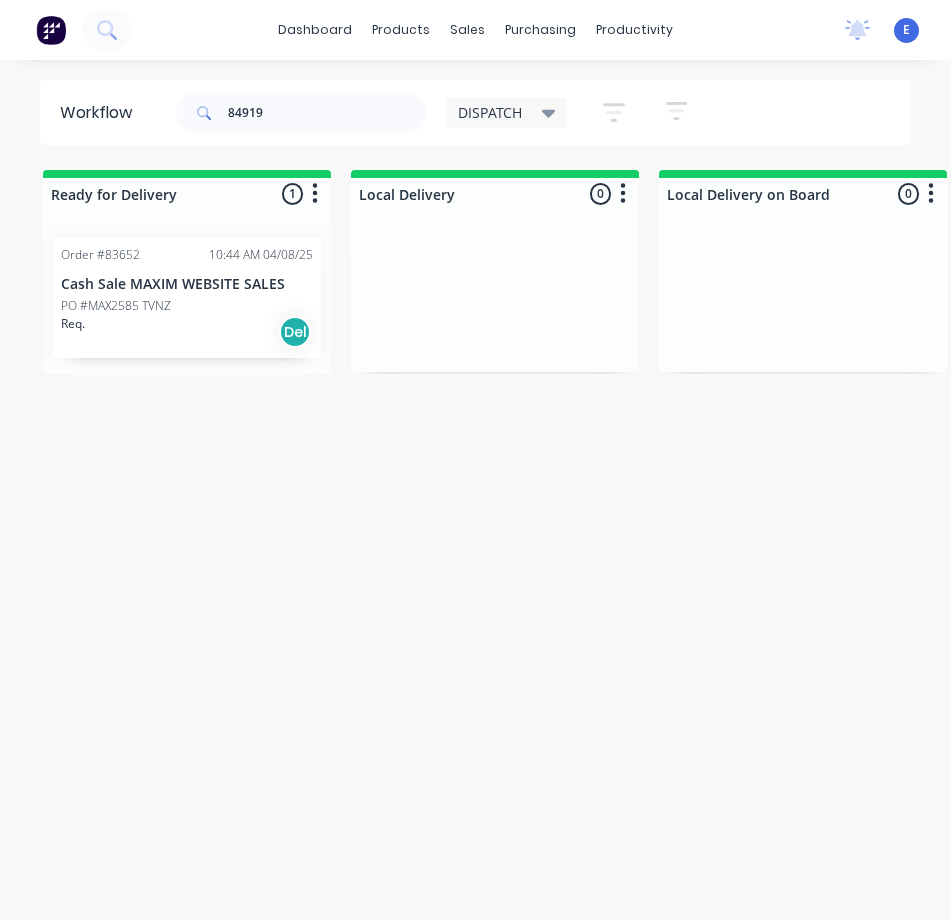 click on "Req. Del" at bounding box center [187, 332] 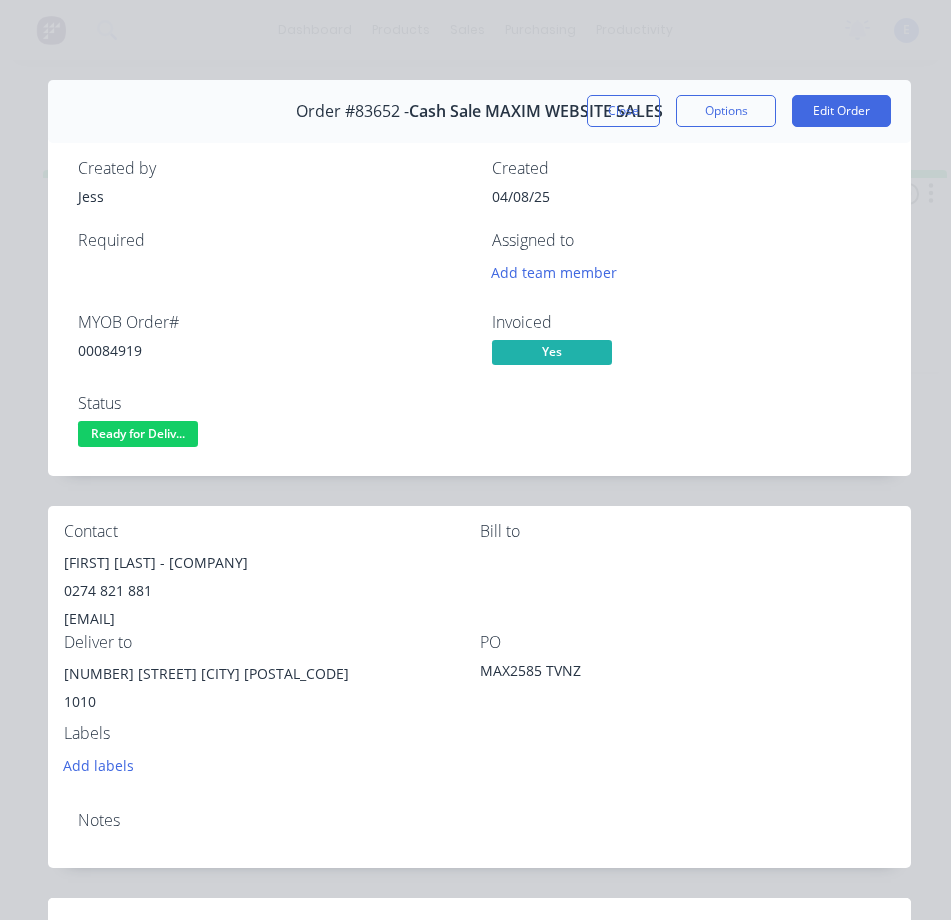 click on "[FIRST] [LAST] - [COMPANY]" at bounding box center (272, 563) 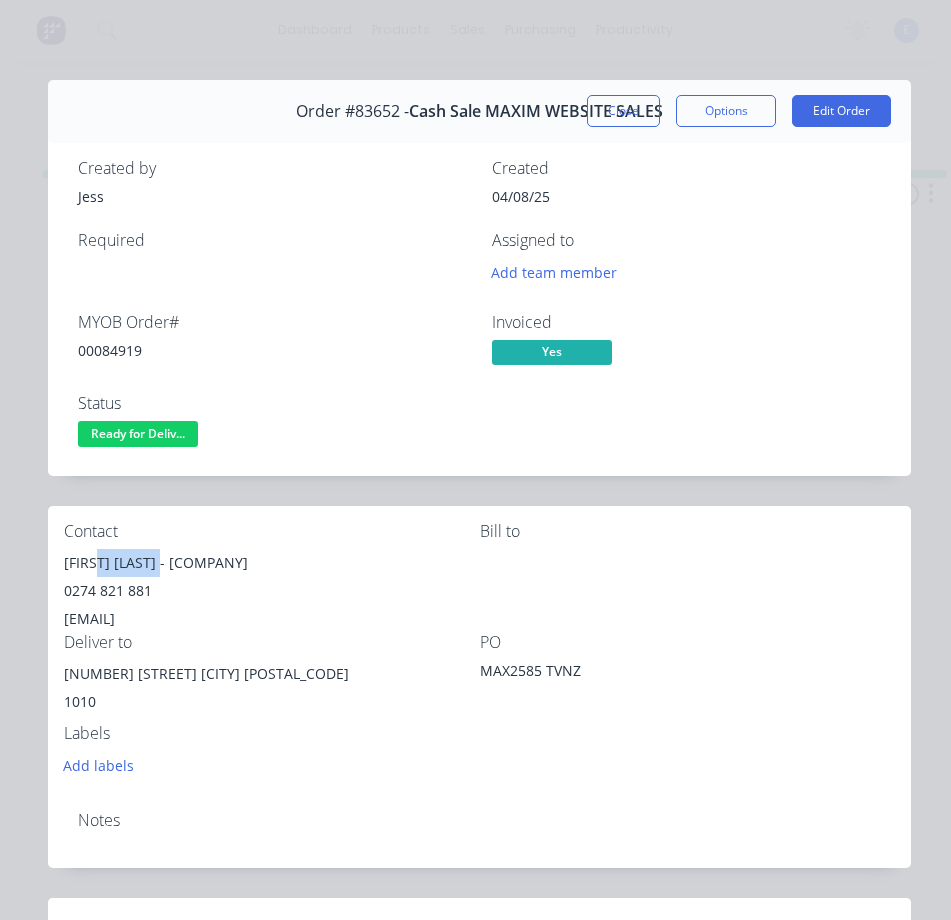 click on "[FIRST] [LAST] - [COMPANY]" at bounding box center [272, 563] 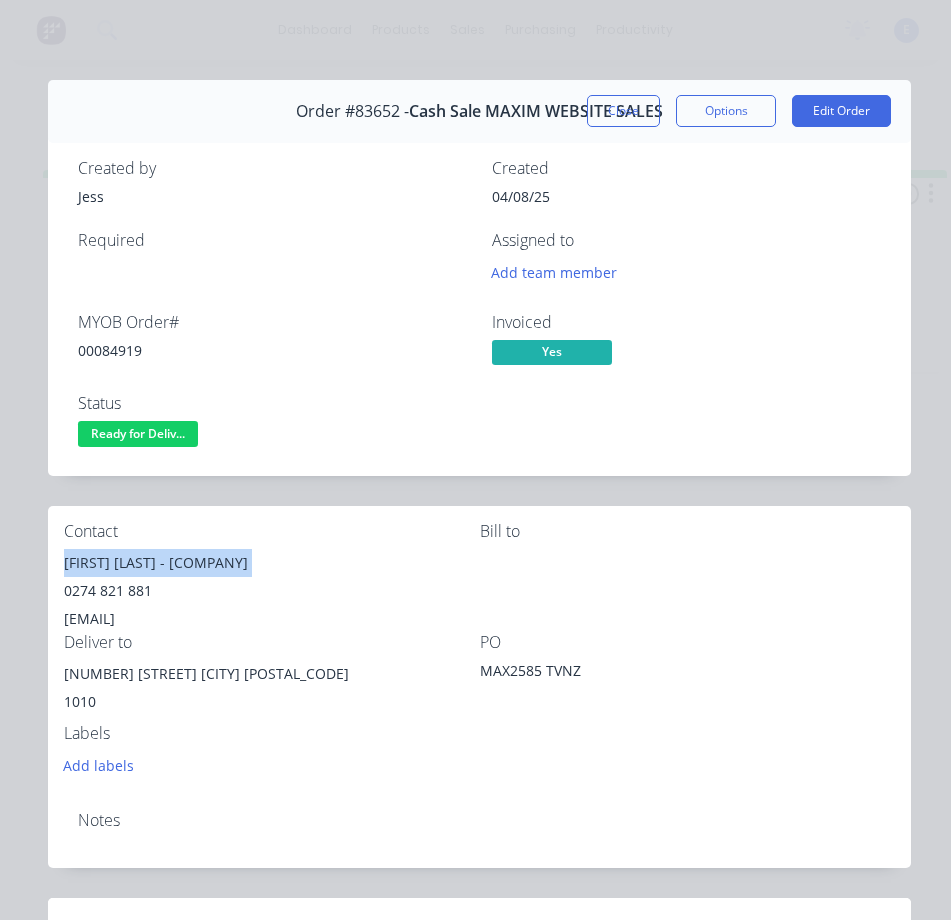 click on "[FIRST] [LAST] - [COMPANY]" at bounding box center (272, 563) 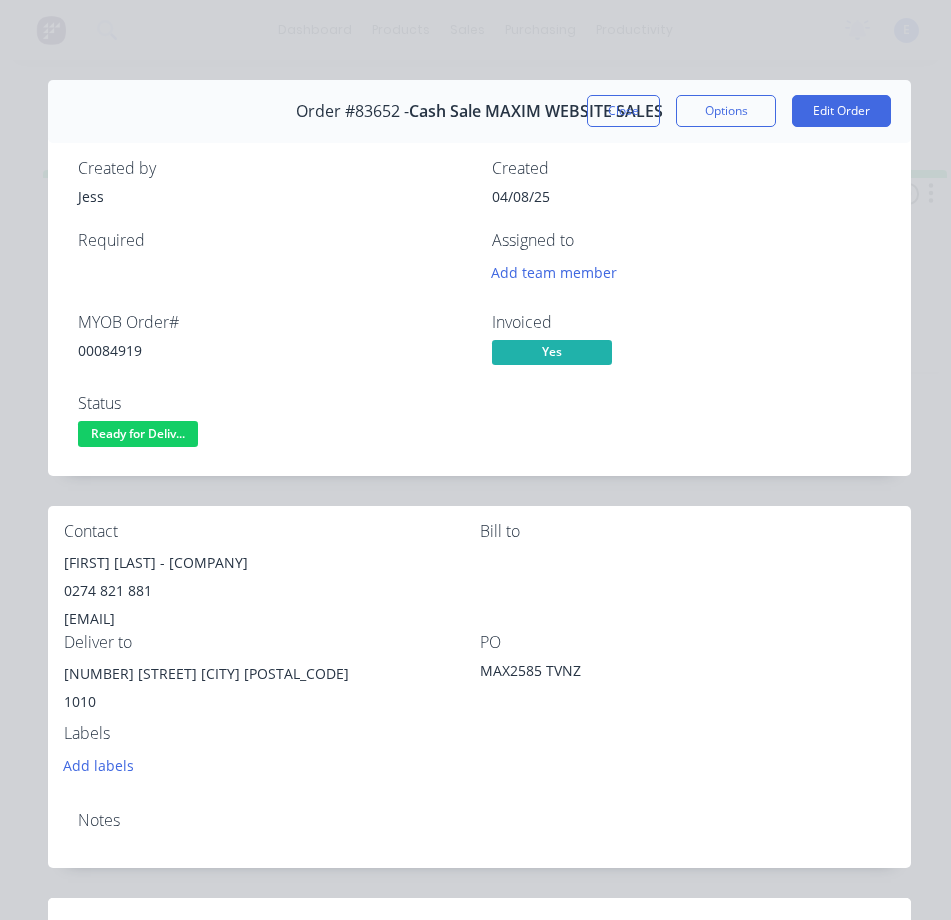 drag, startPoint x: 147, startPoint y: 562, endPoint x: 256, endPoint y: 453, distance: 154.14928 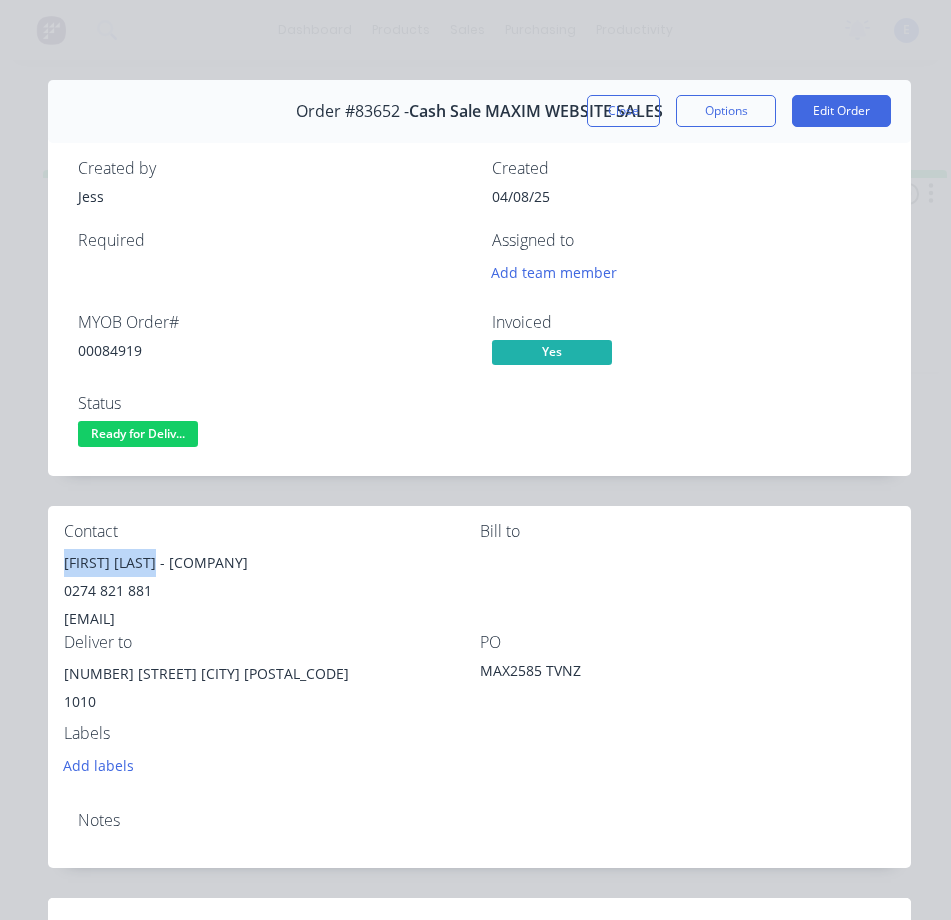 drag, startPoint x: 164, startPoint y: 563, endPoint x: 56, endPoint y: 569, distance: 108.16654 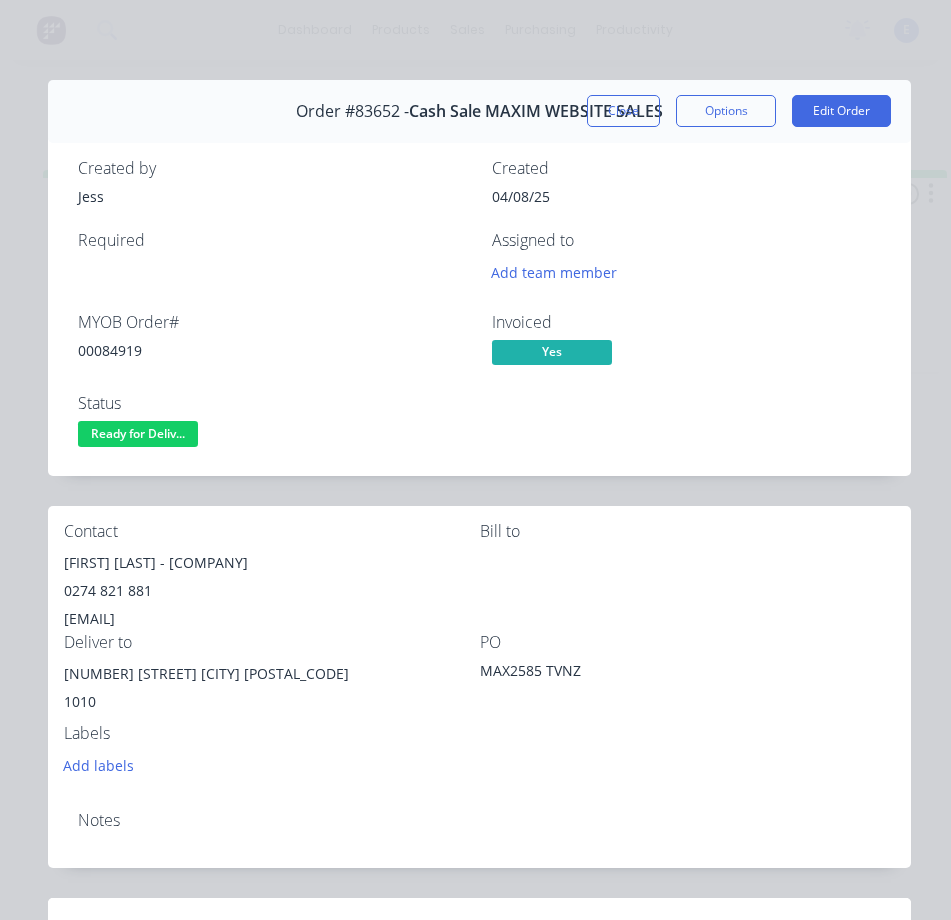 click on "[FIRST] [LAST] - [COMPANY]" at bounding box center (272, 563) 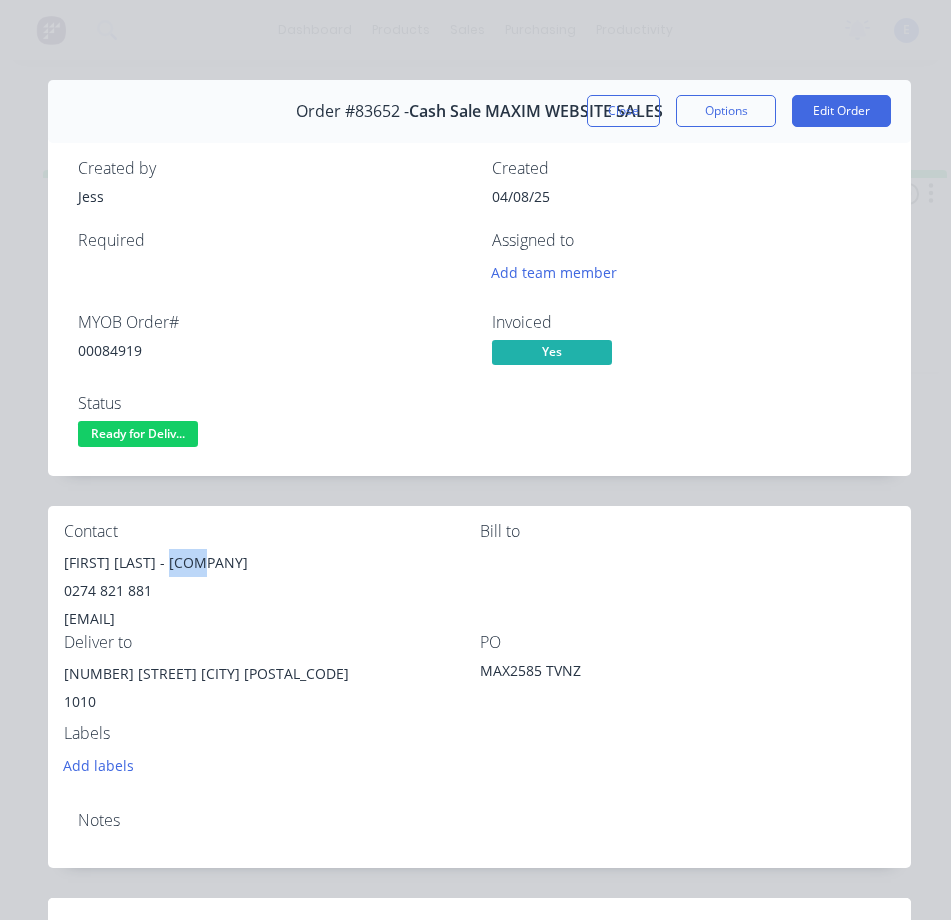 click on "[FIRST] [LAST] - [COMPANY]" at bounding box center (272, 563) 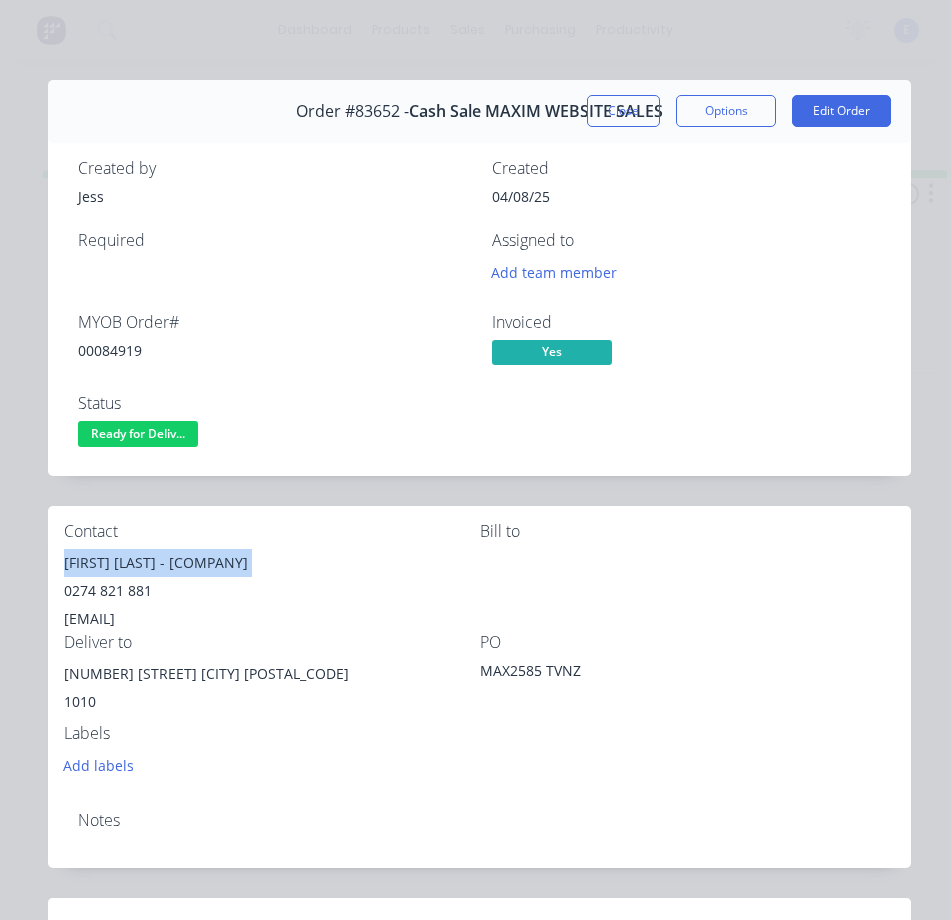 click on "[FIRST] [LAST] - [COMPANY]" at bounding box center (272, 563) 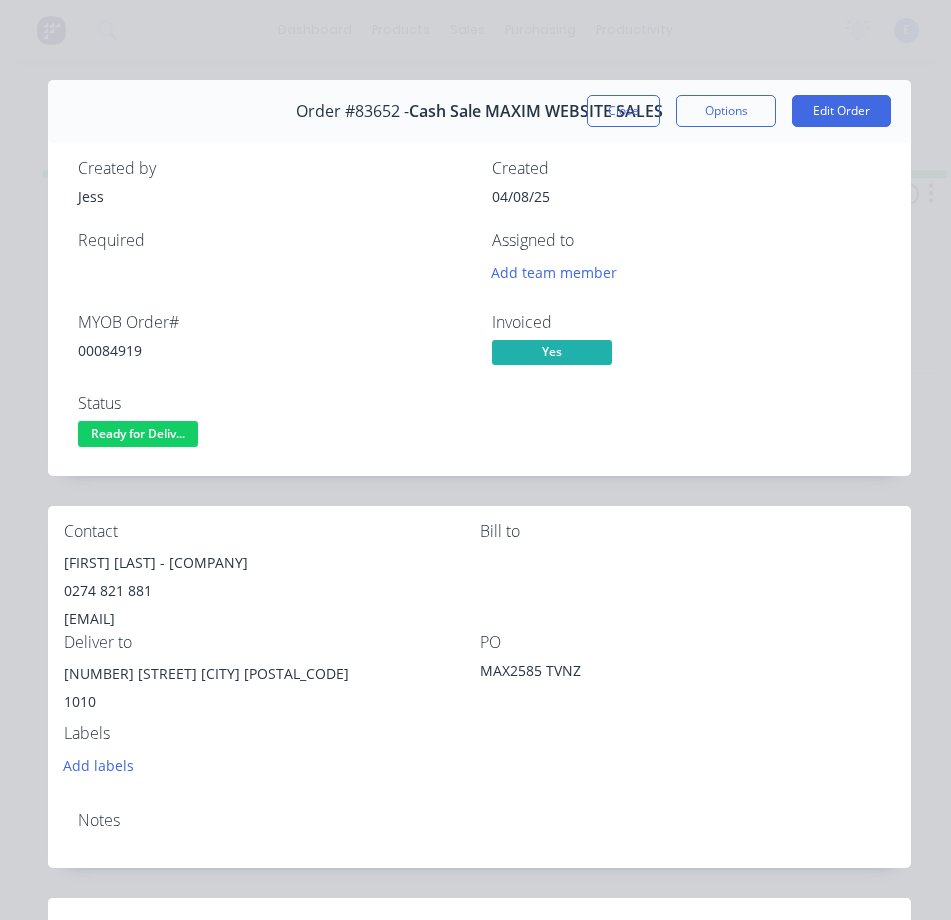 drag, startPoint x: 276, startPoint y: 583, endPoint x: 206, endPoint y: 570, distance: 71.19691 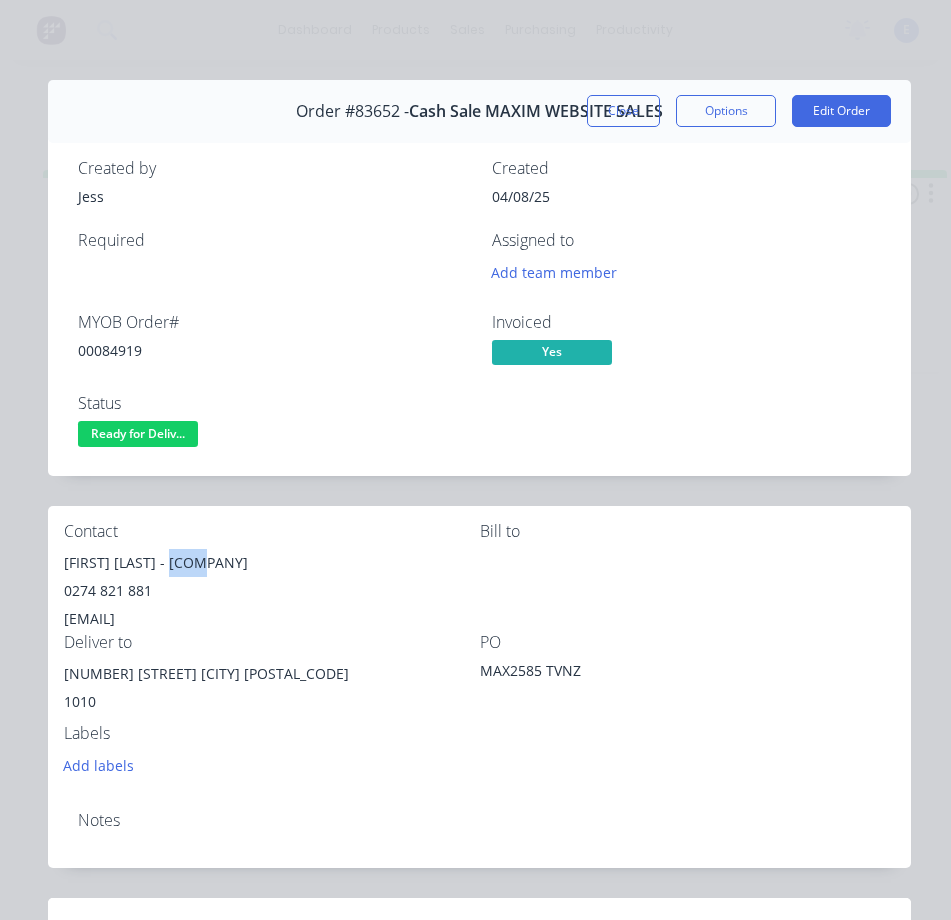 click on "[FIRST] [LAST] - [COMPANY]" at bounding box center (272, 563) 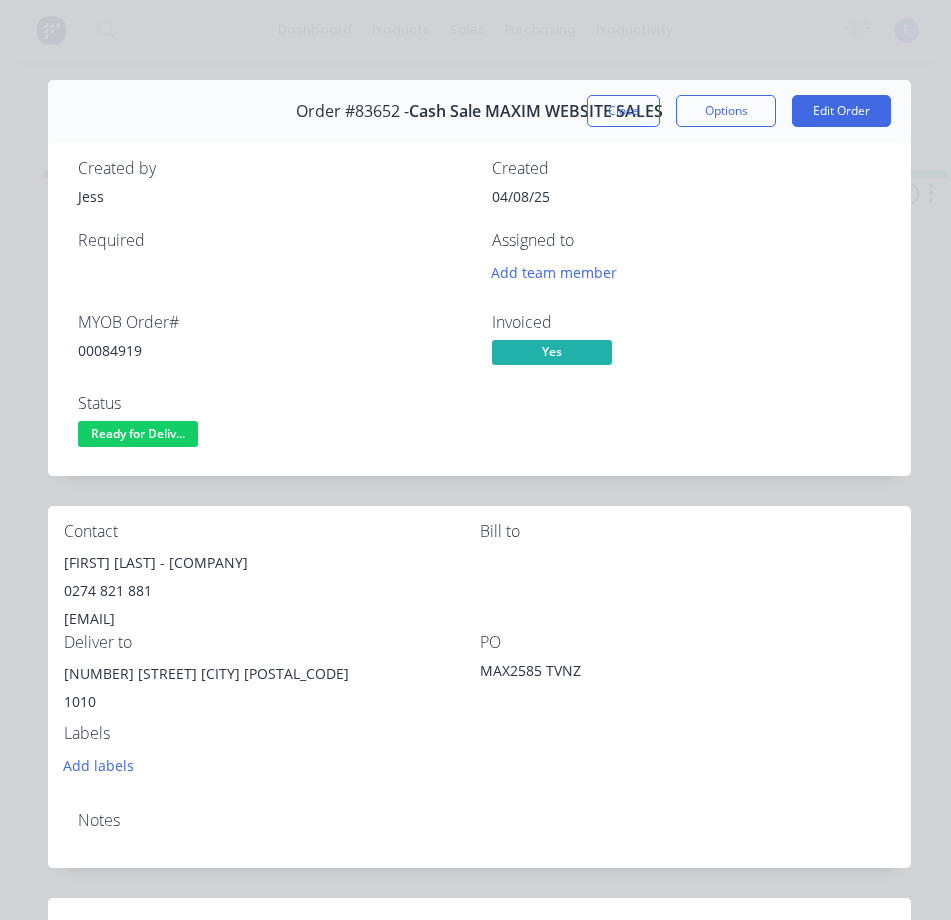 click on "0274 821 881" at bounding box center [272, 591] 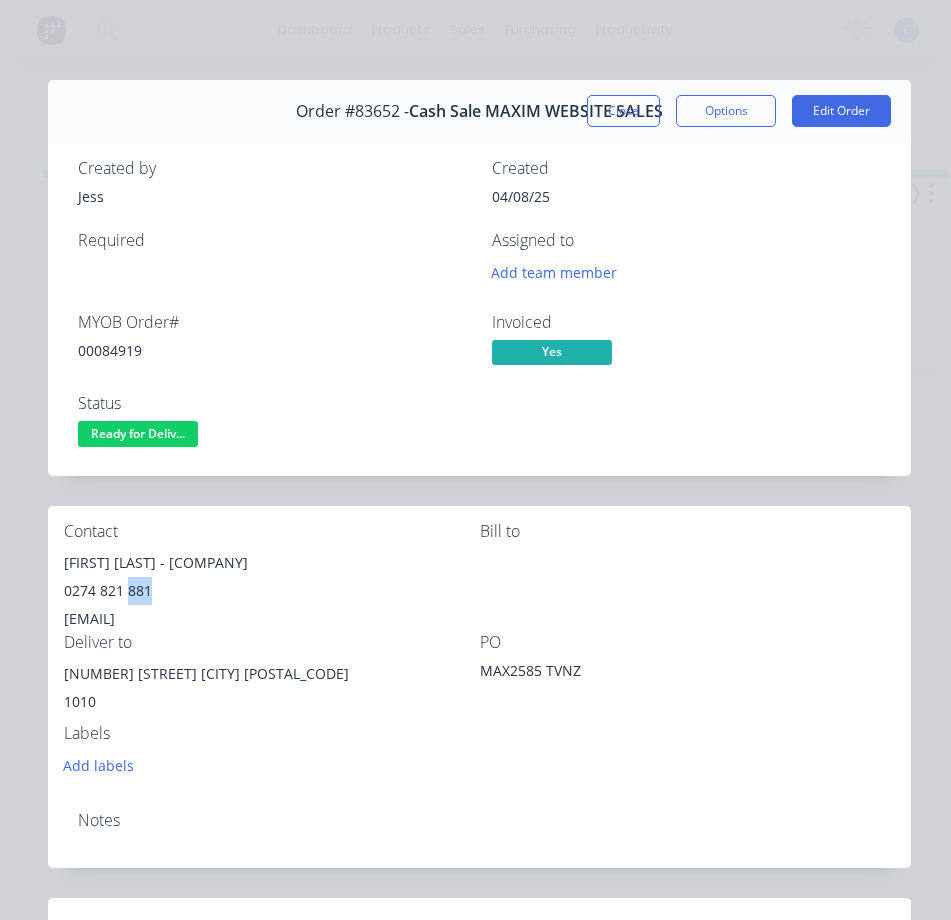 click on "0274 821 881" at bounding box center [272, 591] 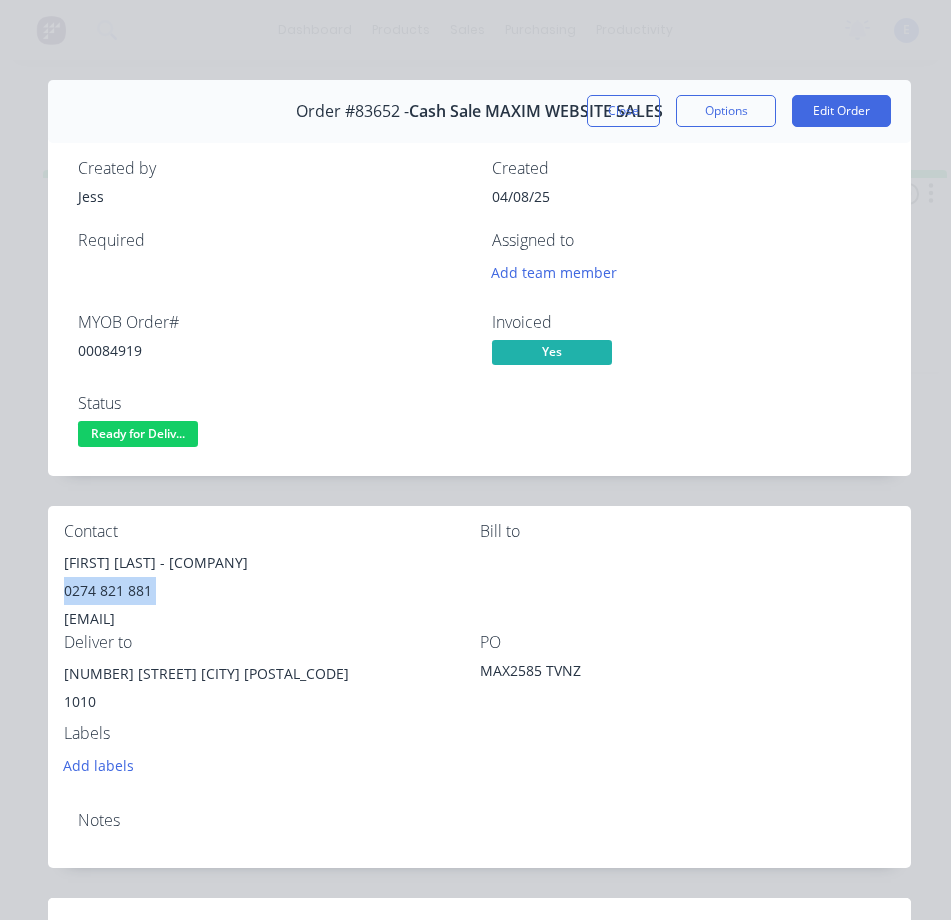 click on "0274 821 881" at bounding box center (272, 591) 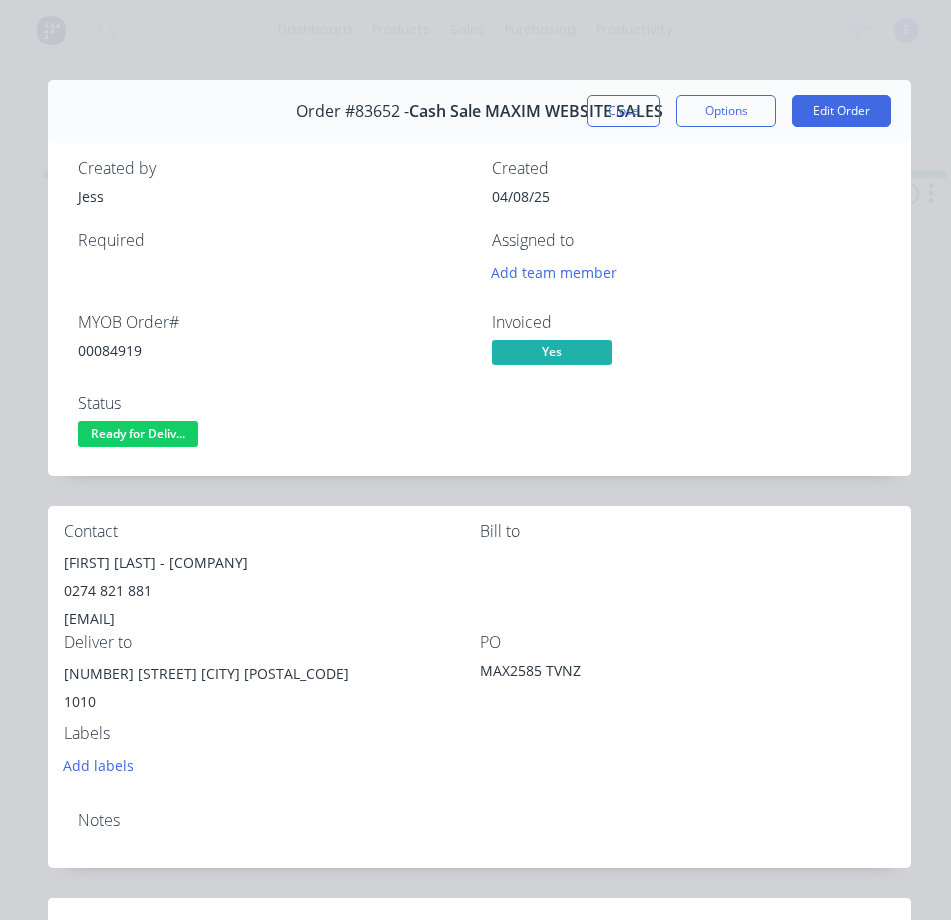 click on "[EMAIL]" at bounding box center (272, 619) 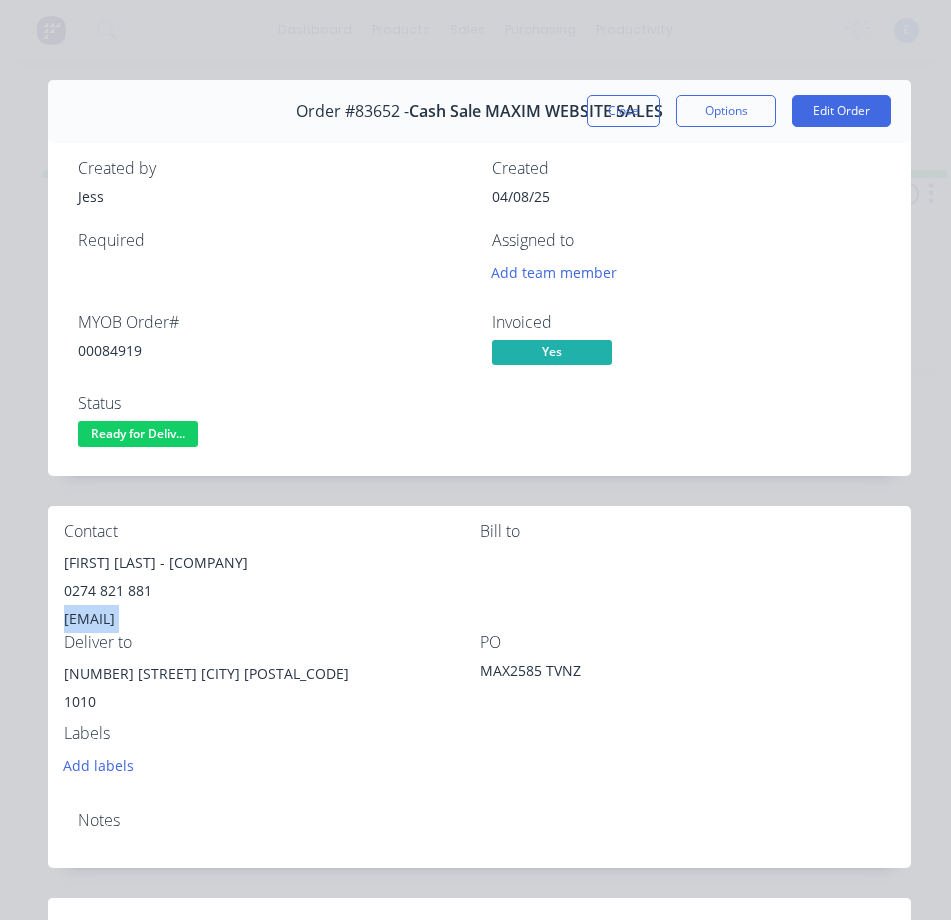 click on "[EMAIL]" at bounding box center (272, 619) 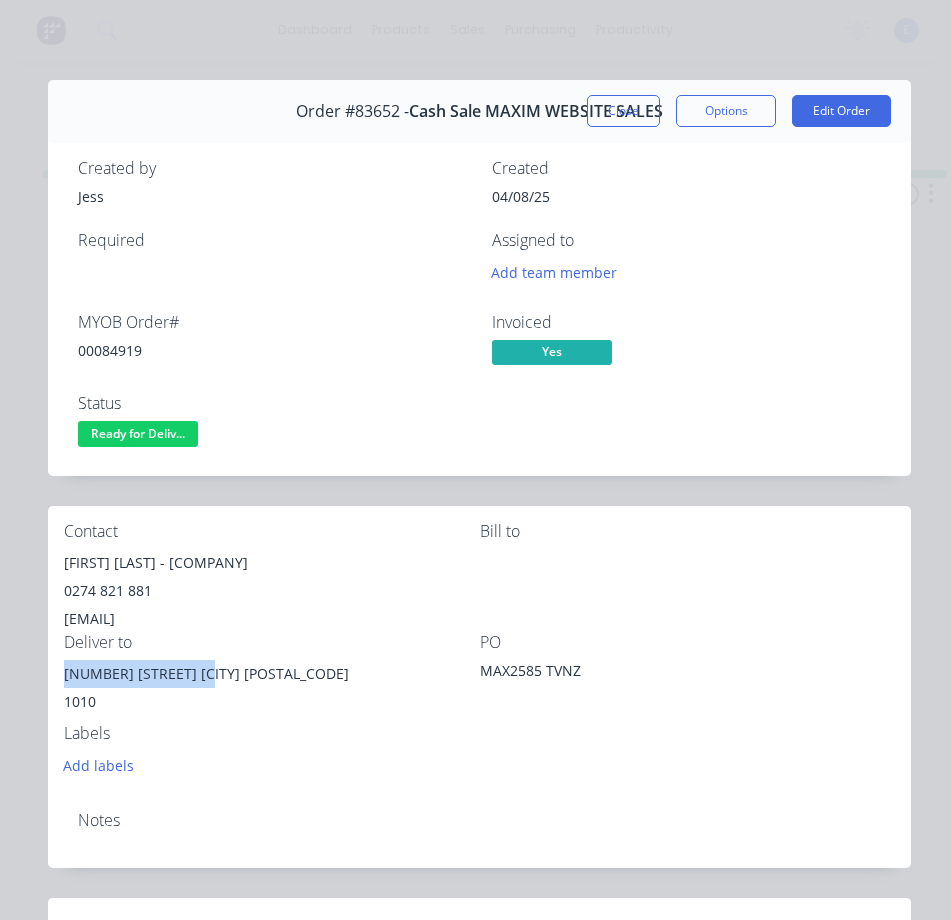 drag, startPoint x: 185, startPoint y: 673, endPoint x: 57, endPoint y: 679, distance: 128.14055 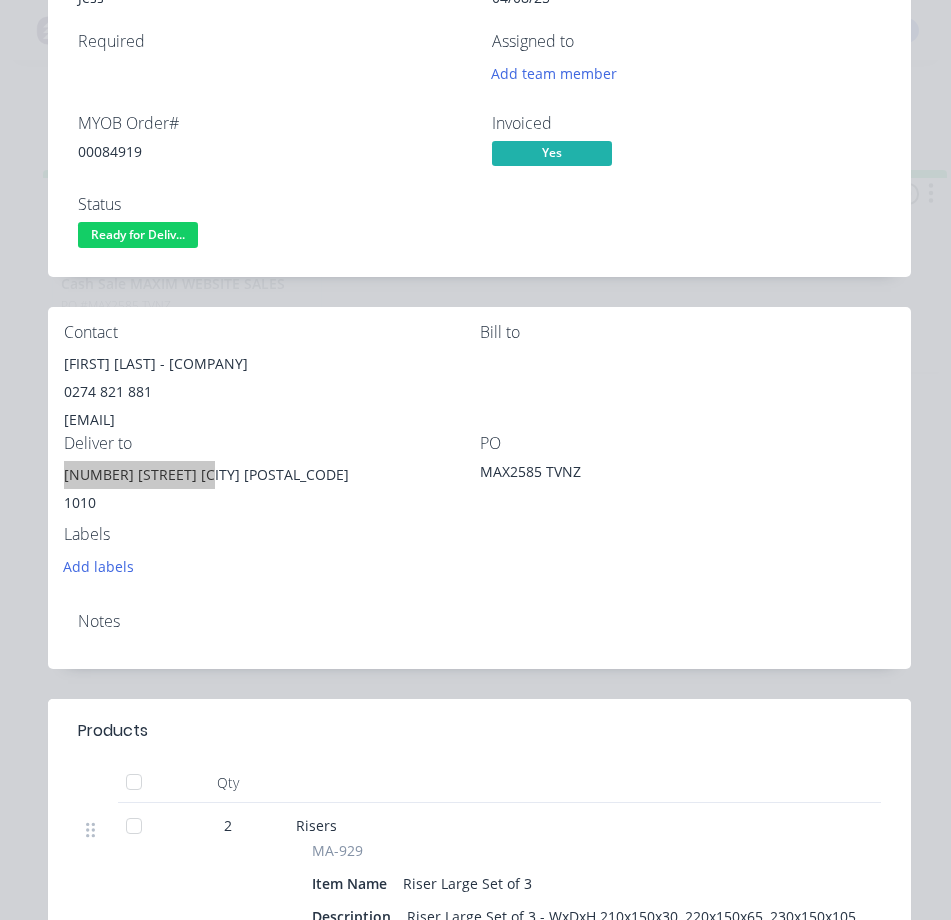scroll, scrollTop: 0, scrollLeft: 0, axis: both 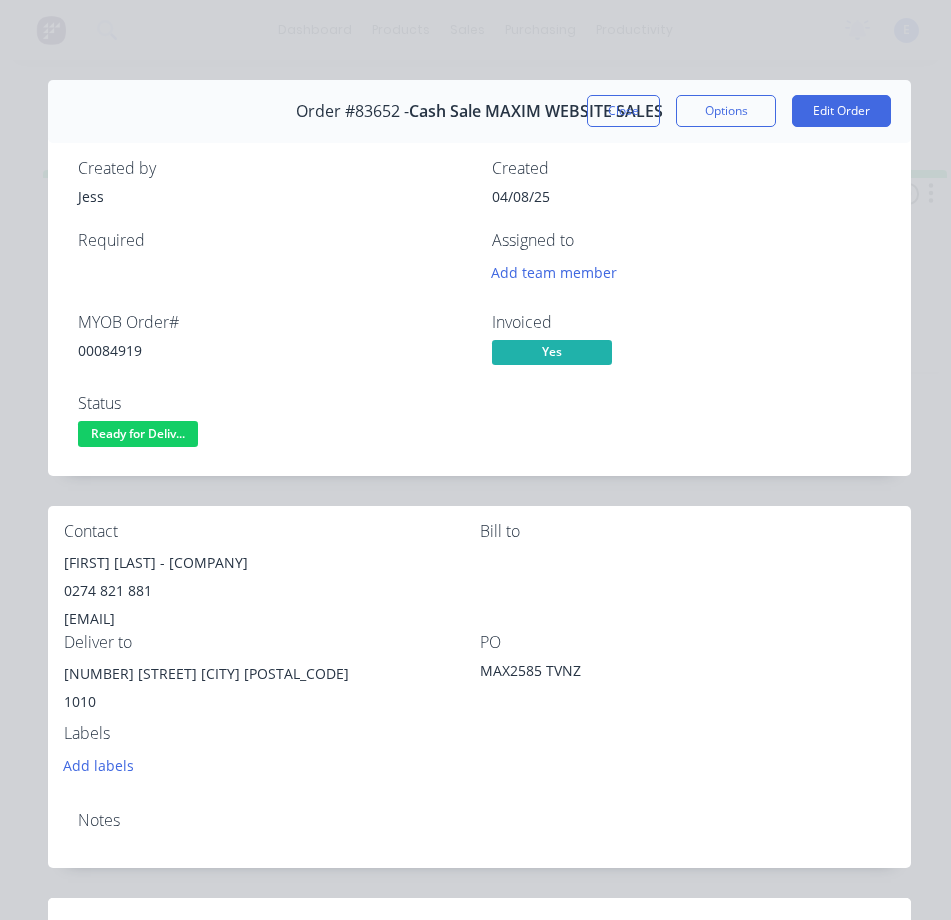 click on "00084919" at bounding box center [273, 350] 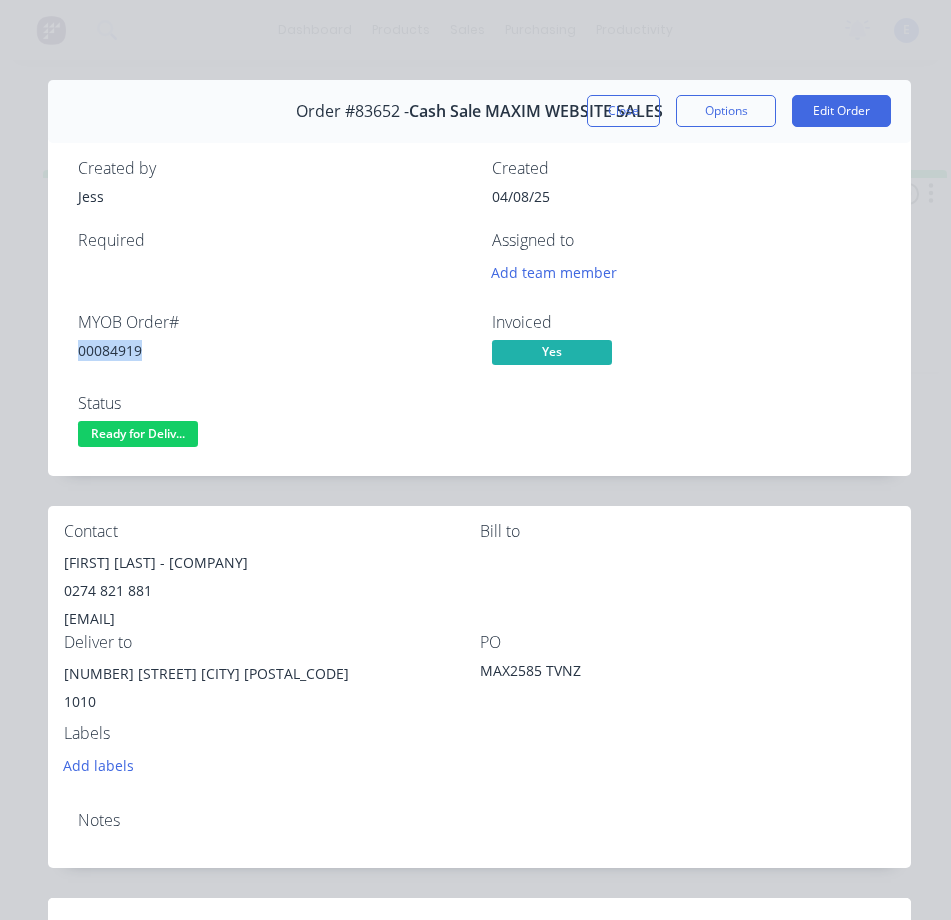 click on "00084919" at bounding box center (273, 350) 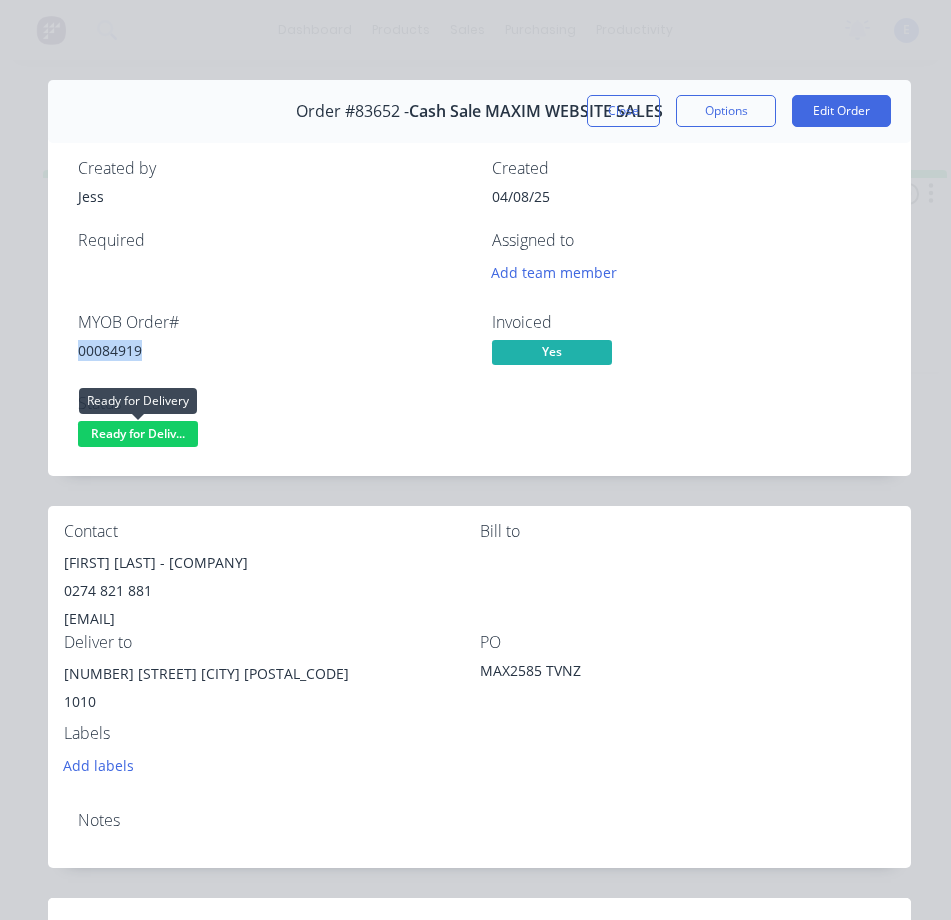 click on "Ready for Deliv..." at bounding box center (138, 433) 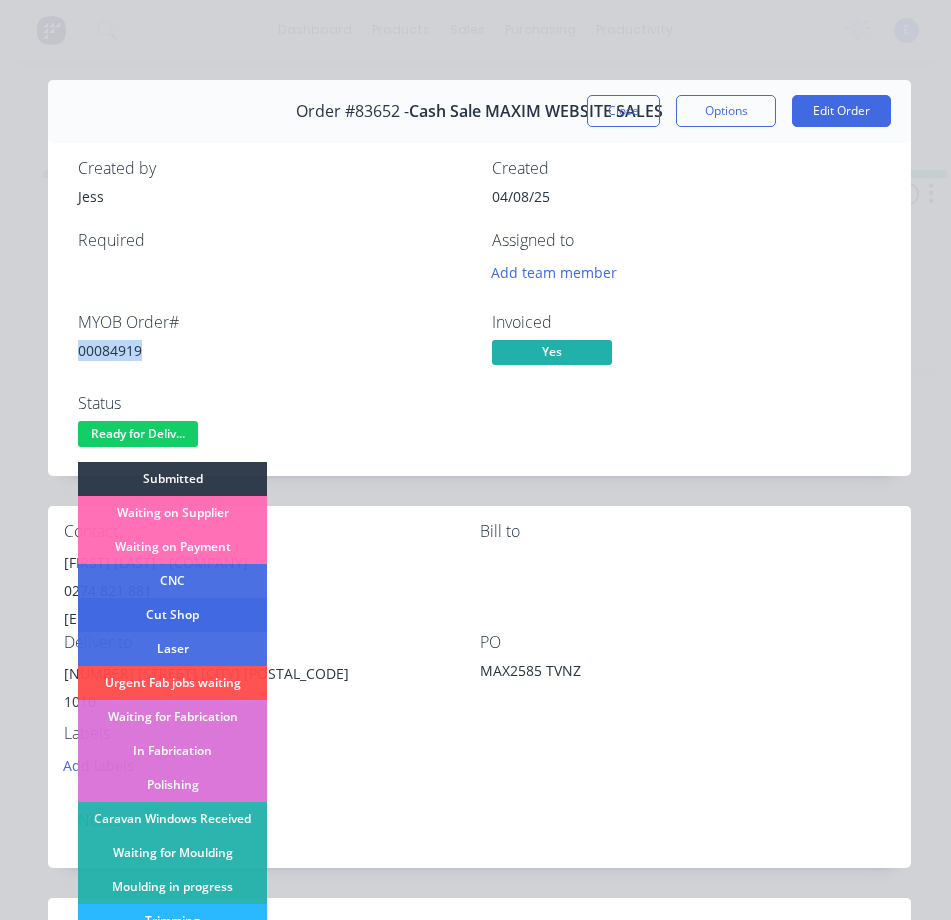 scroll, scrollTop: 390, scrollLeft: 0, axis: vertical 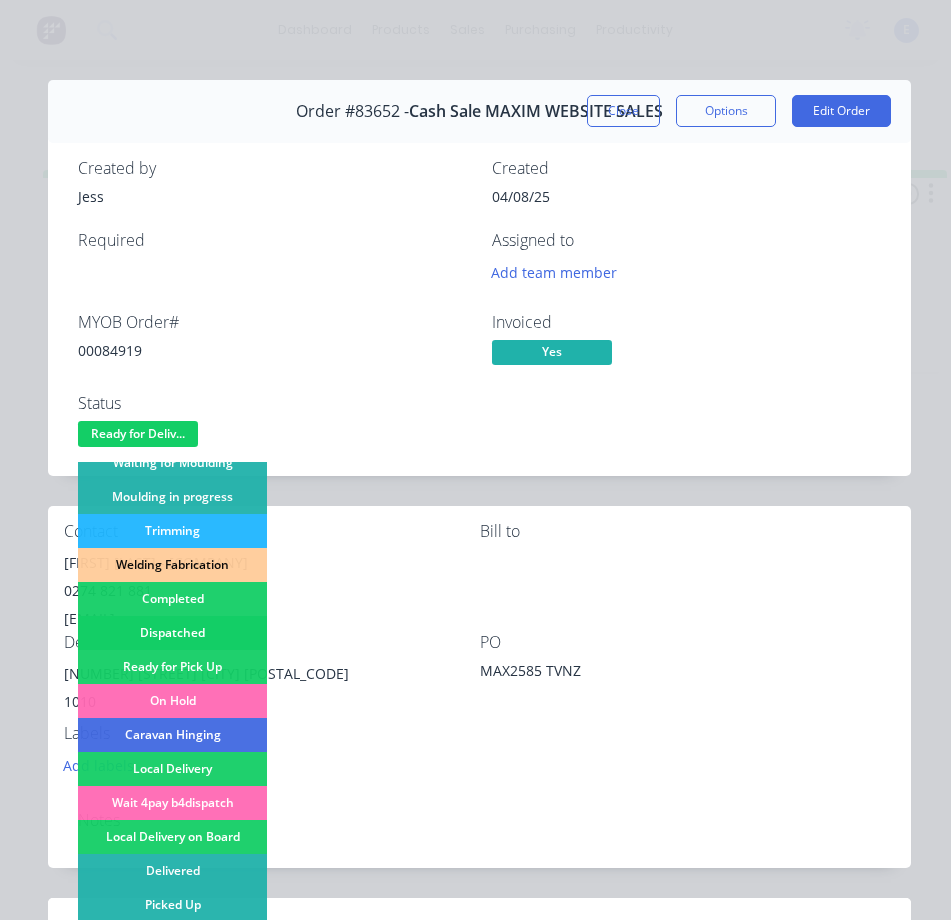 click on "Dispatched" at bounding box center [172, 633] 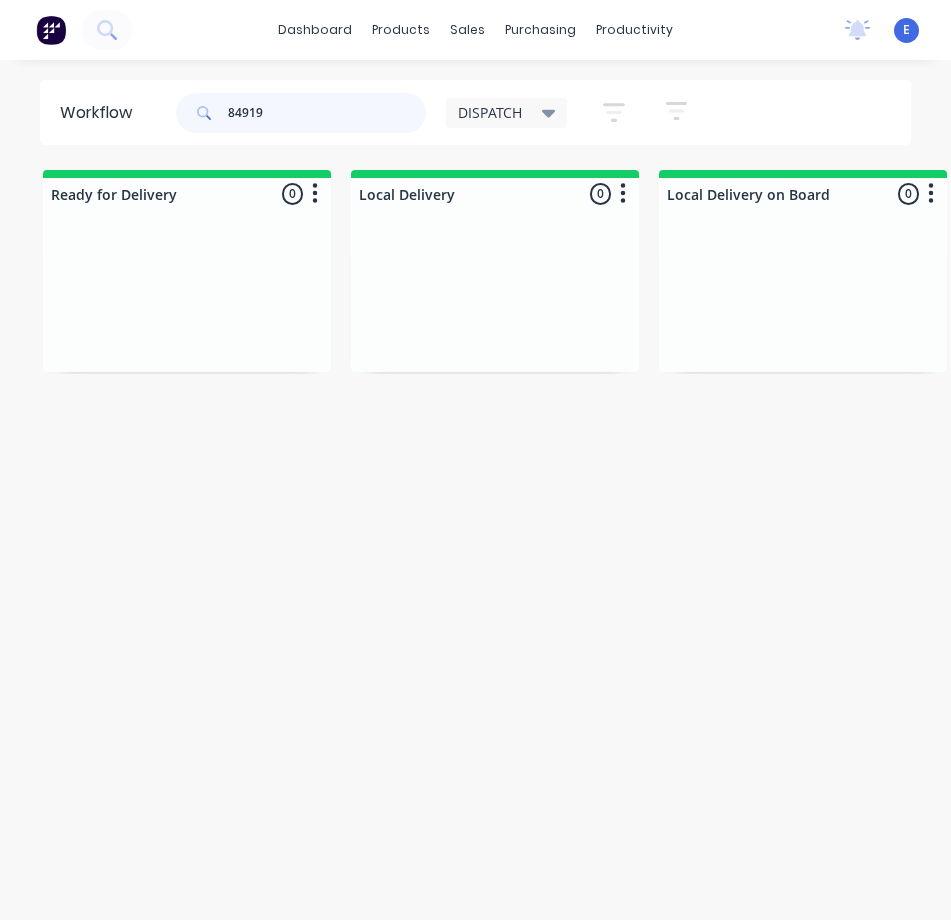 click on "84919" at bounding box center [327, 113] 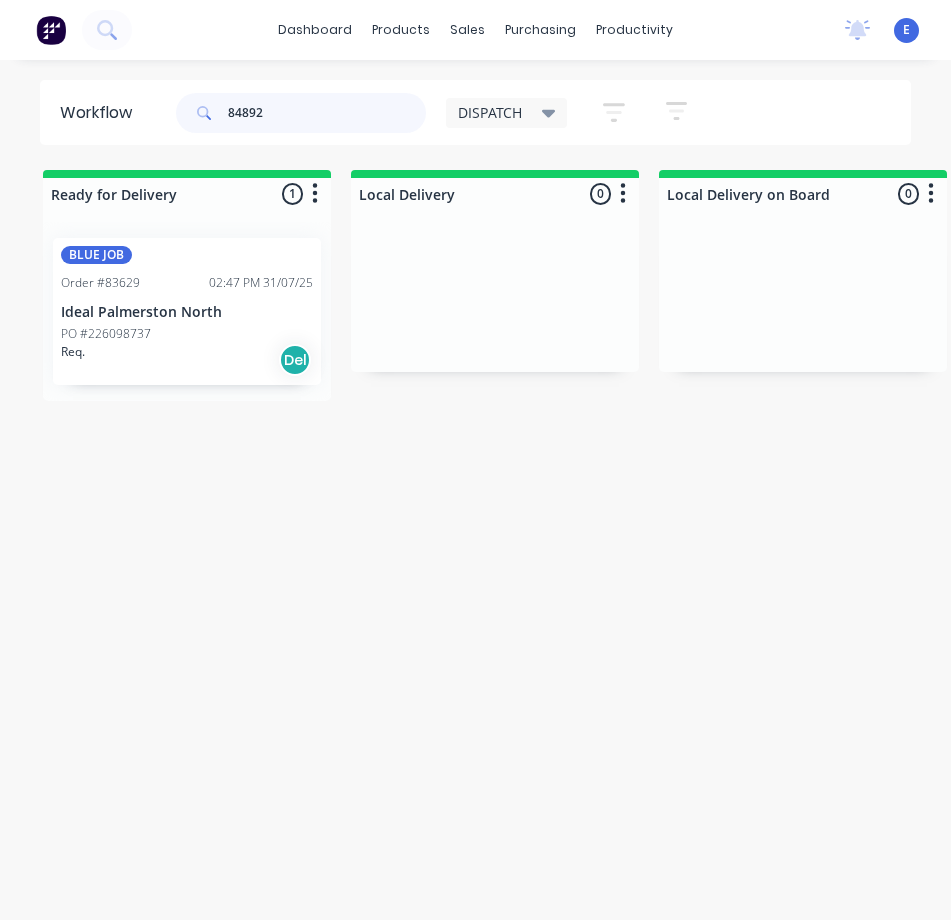 type on "84892" 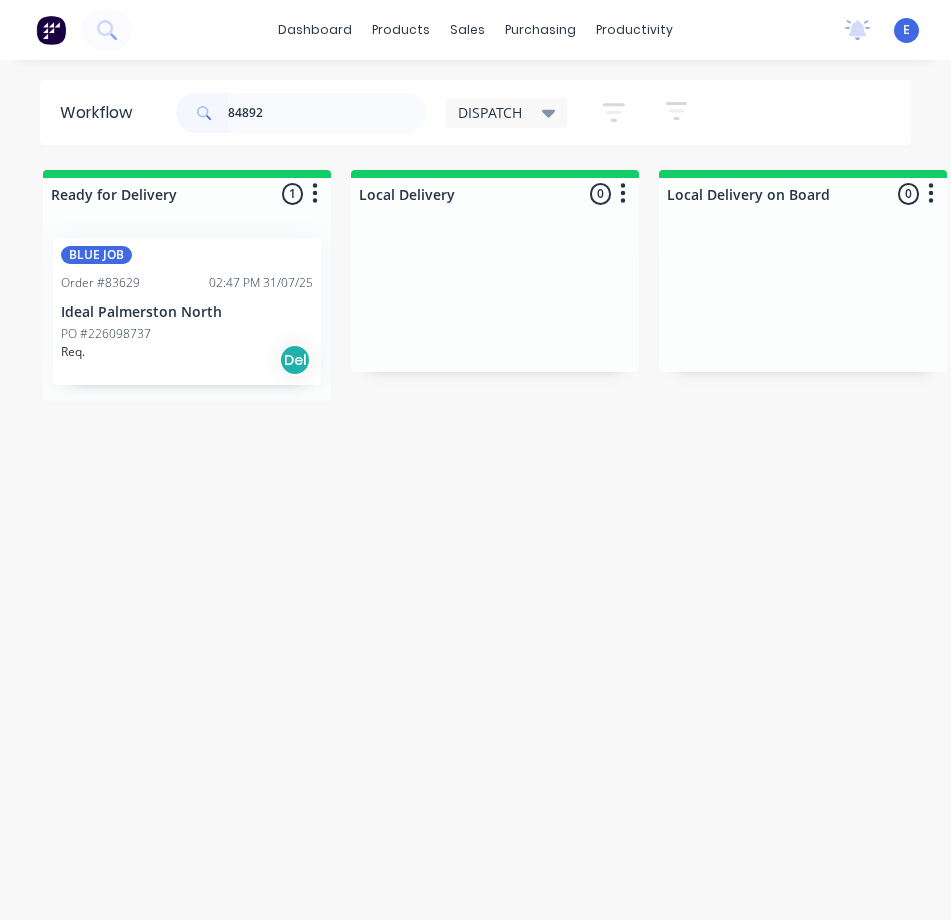 click on "Req. Del" at bounding box center (187, 360) 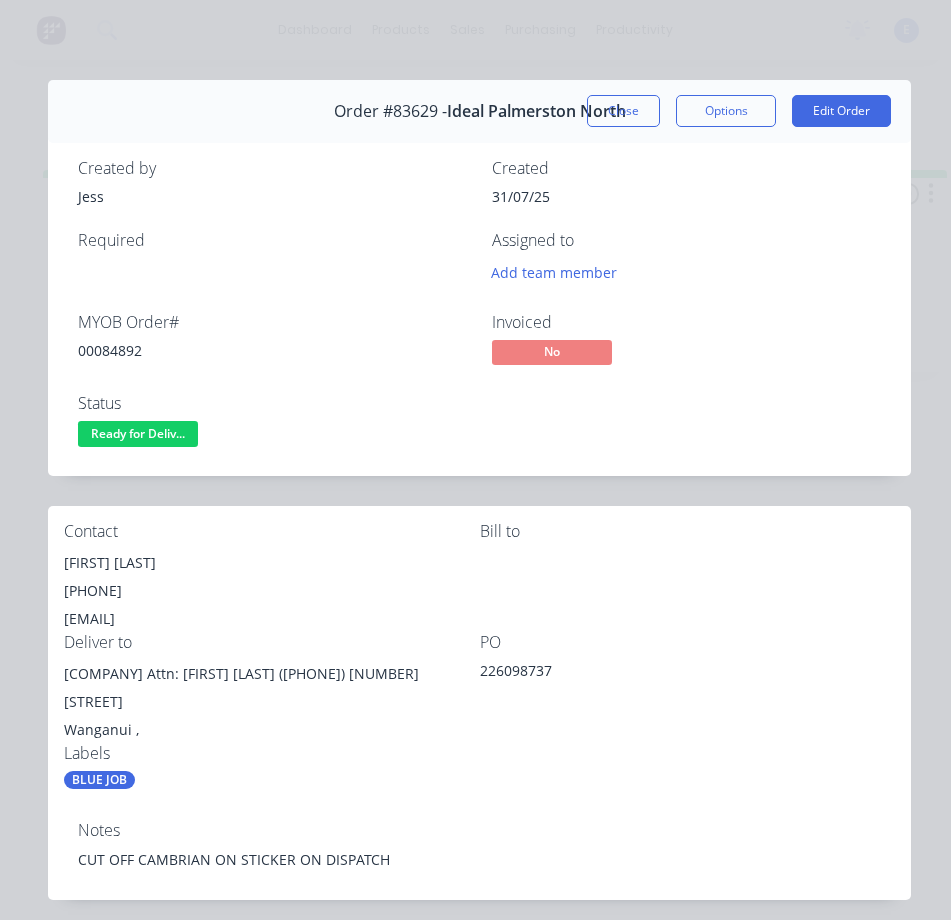 click on "[FIRST] [LAST]" at bounding box center [272, 563] 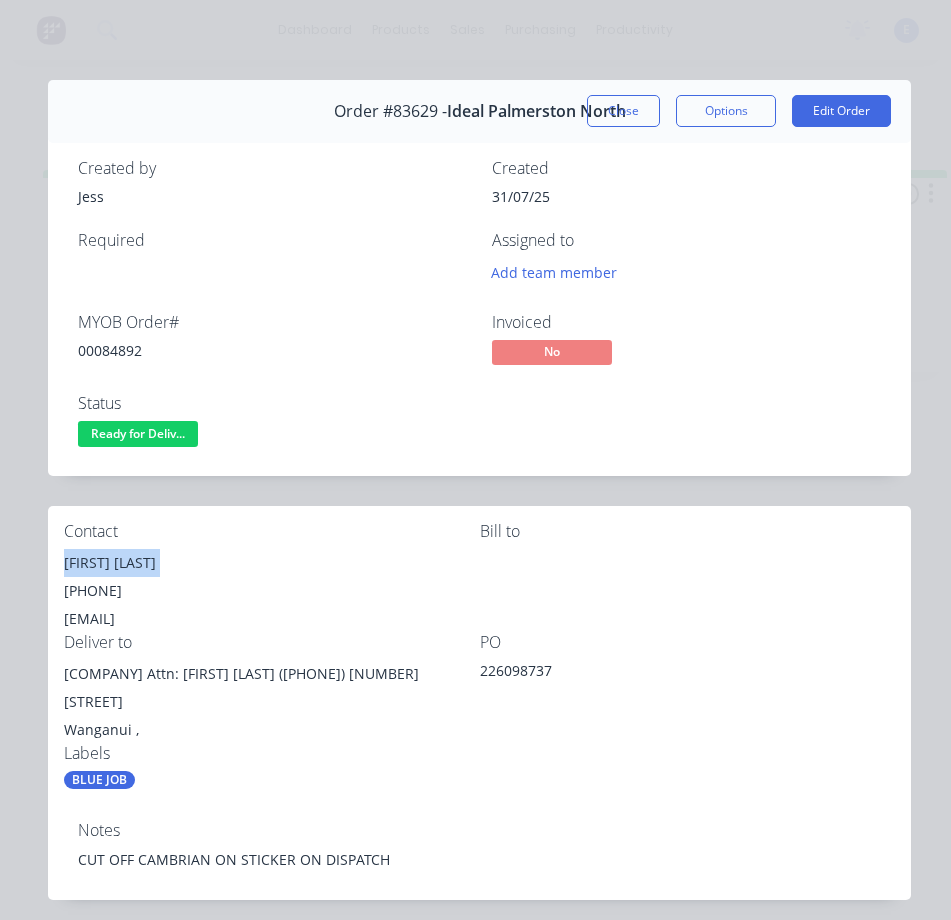 click on "[FIRST] [LAST]" at bounding box center [272, 563] 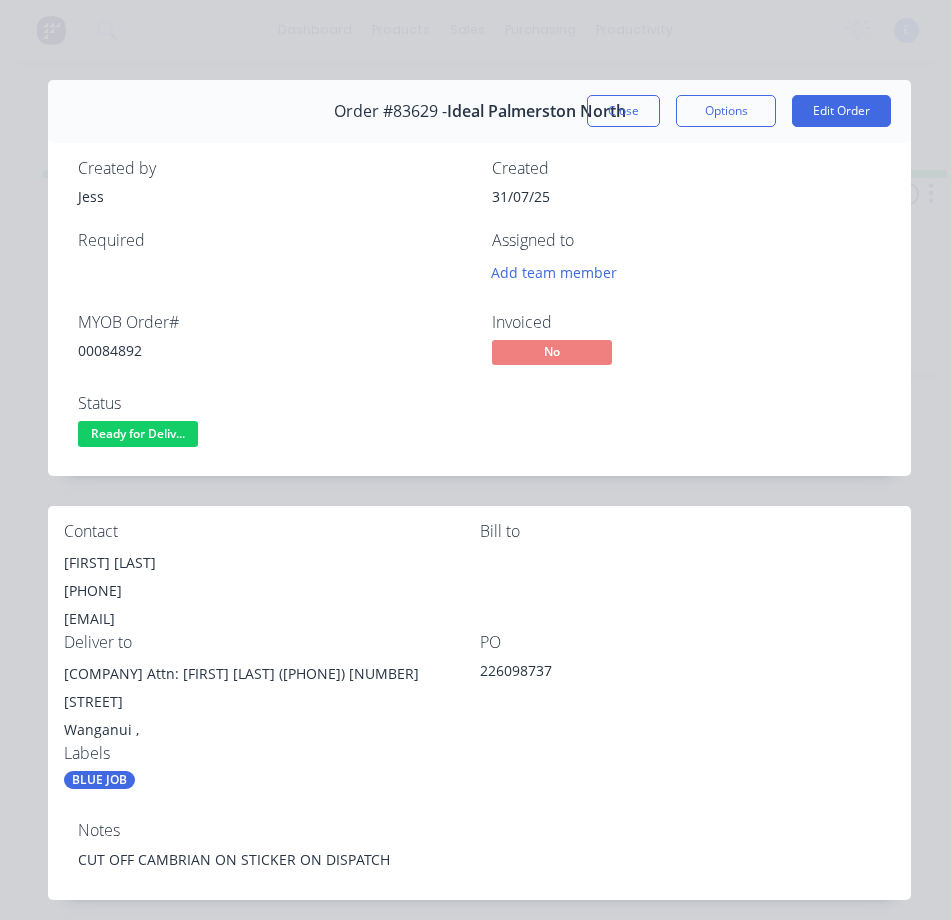 click on "[PHONE]" at bounding box center [272, 591] 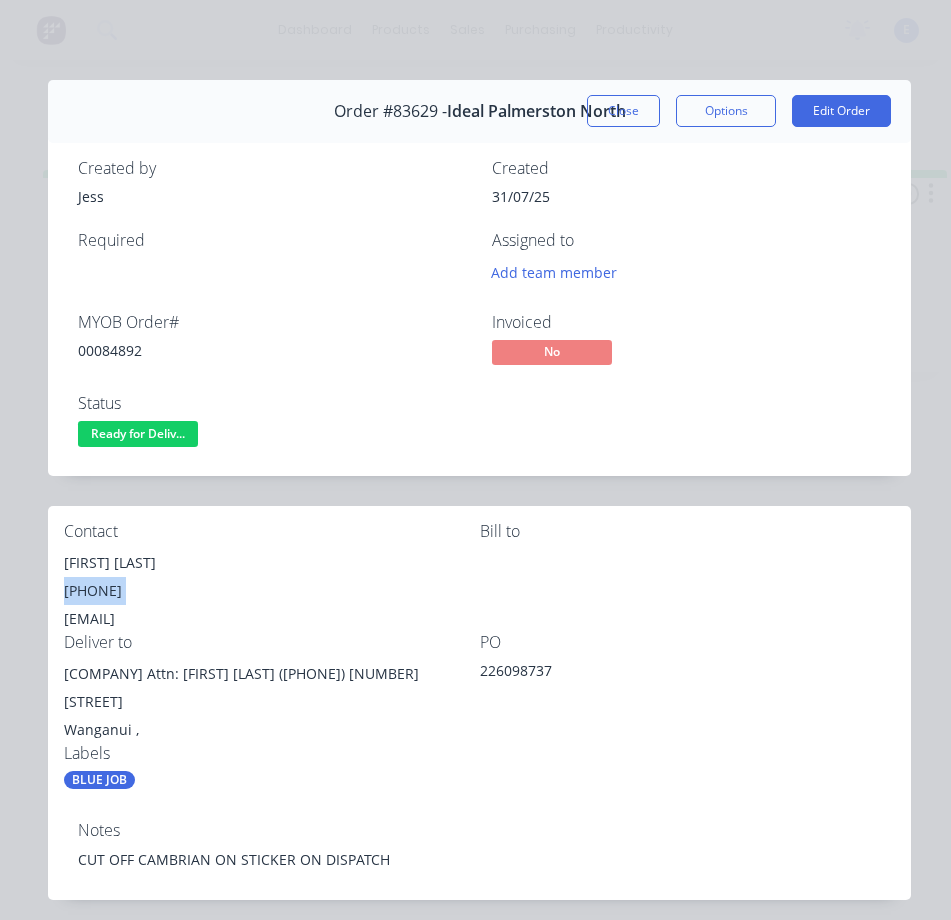 click on "[PHONE]" at bounding box center [272, 591] 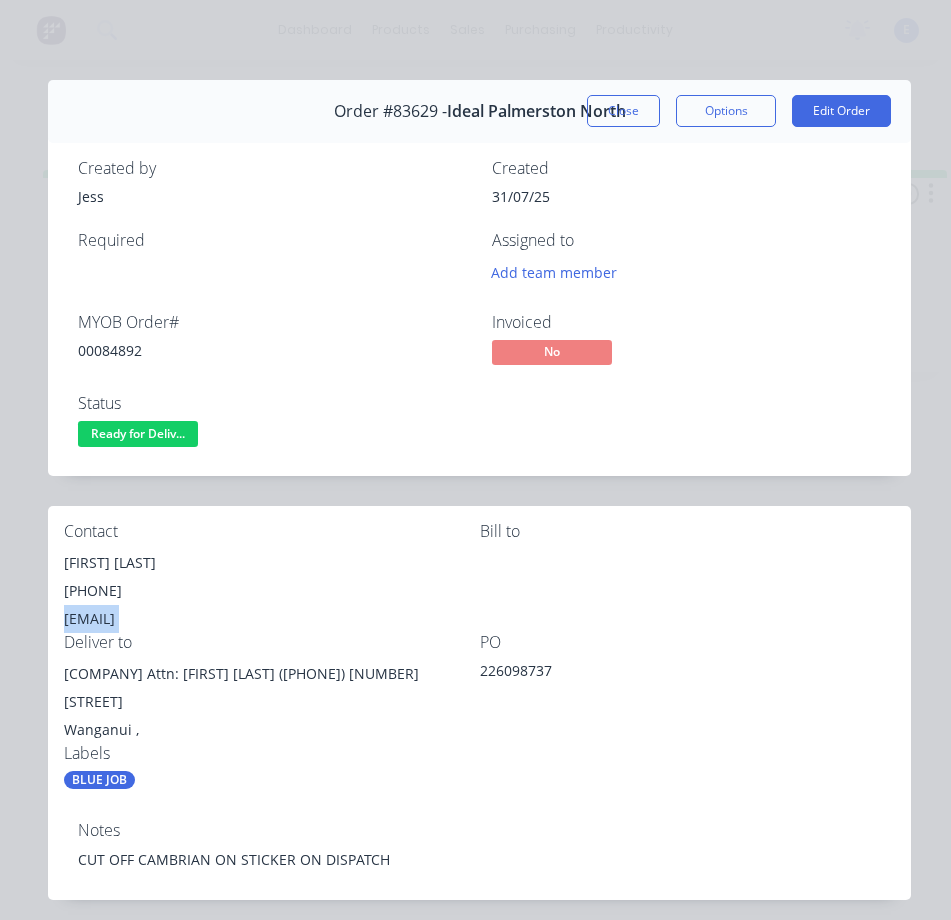 click on "[EMAIL]" at bounding box center [272, 619] 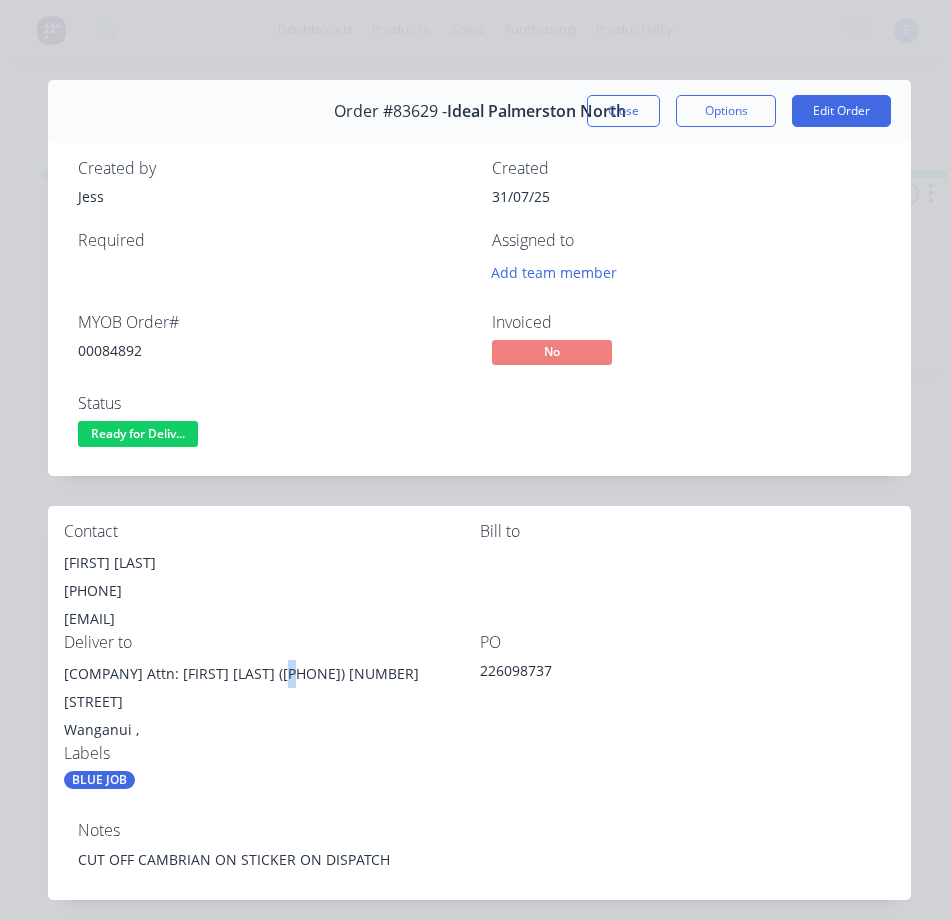 click on "[COMPANY] Attn: [FIRST] [LAST] ([PHONE]) [NUMBER] [STREET]" at bounding box center (272, 688) 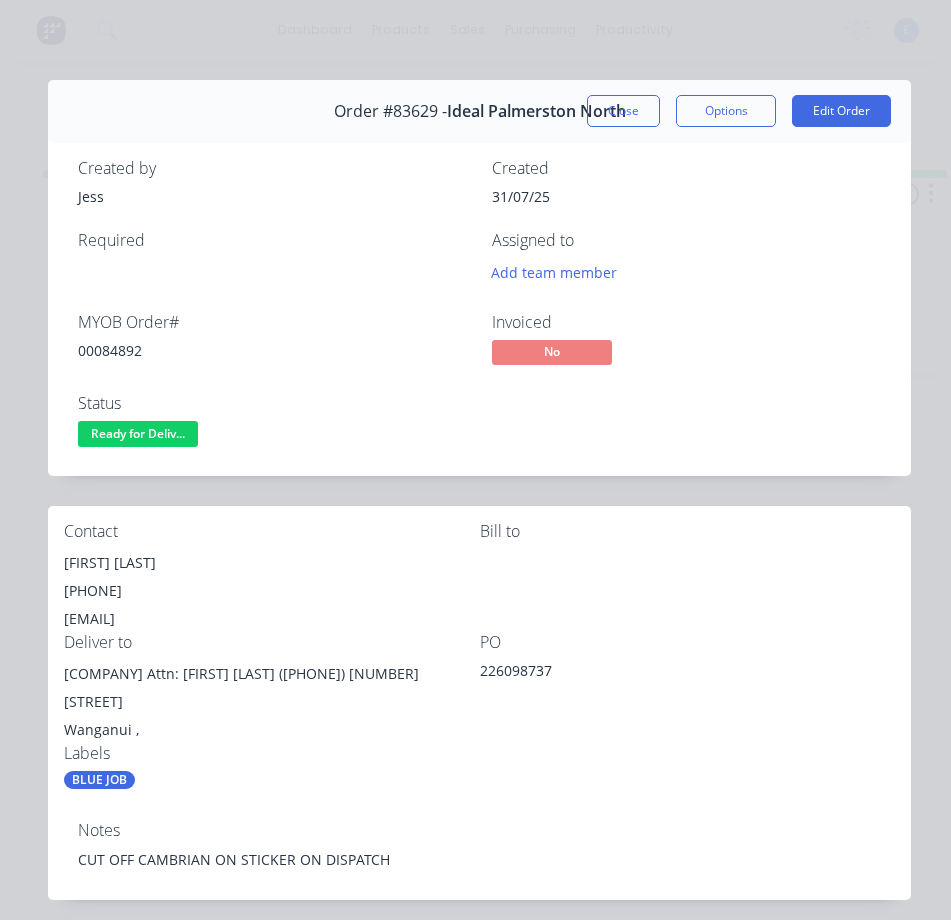 click on "[COMPANY] Attn: [FIRST] [LAST] ([PHONE]) [NUMBER] [STREET]" at bounding box center [272, 688] 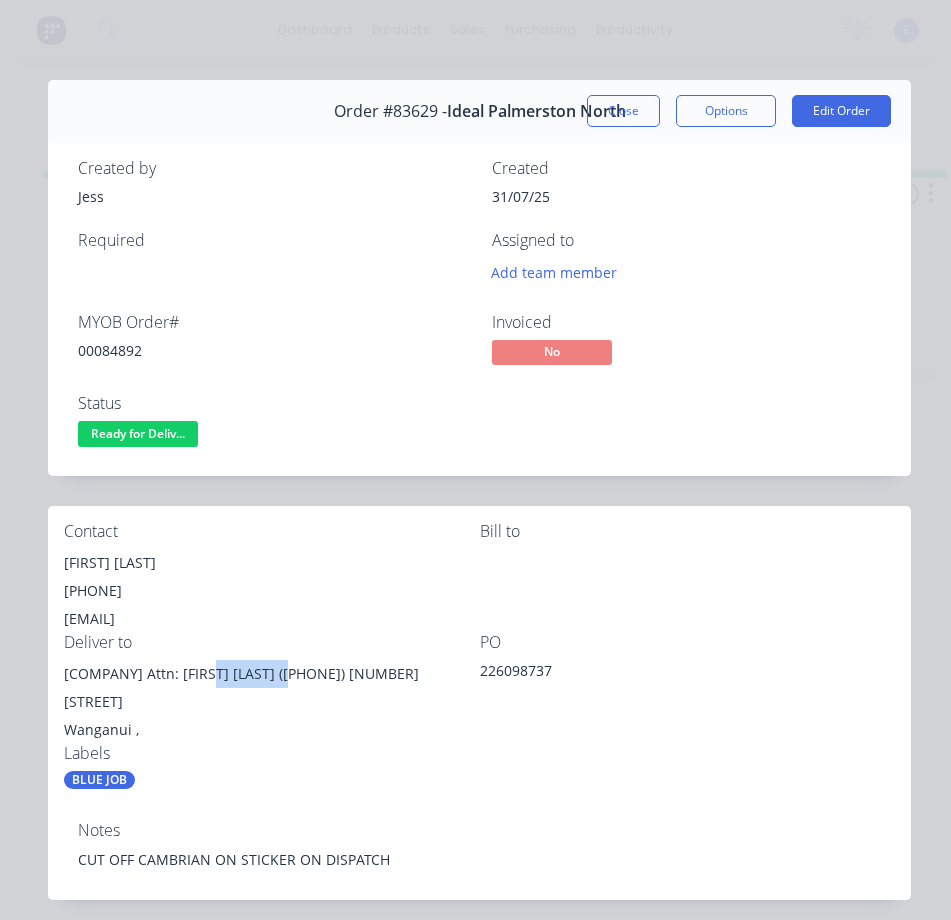 drag, startPoint x: 294, startPoint y: 673, endPoint x: 209, endPoint y: 674, distance: 85.00588 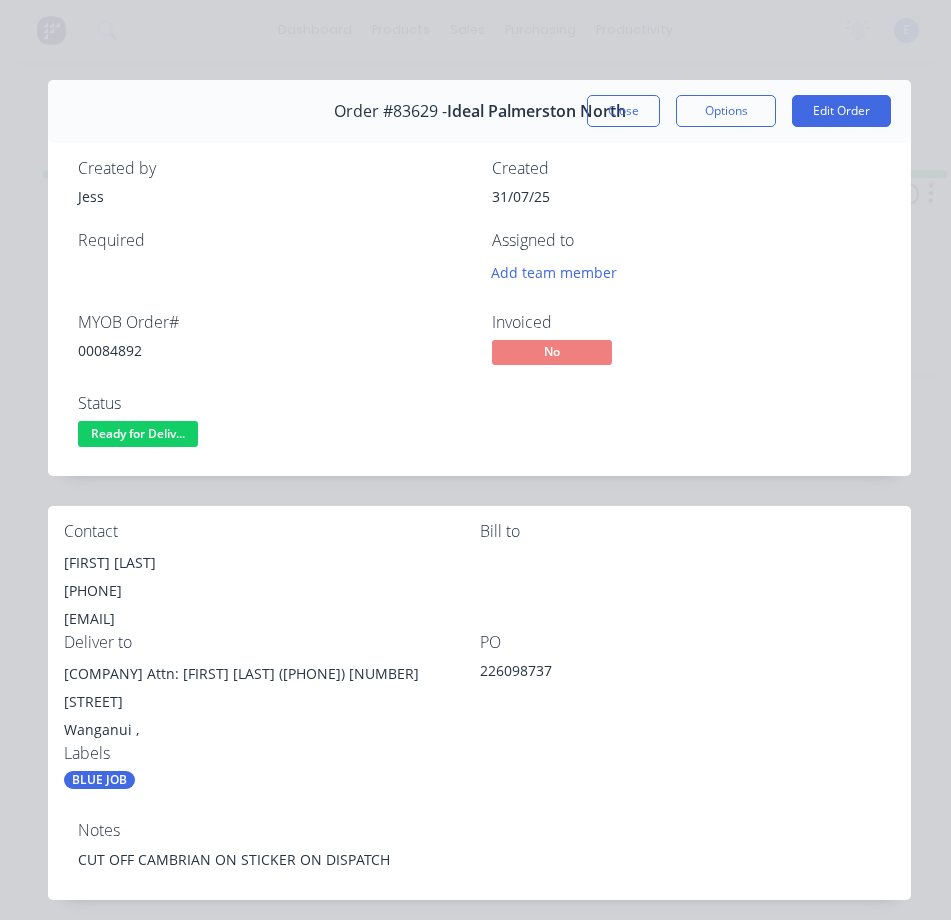 click on "[COMPANY] Attn: [FIRST] [LAST] ([PHONE]) [NUMBER] [STREET]" at bounding box center (272, 688) 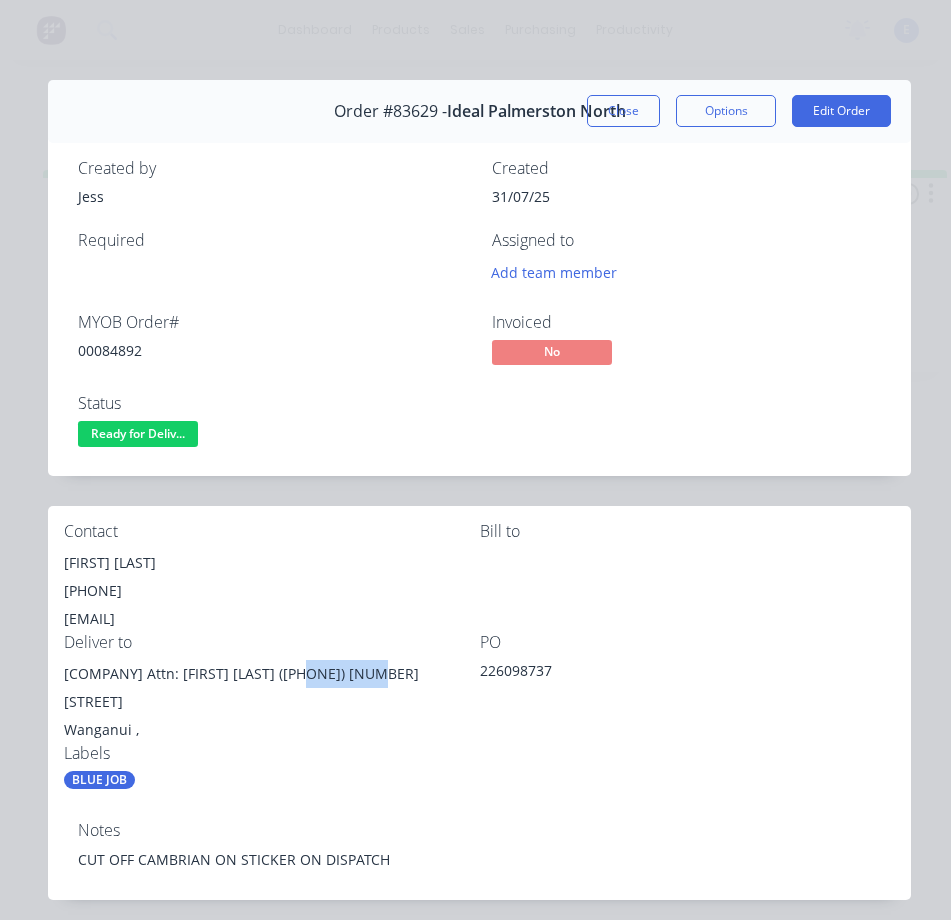 drag, startPoint x: 382, startPoint y: 674, endPoint x: 302, endPoint y: 676, distance: 80.024994 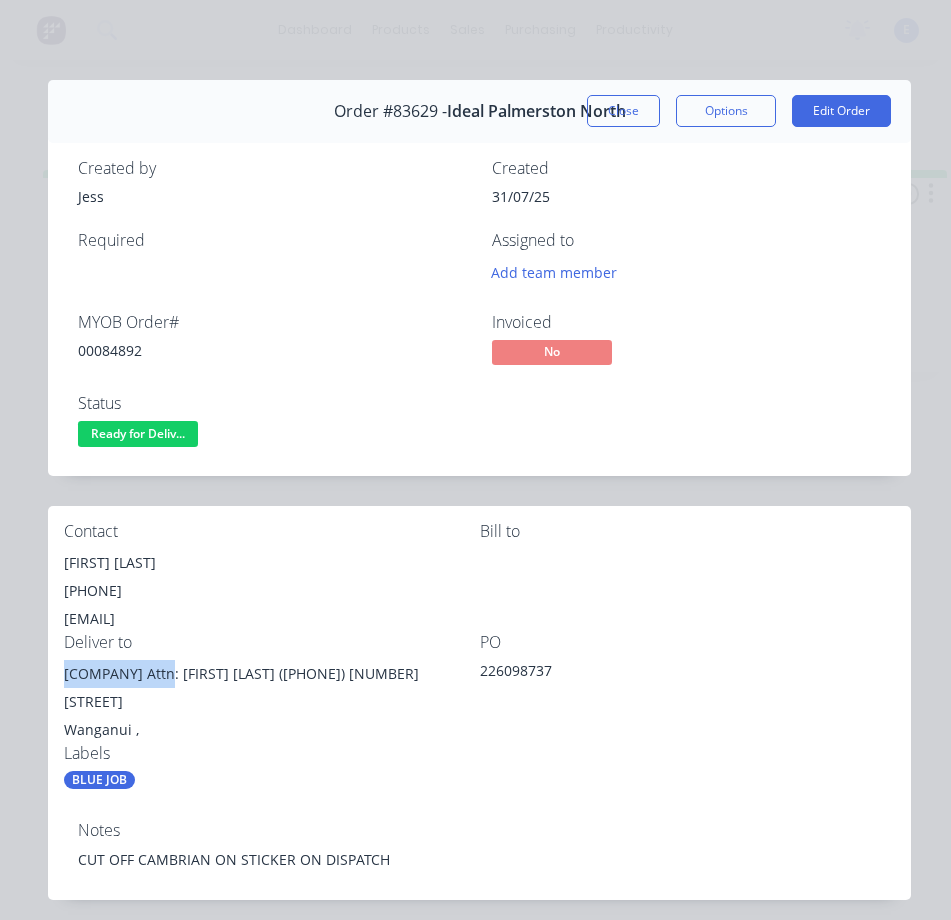 drag, startPoint x: 173, startPoint y: 674, endPoint x: 59, endPoint y: 679, distance: 114.1096 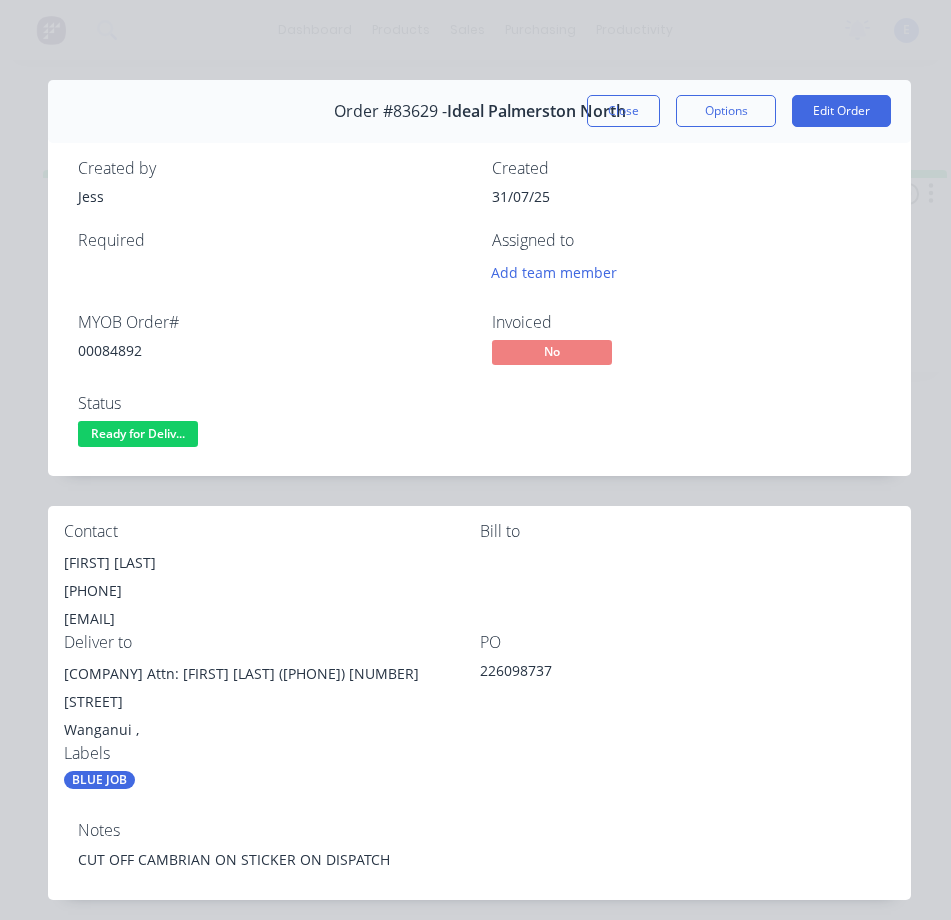 click on "00084892" at bounding box center (273, 350) 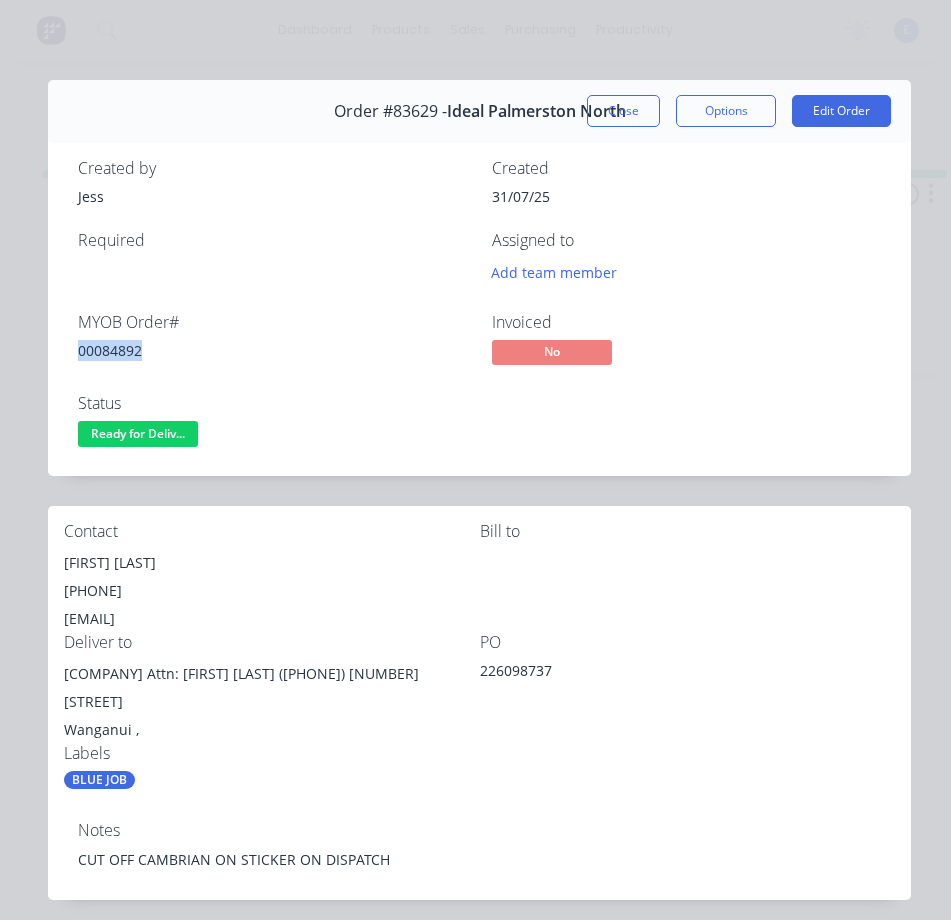 click on "00084892" at bounding box center (273, 350) 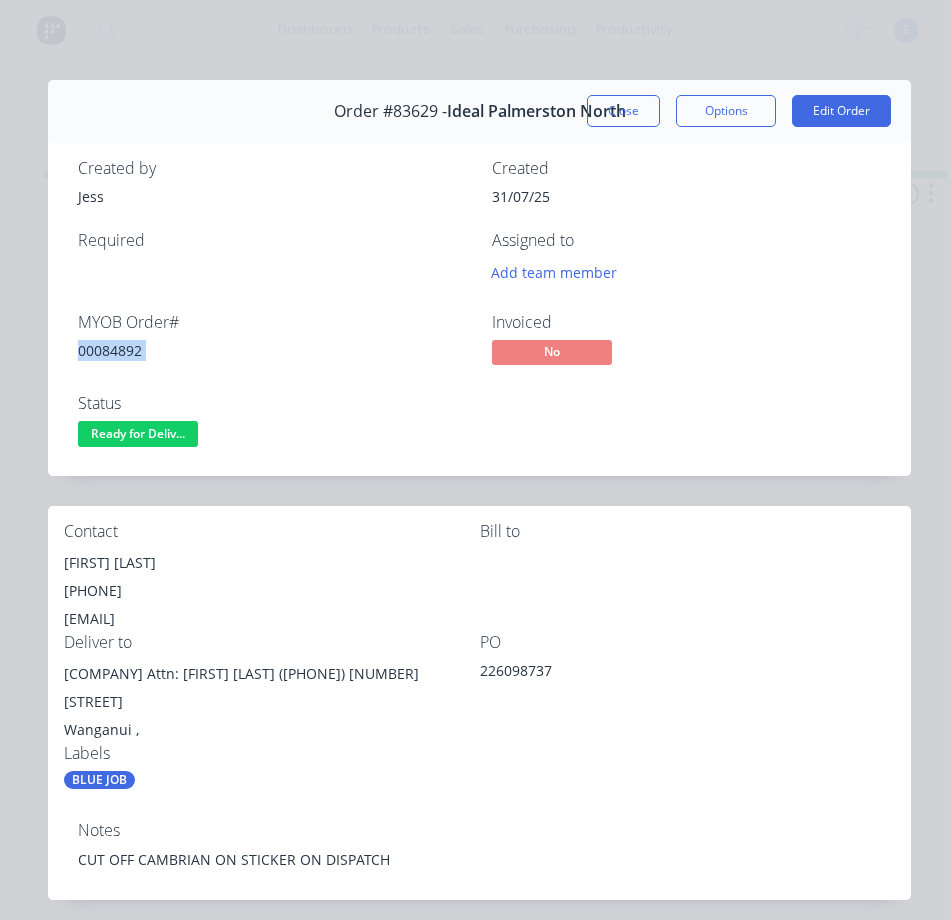 click on "00084892" at bounding box center (273, 350) 